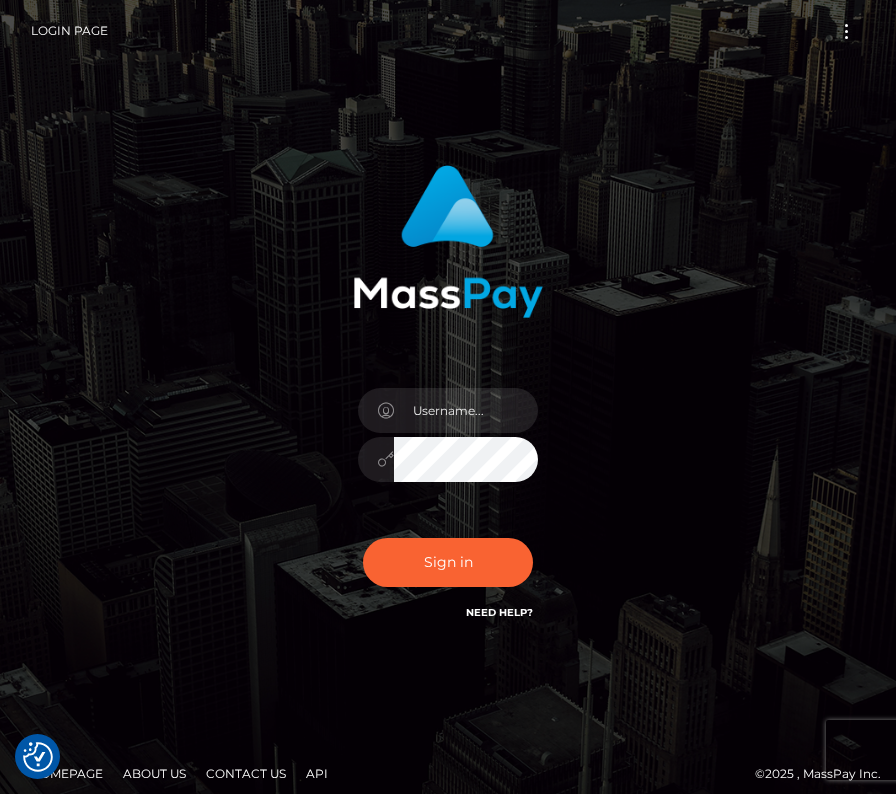 scroll, scrollTop: 0, scrollLeft: 0, axis: both 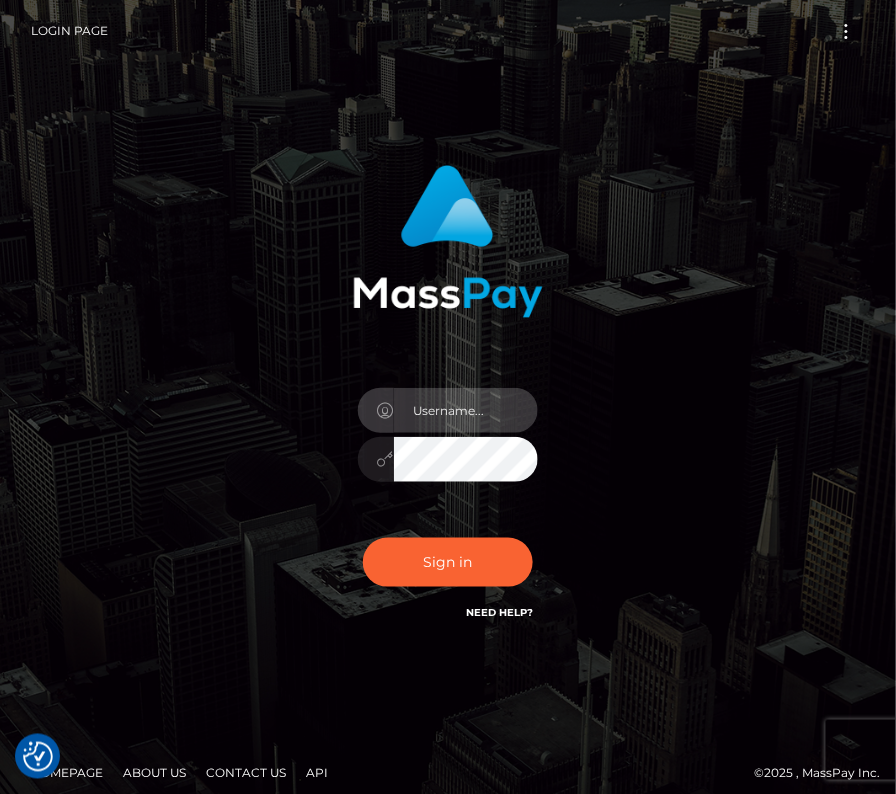 click at bounding box center (466, 410) 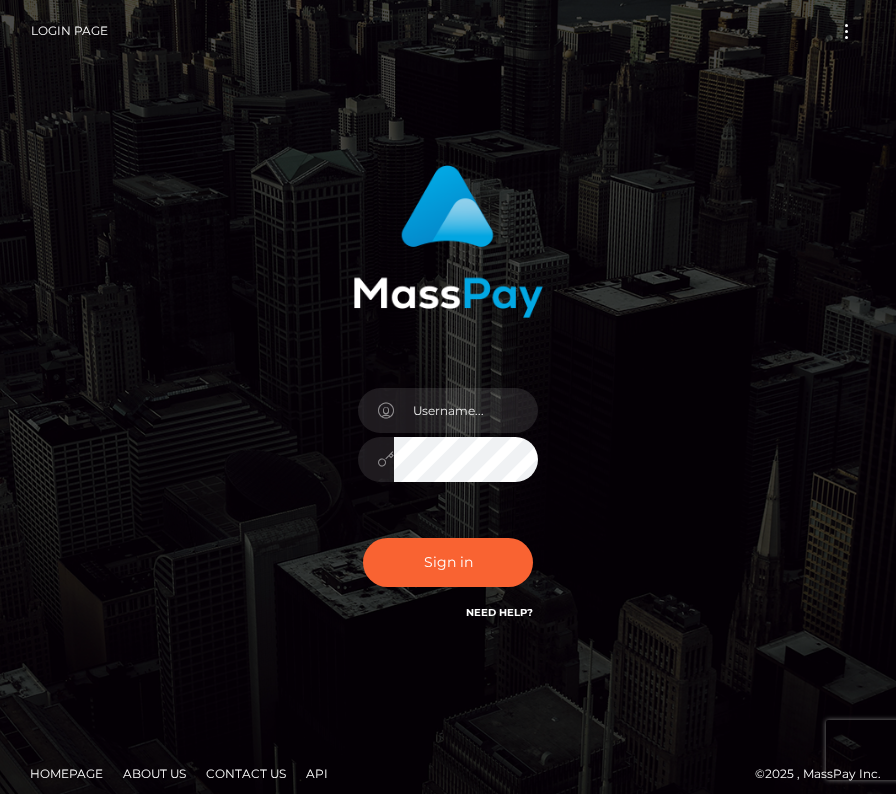 scroll, scrollTop: 0, scrollLeft: 0, axis: both 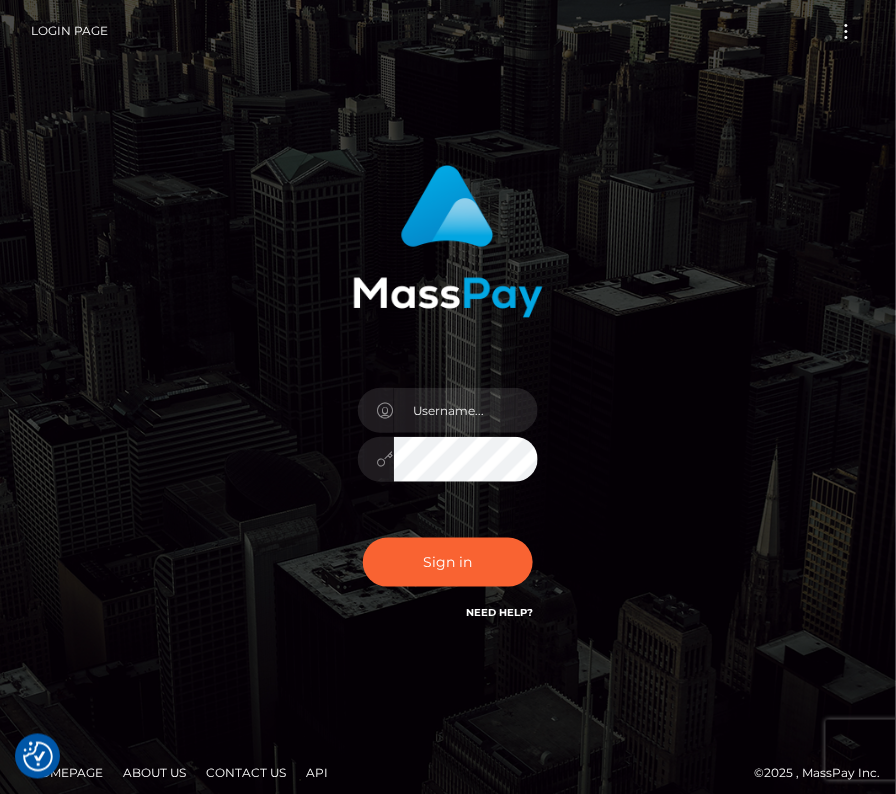 type on "kateo" 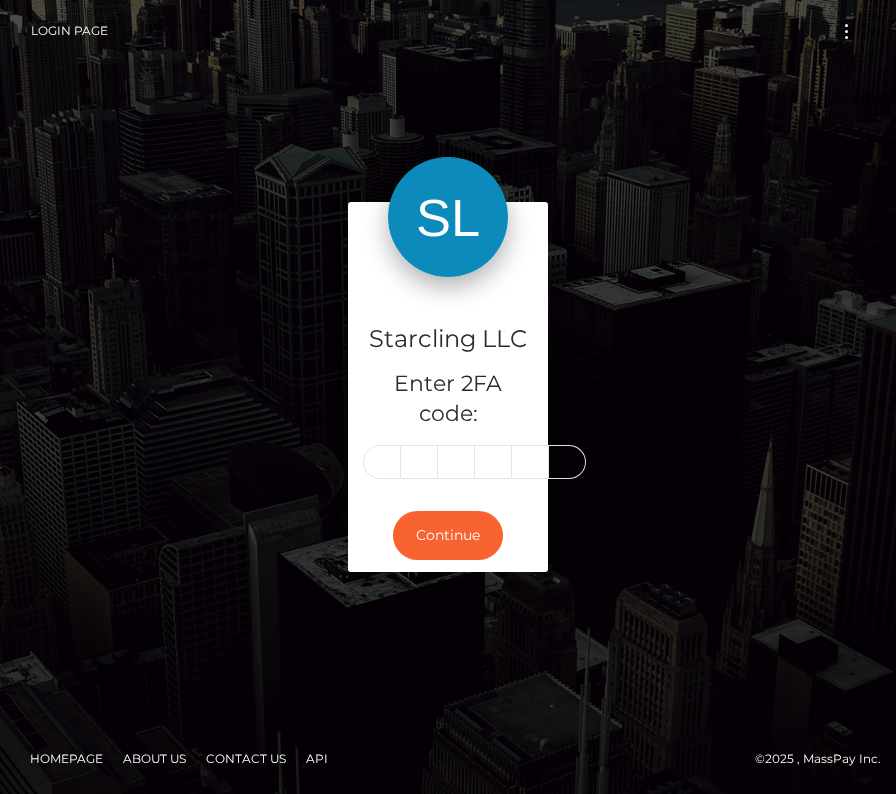 scroll, scrollTop: 0, scrollLeft: 0, axis: both 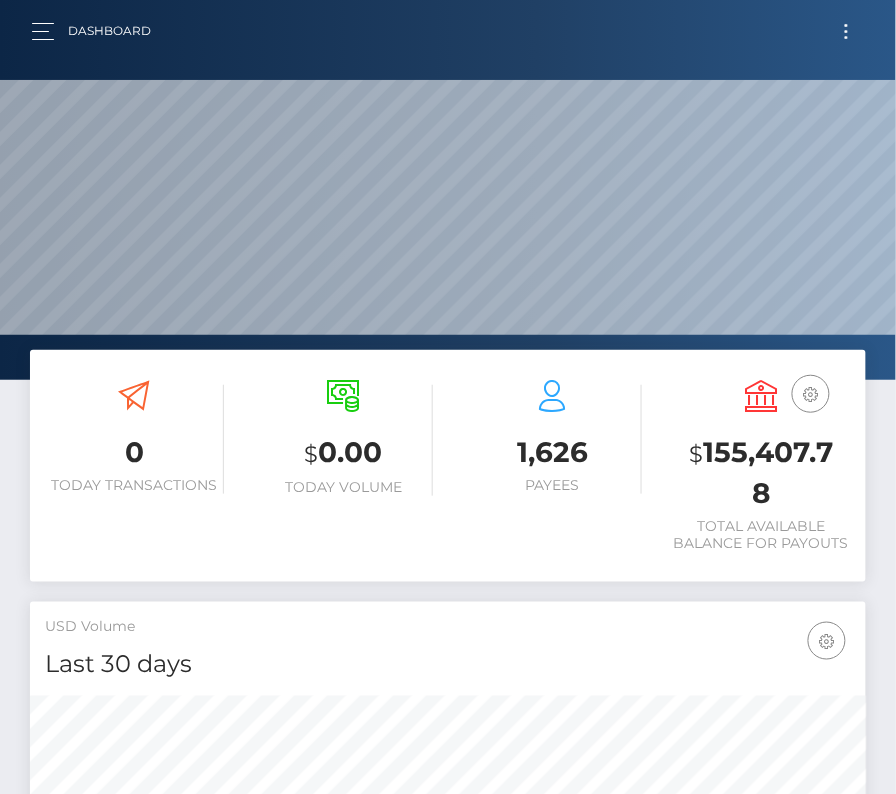 click at bounding box center [846, 31] 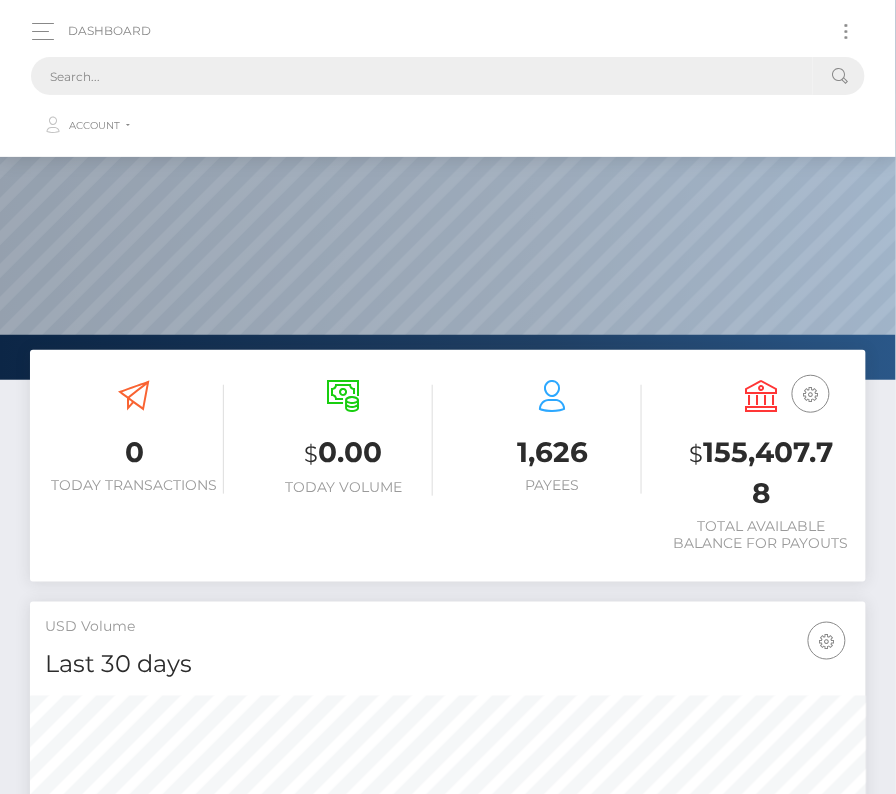 click at bounding box center (422, 76) 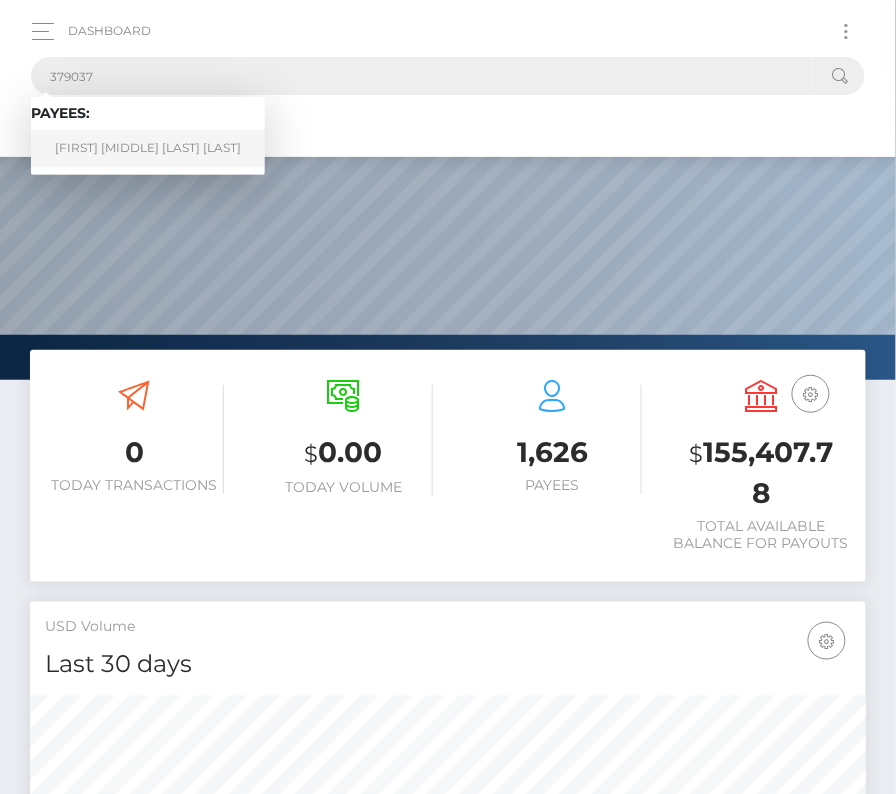 type on "379037" 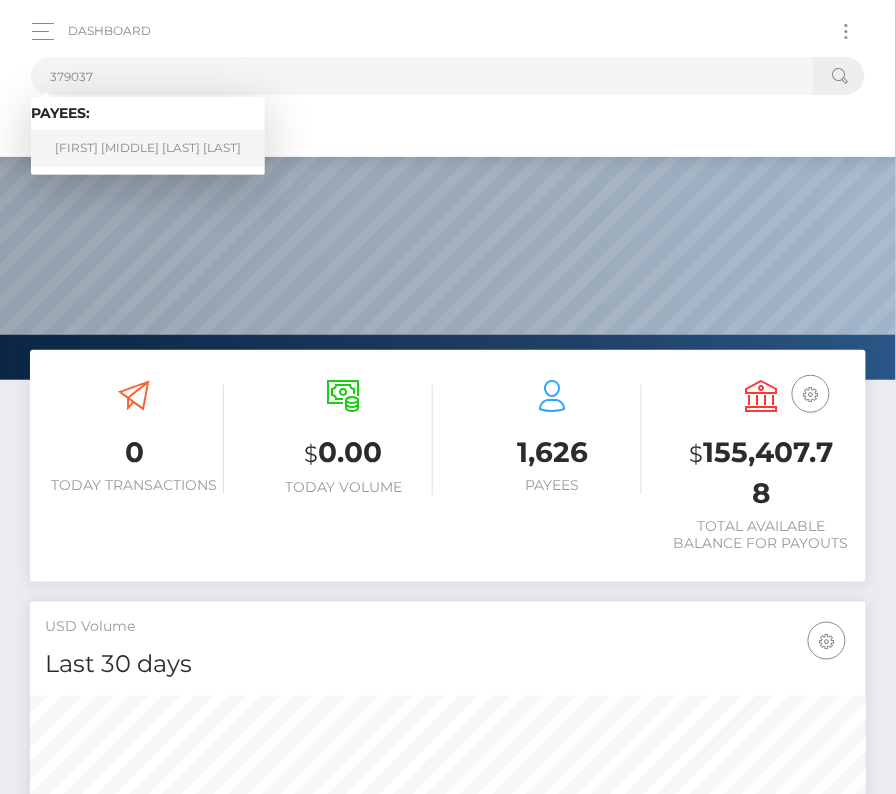 click on "Carlos German  Camasca Fernandez" at bounding box center [148, 148] 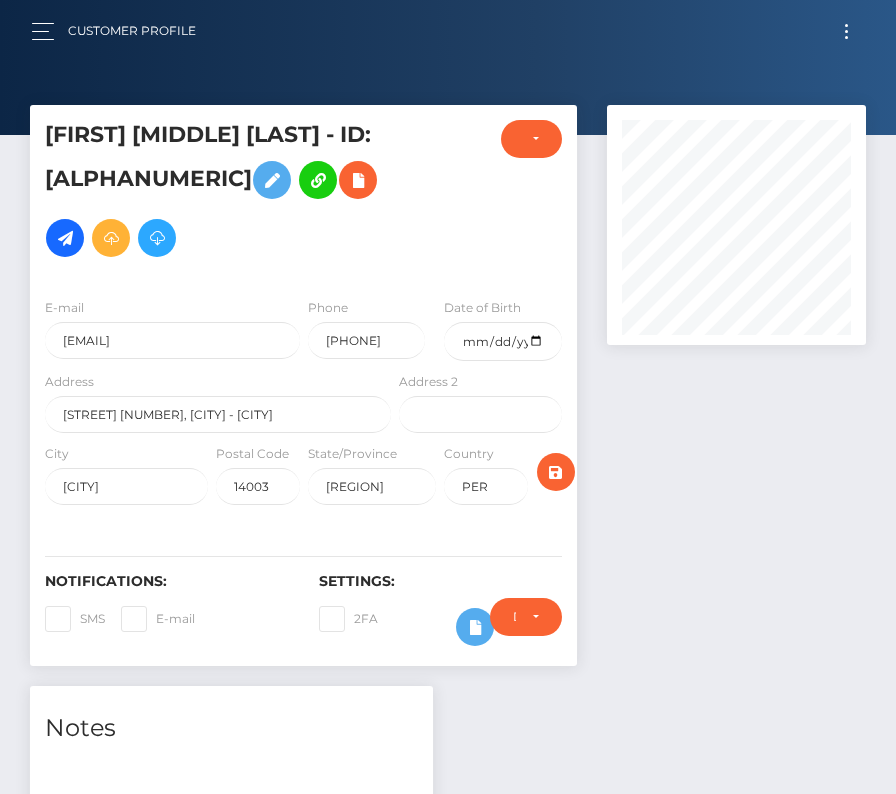 scroll, scrollTop: 0, scrollLeft: 0, axis: both 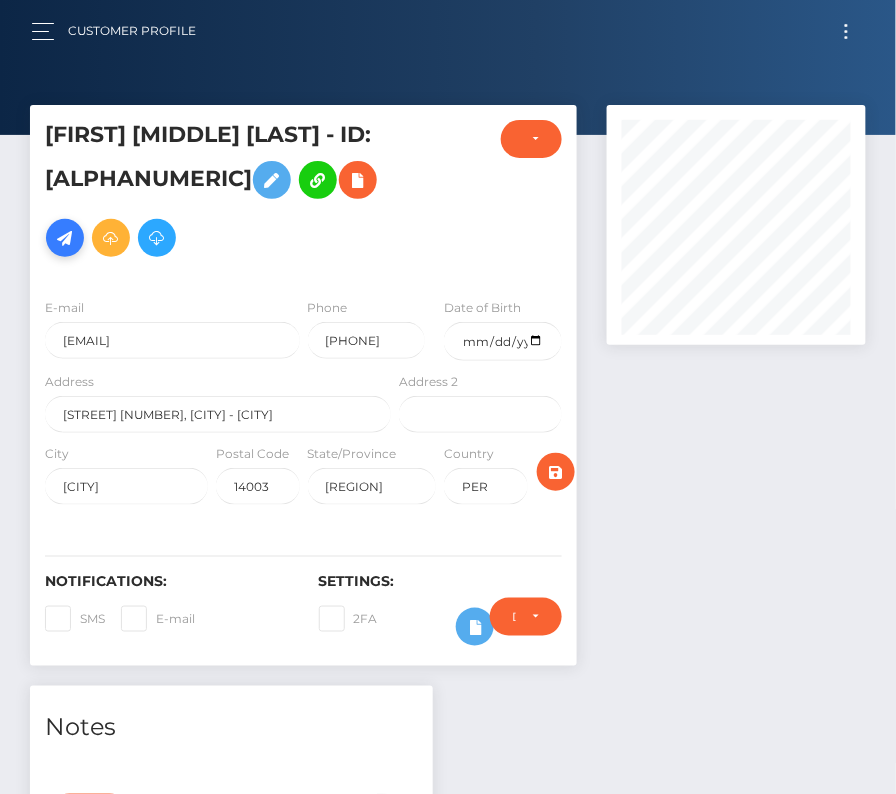 click at bounding box center [65, 238] 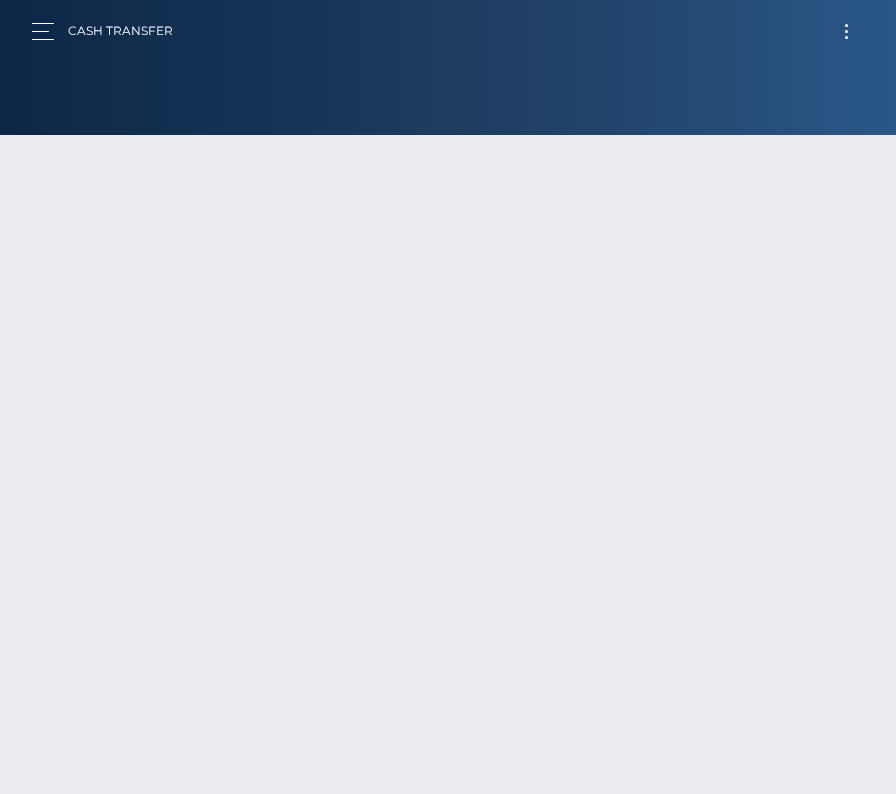 scroll, scrollTop: 0, scrollLeft: 0, axis: both 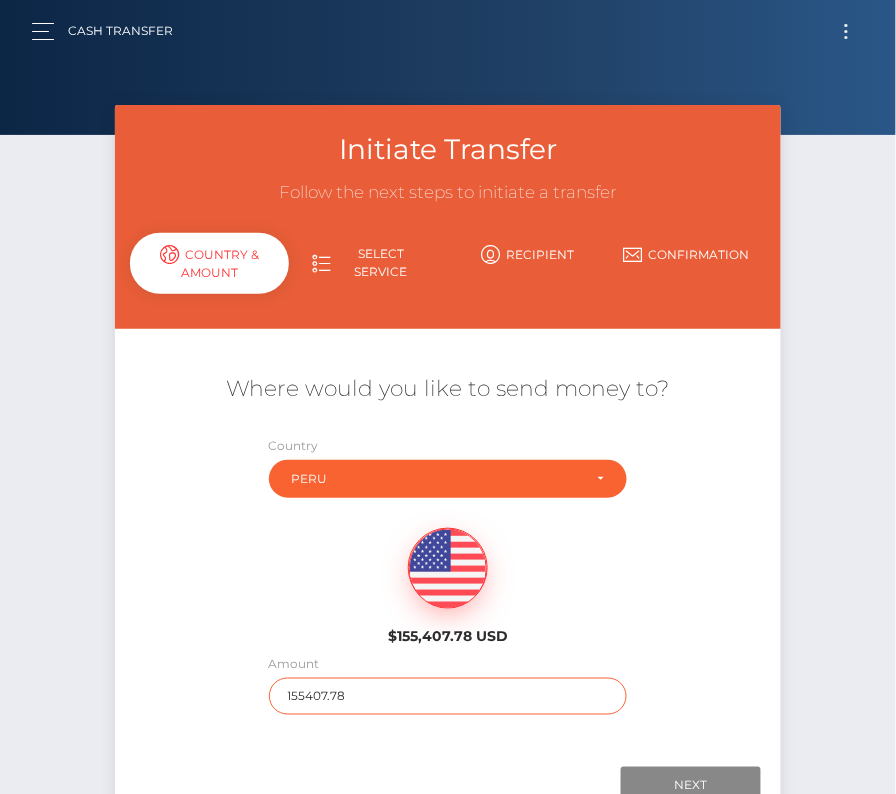 click on "155407.78" at bounding box center (448, 696) 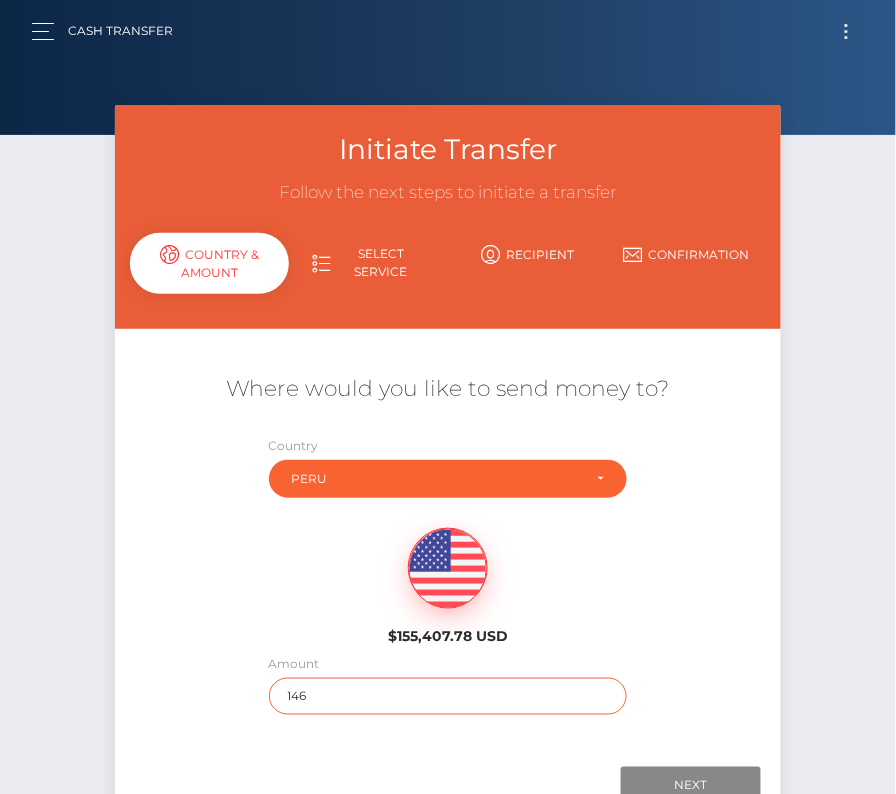 type on "146" 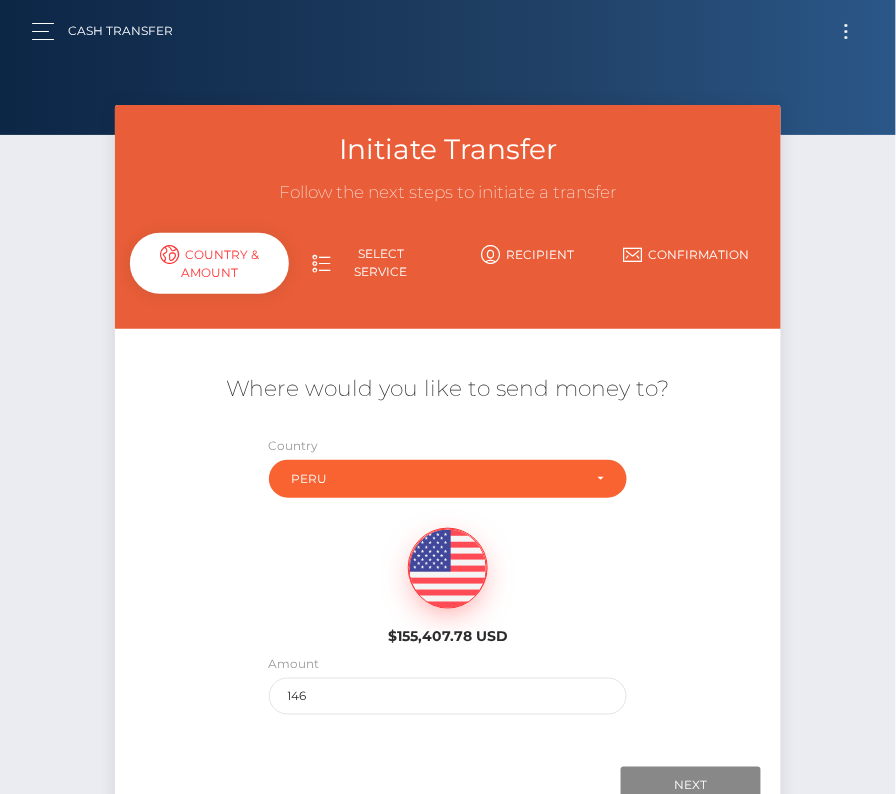 click on "$155,407.78 USD" at bounding box center [448, 580] 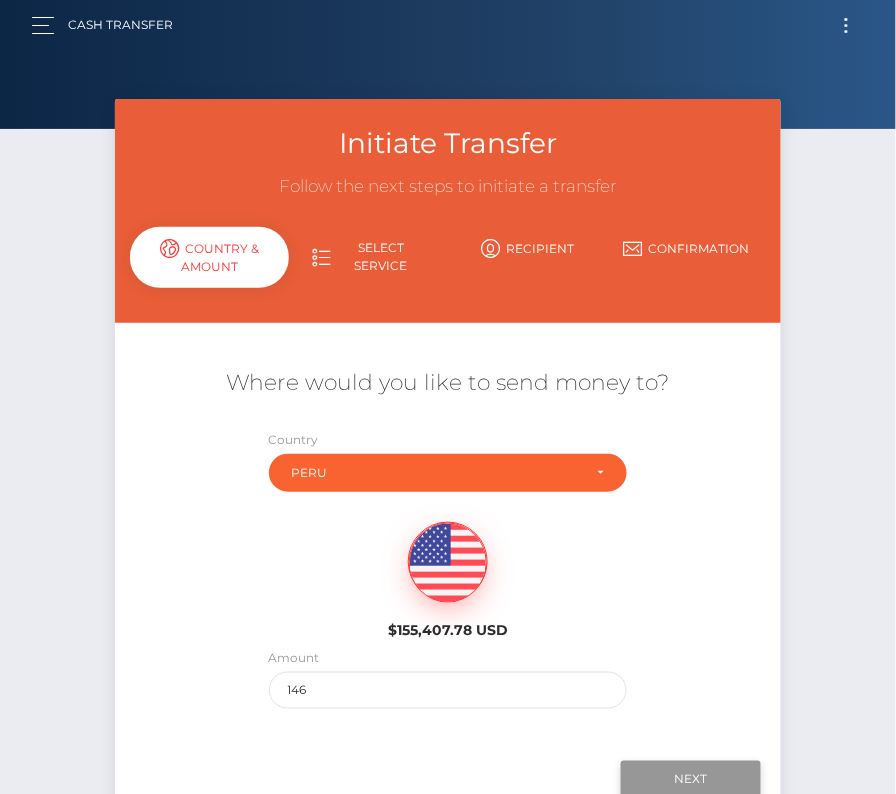 click on "Next" at bounding box center (691, 780) 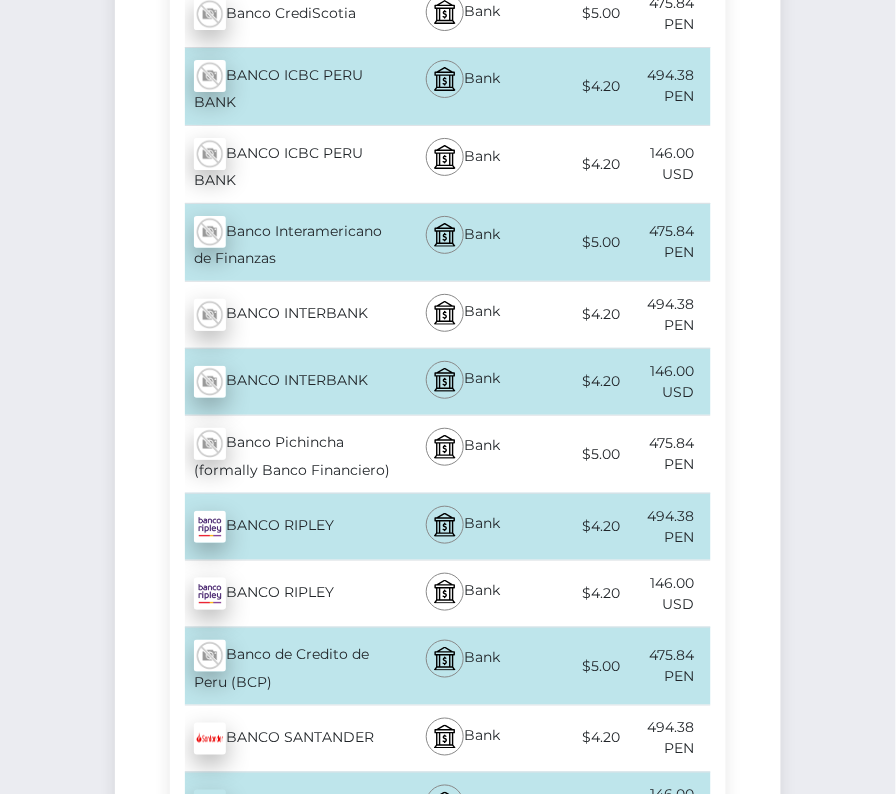 scroll, scrollTop: 1334, scrollLeft: 0, axis: vertical 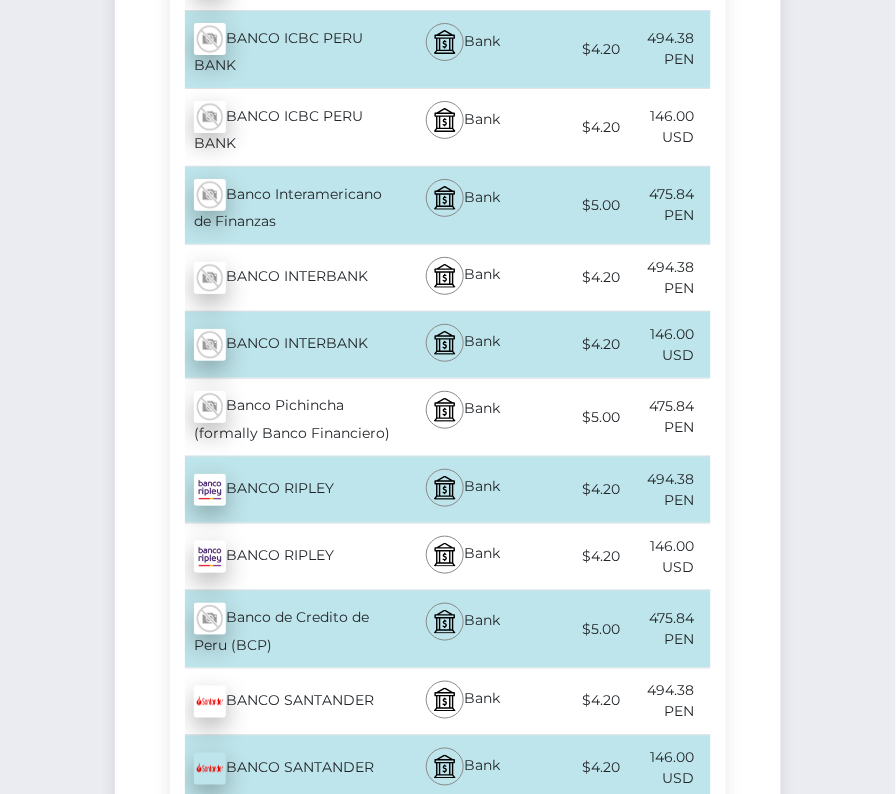 click on "Banco de Credito de Peru (BCP)  - PEN" at bounding box center [282, 629] 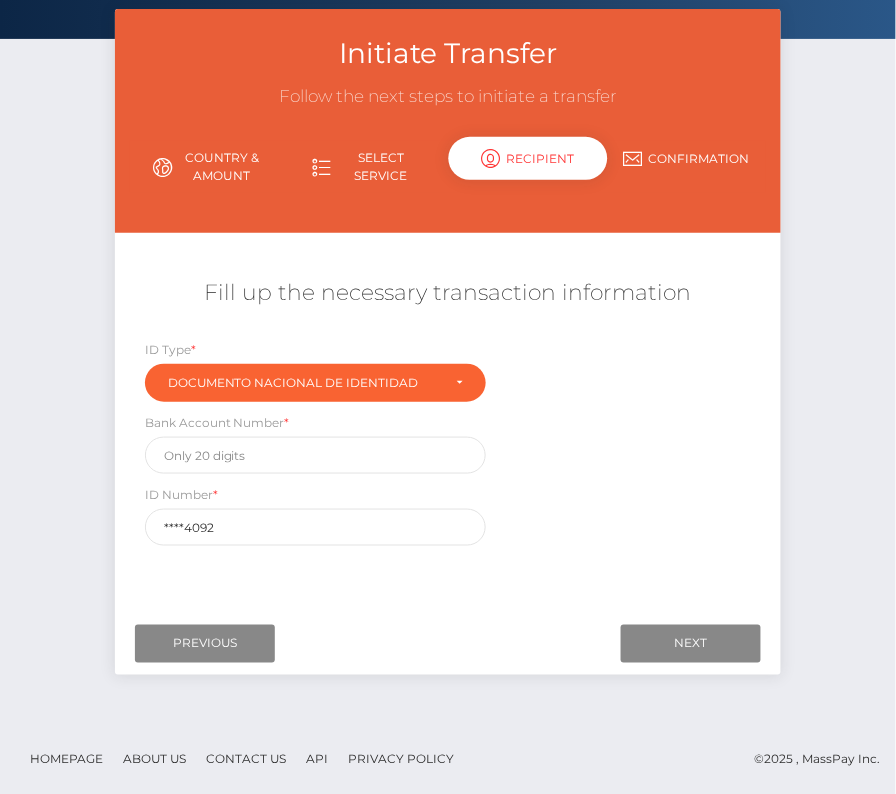 scroll, scrollTop: 0, scrollLeft: 0, axis: both 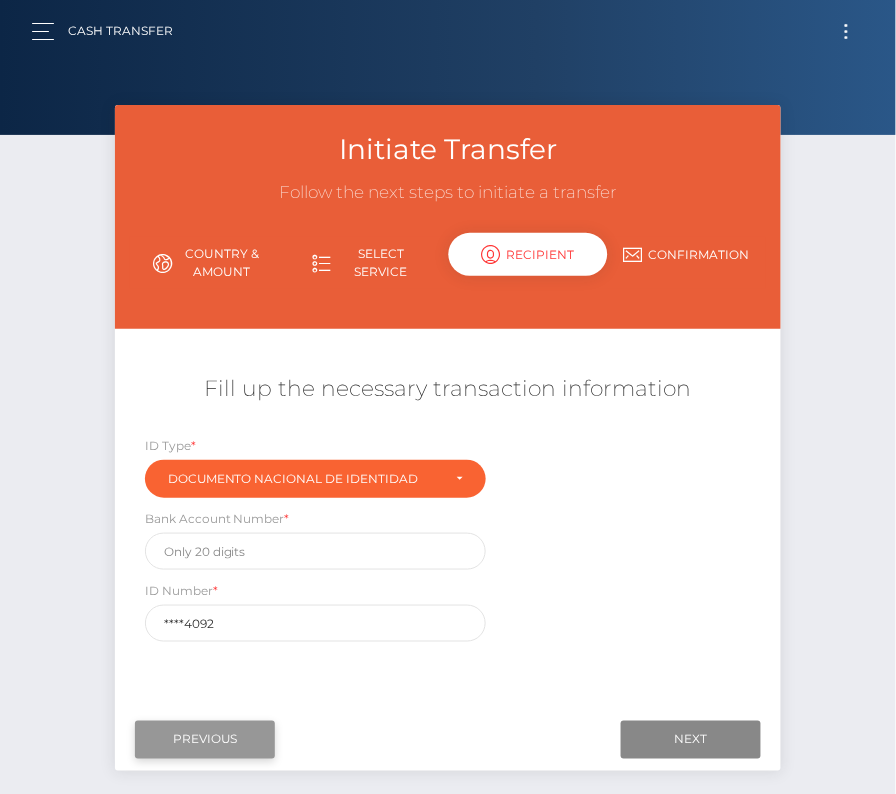 click on "Previous" at bounding box center [205, 740] 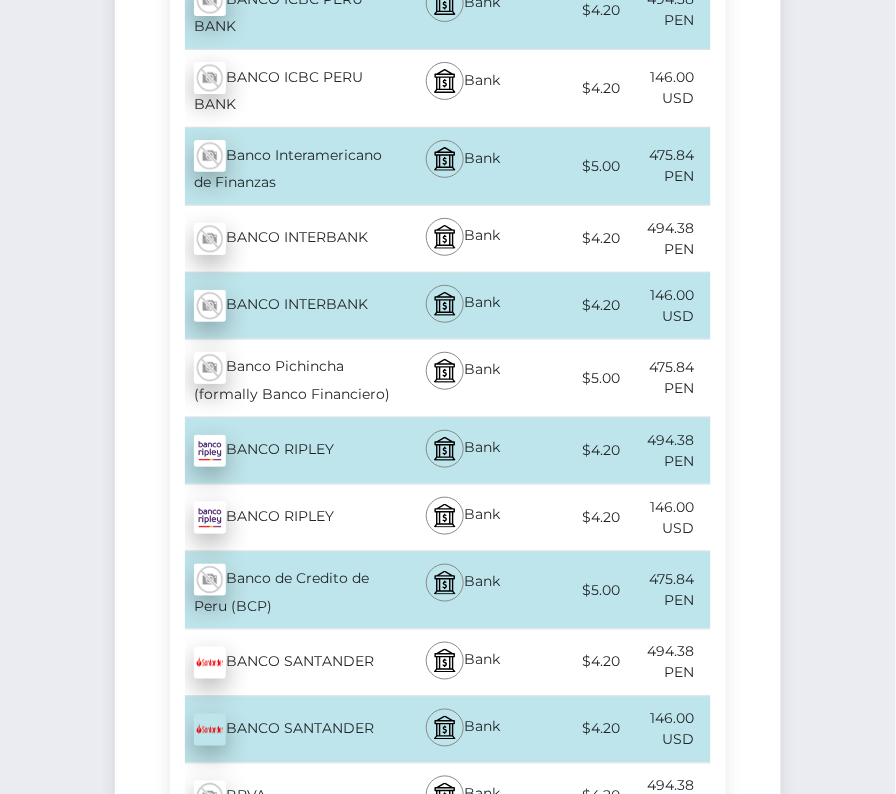 scroll, scrollTop: 1375, scrollLeft: 0, axis: vertical 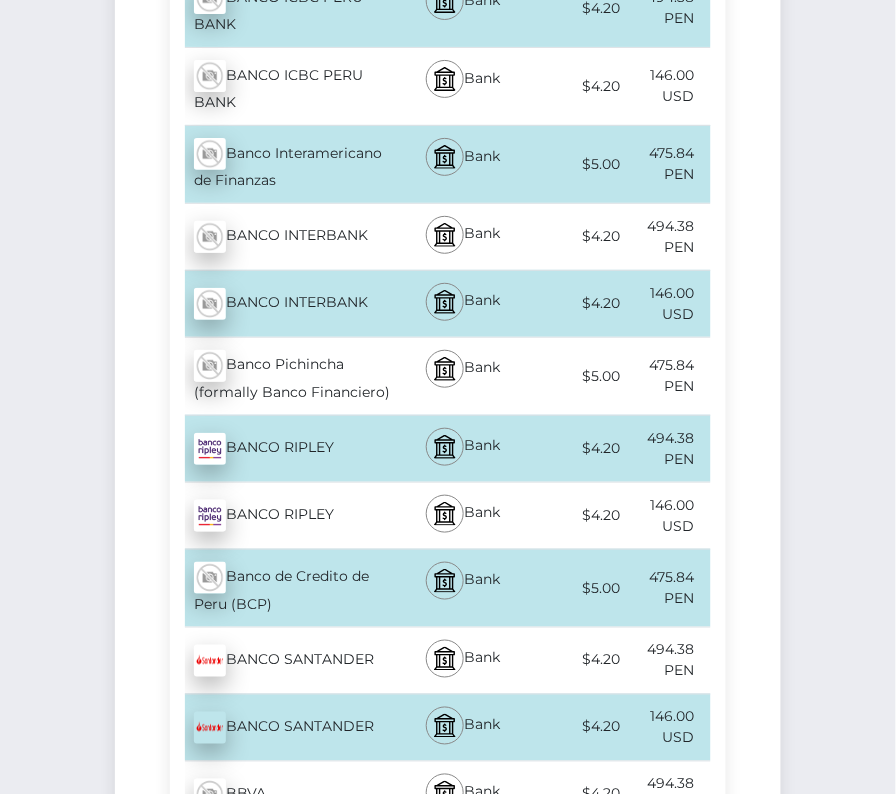 click on "Banco de Credito de Peru (BCP)  - PEN" at bounding box center (282, 588) 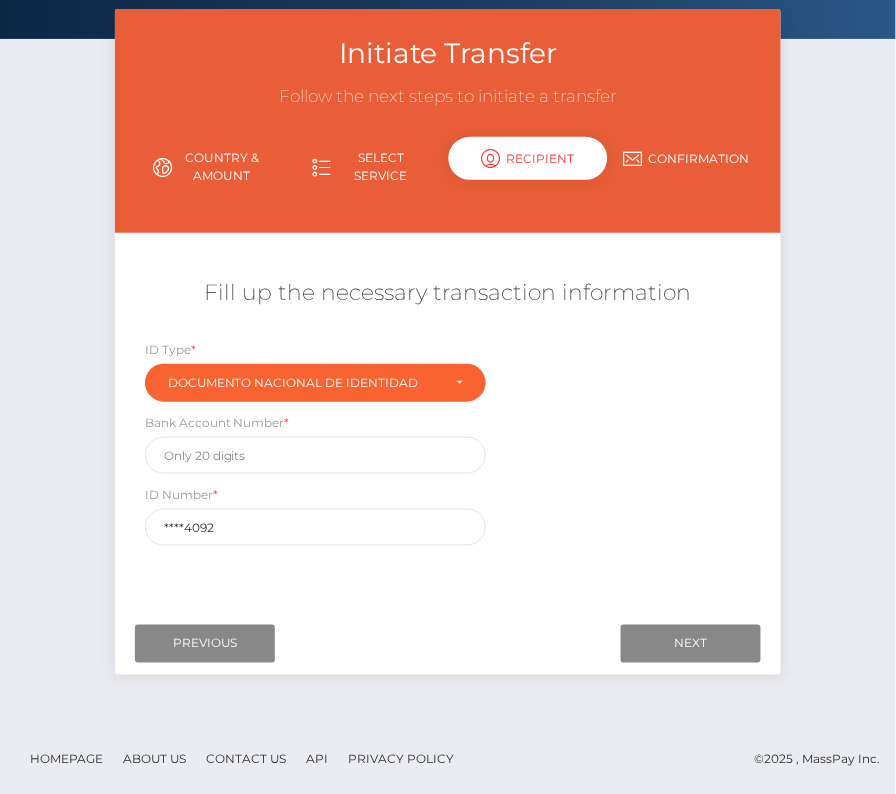 scroll, scrollTop: 0, scrollLeft: 0, axis: both 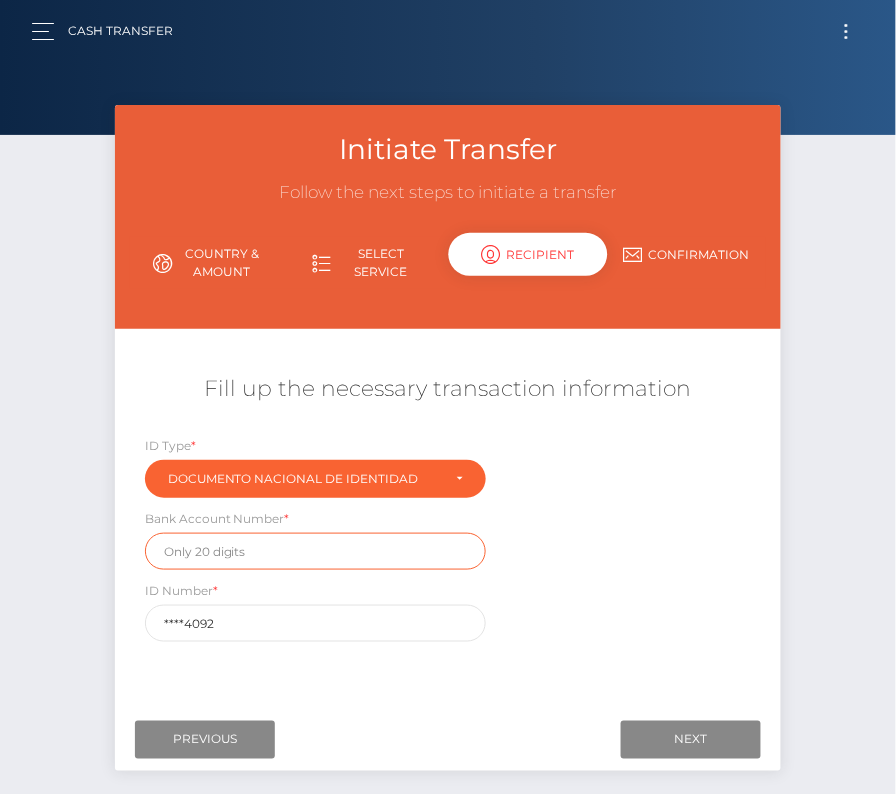 click at bounding box center (315, 551) 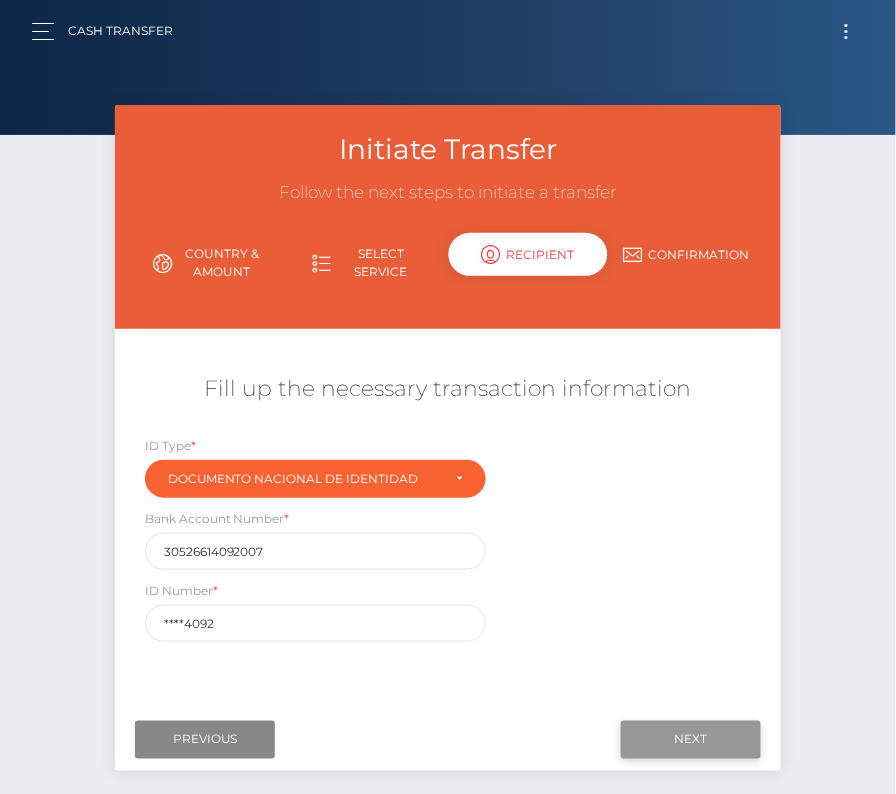 click on "Next" at bounding box center [691, 740] 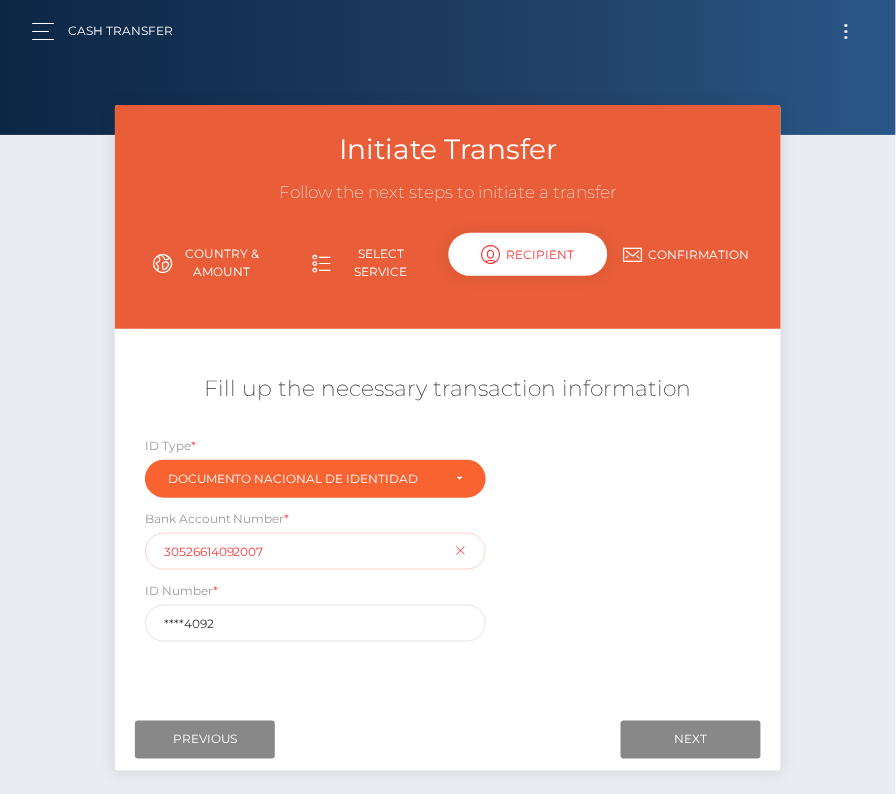 drag, startPoint x: 289, startPoint y: 547, endPoint x: 93, endPoint y: 547, distance: 196 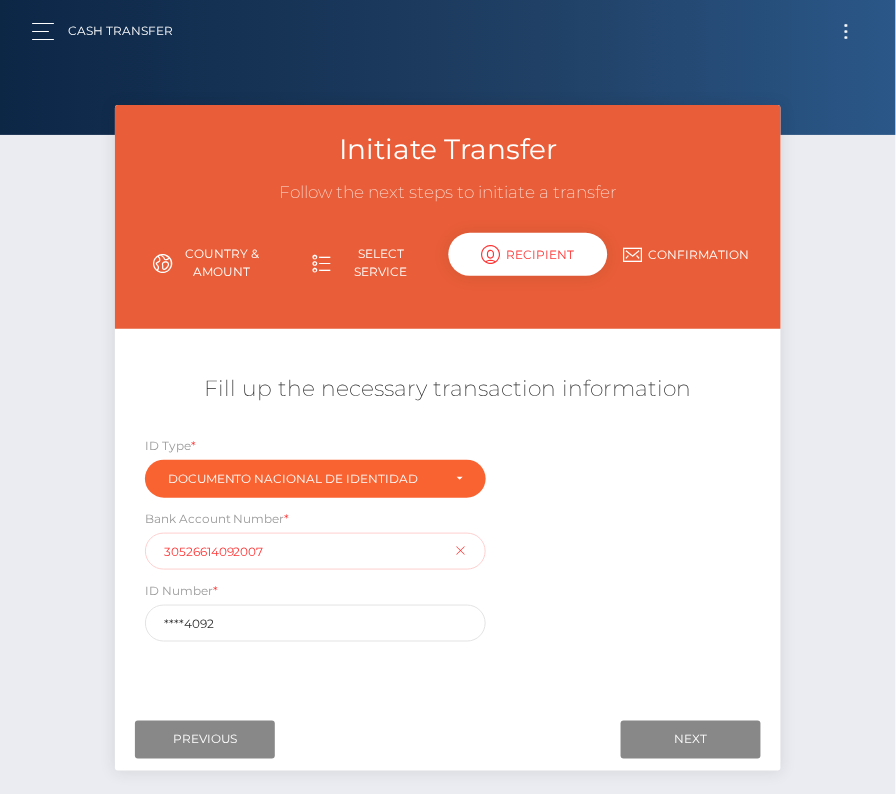 click on "Initiate Transfer
Follow the next steps to initiate a transfer
Country & Amount
Select Service
Recipient
Country" at bounding box center [448, 463] 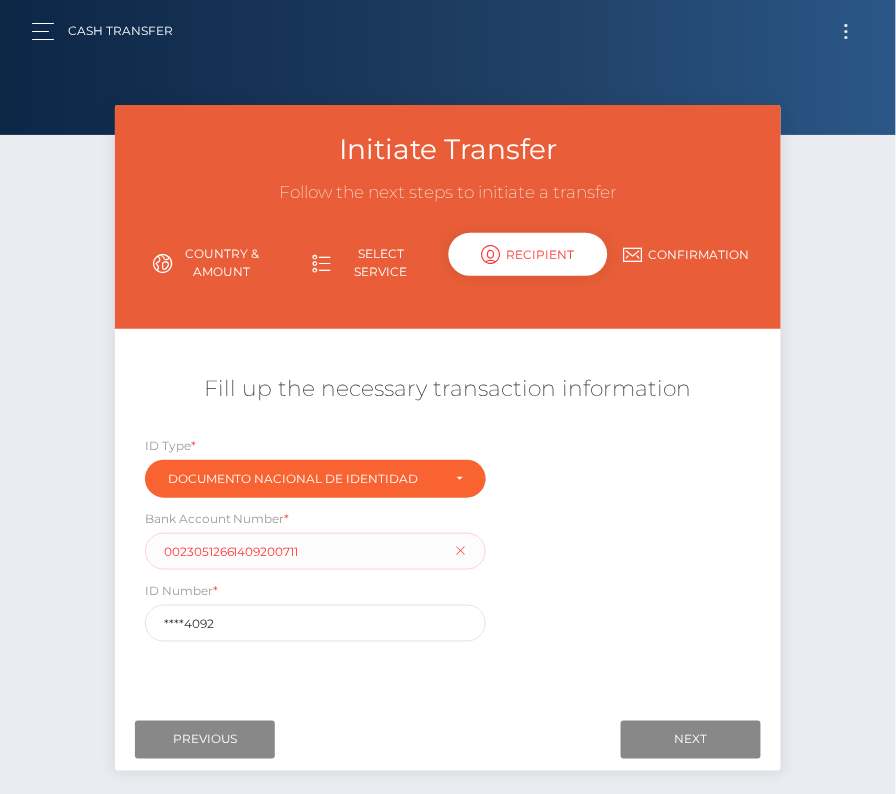 click on "ID Type  *
Carné de Extranjeria
Registro Único del Contribuyente
Documento Nacional de Identidad
Pasaporte
Documento Nacional de Identidad
Bank Account Number  *
00230512661409200711
ID Number  *
****4092" at bounding box center (448, 543) 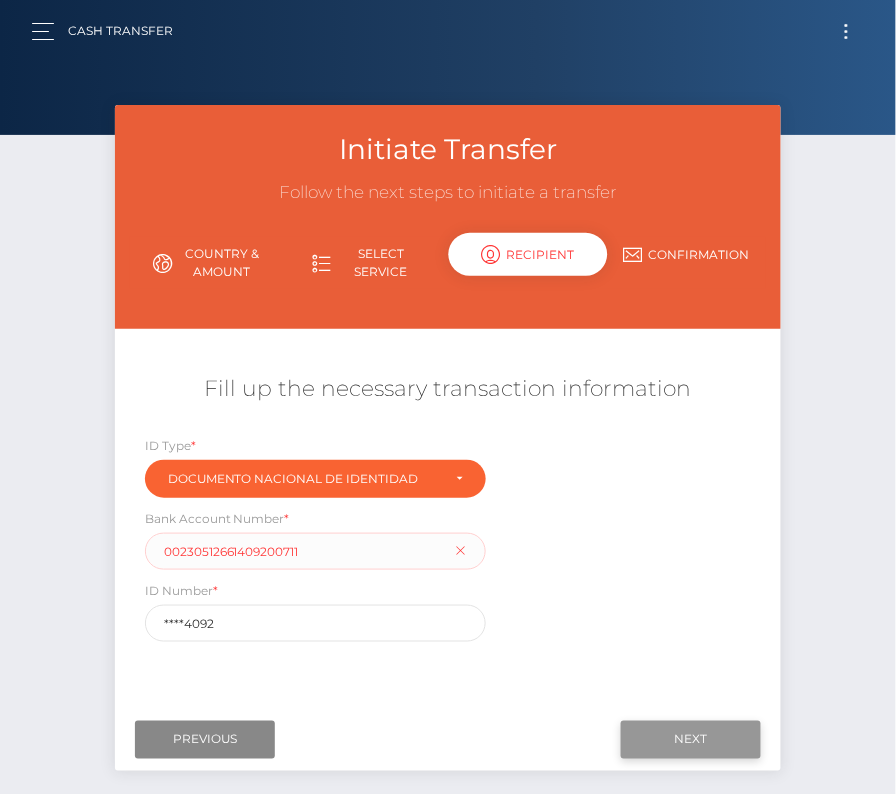 click on "Next" at bounding box center (691, 740) 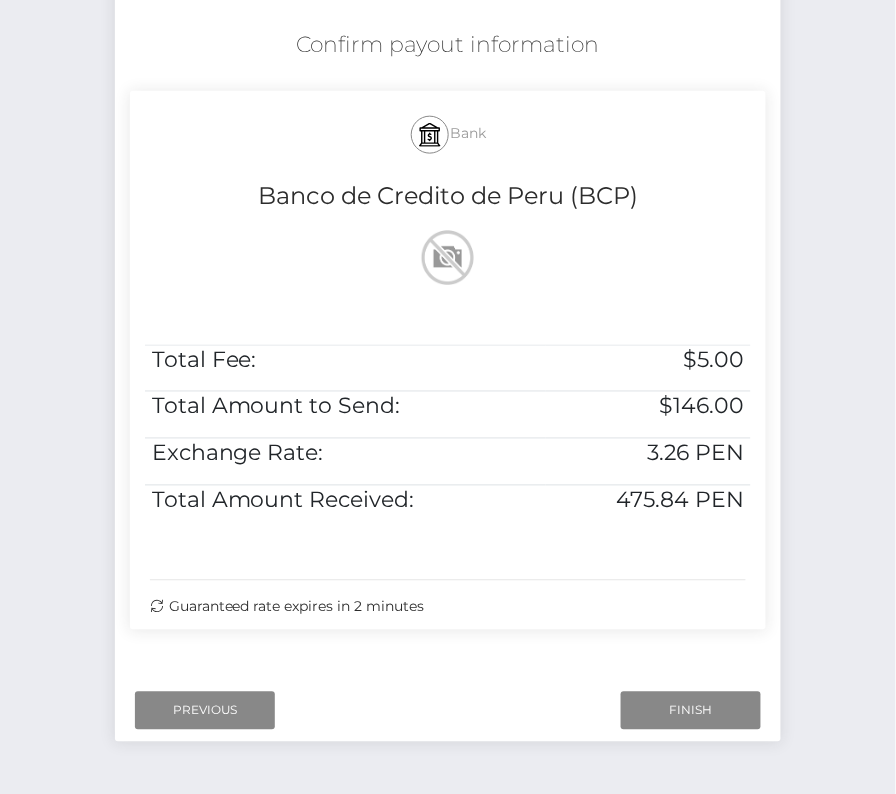 scroll, scrollTop: 366, scrollLeft: 0, axis: vertical 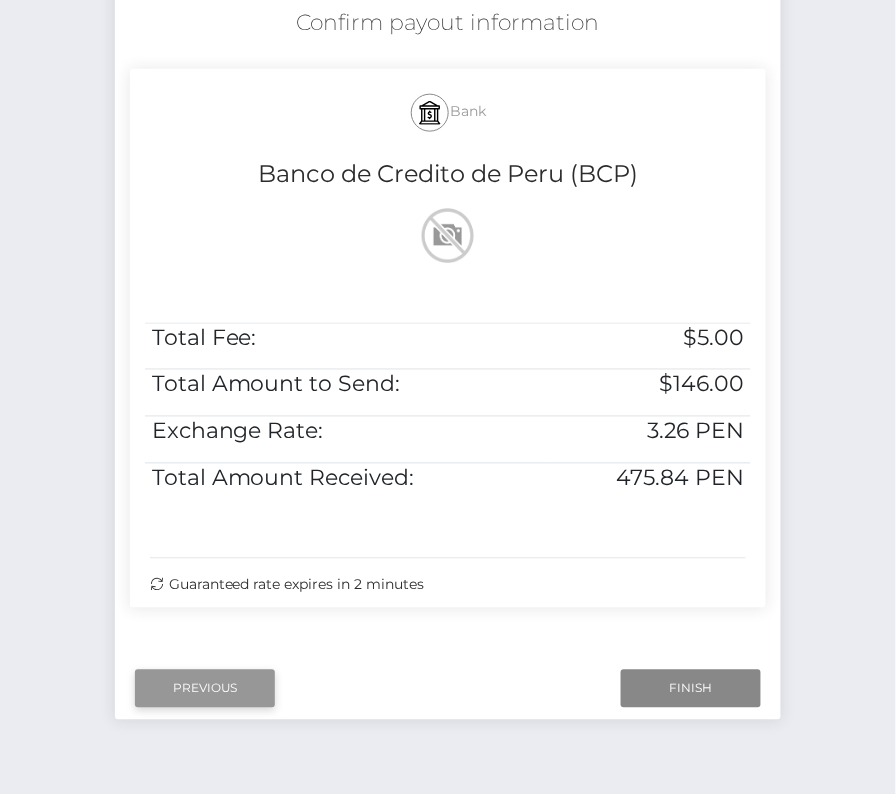 click on "Previous" at bounding box center [205, 689] 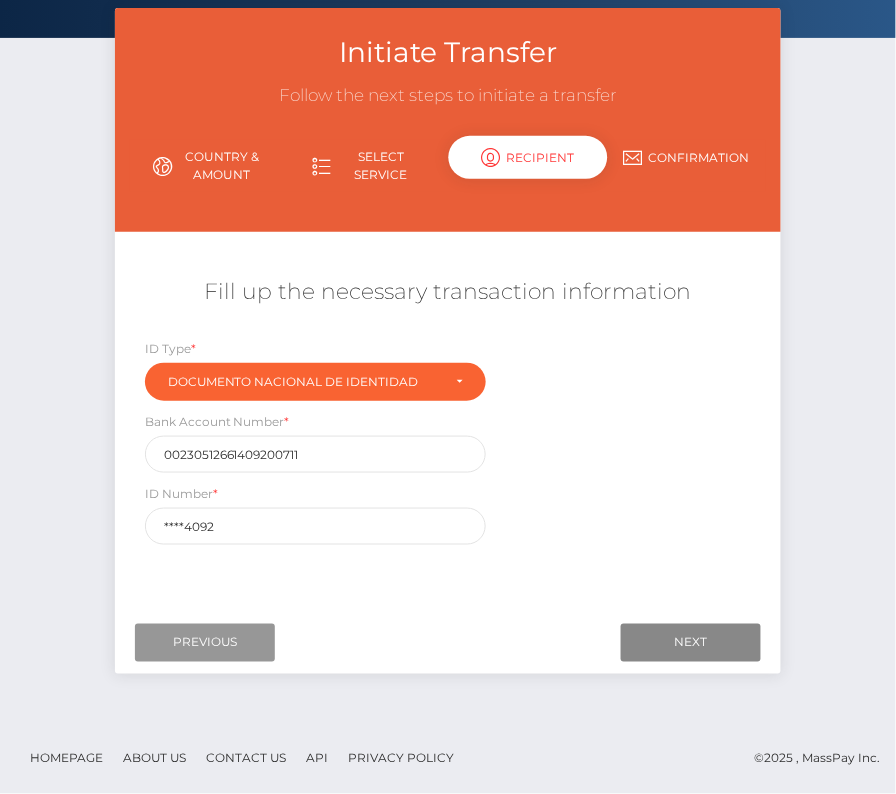 scroll, scrollTop: 96, scrollLeft: 0, axis: vertical 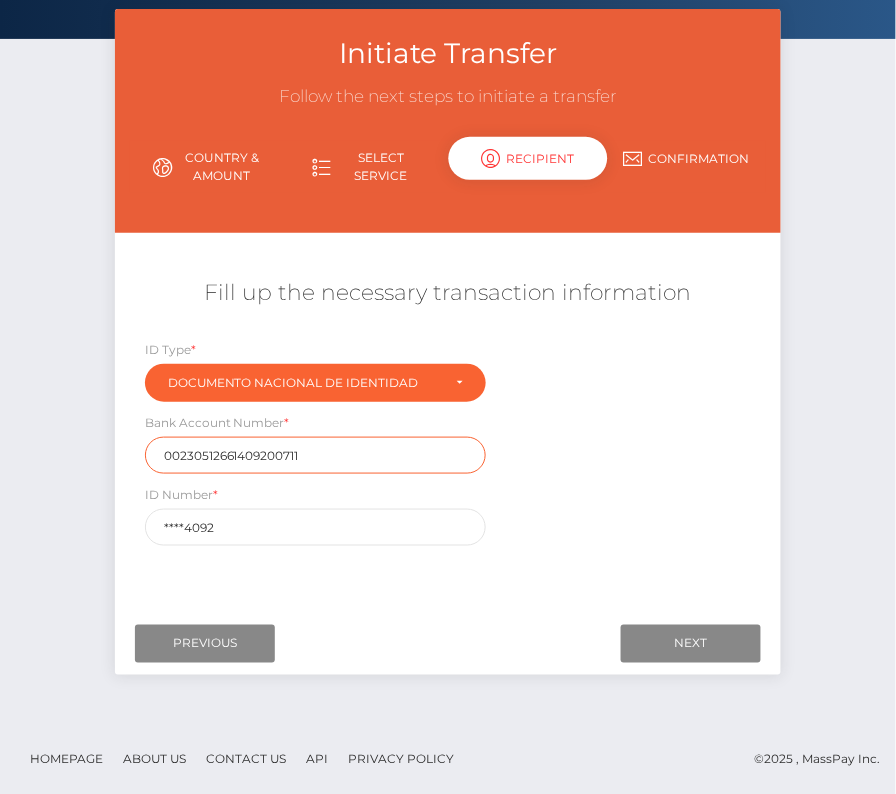 drag, startPoint x: 321, startPoint y: 453, endPoint x: 21, endPoint y: 453, distance: 300 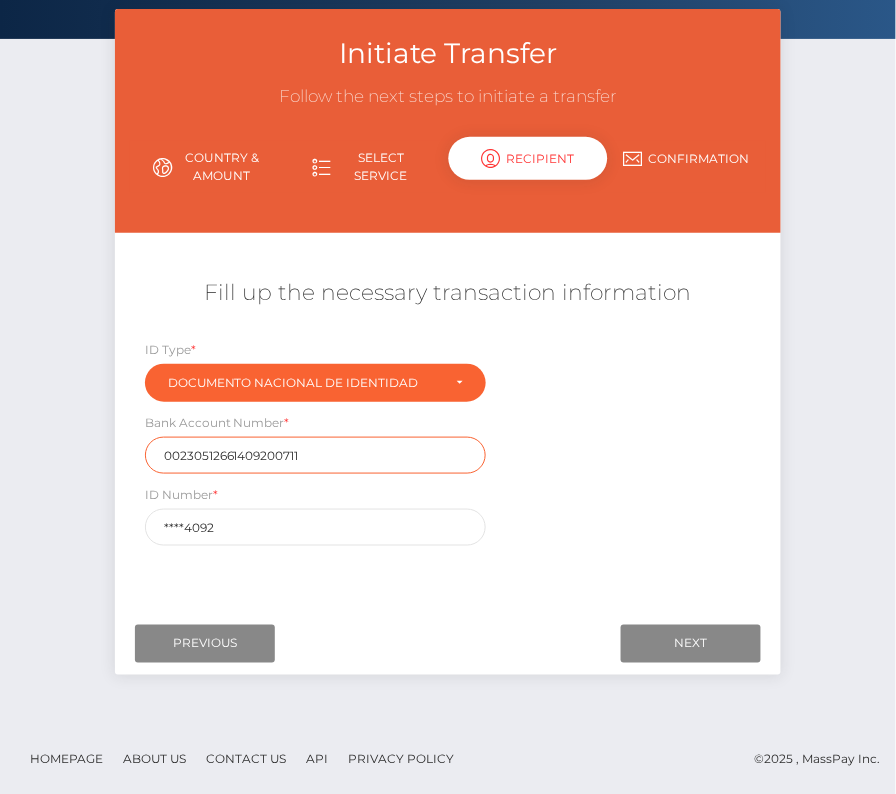 click on "Initiate Transfer
Follow the next steps to initiate a transfer
Country & Amount
Select Service
Recipient
Country" at bounding box center [448, 367] 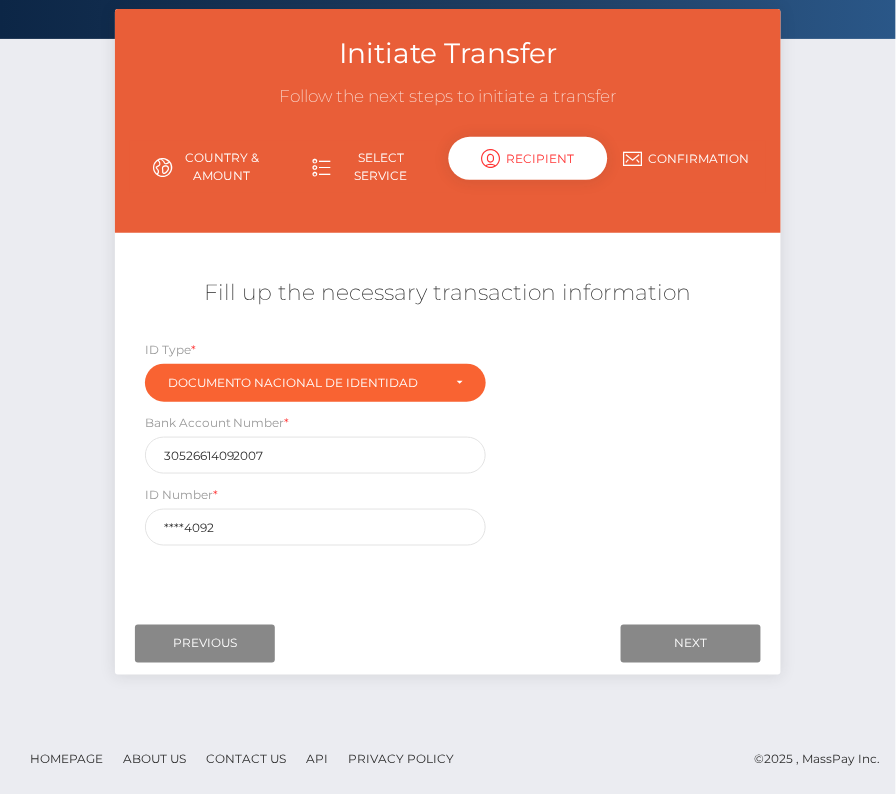 click on "Where would you like to send money to?
Country
Abkhazia
Afghanistan
Albania
Algeria
American Samoa   Andorra   Angola   Anguilla   Antarctica   Chad" at bounding box center [448, 425] 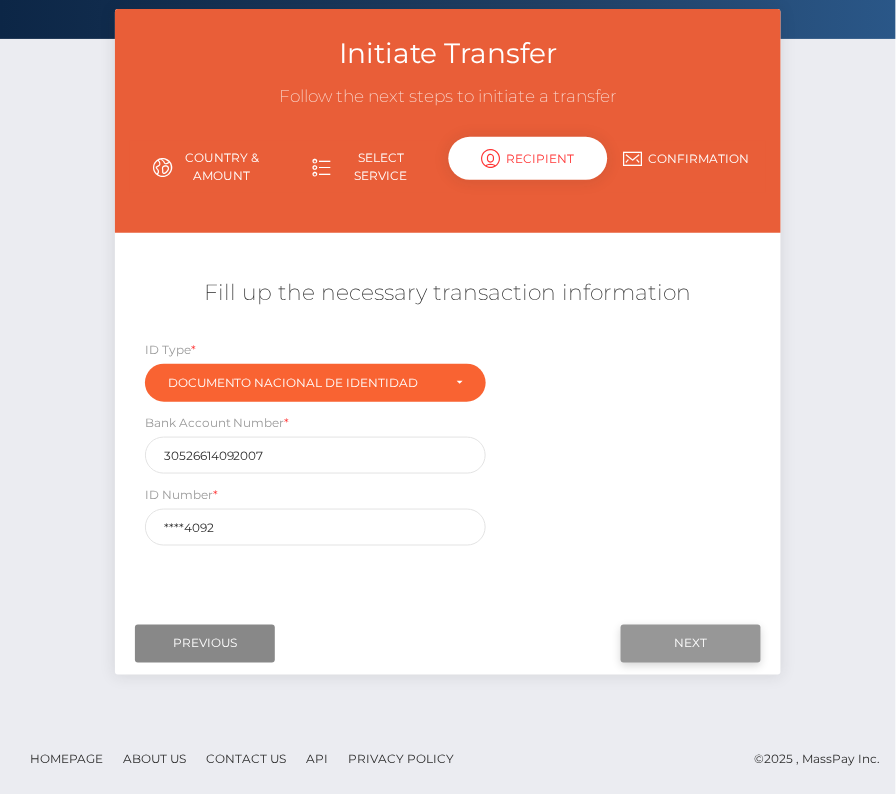 click on "Next" at bounding box center (691, 644) 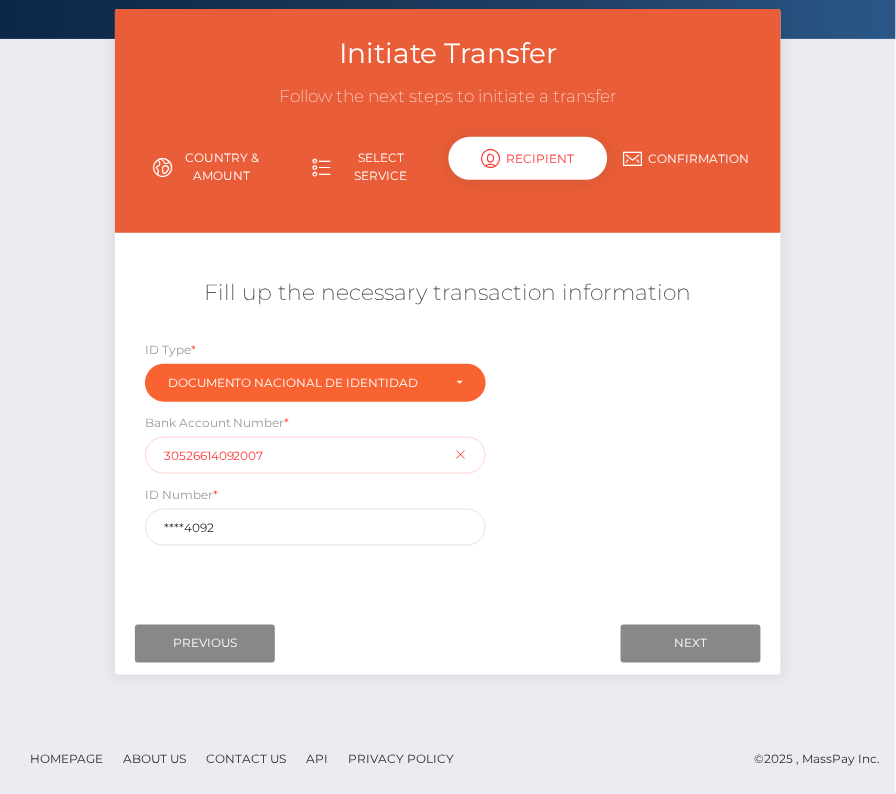 drag, startPoint x: 309, startPoint y: 461, endPoint x: 100, endPoint y: 461, distance: 209 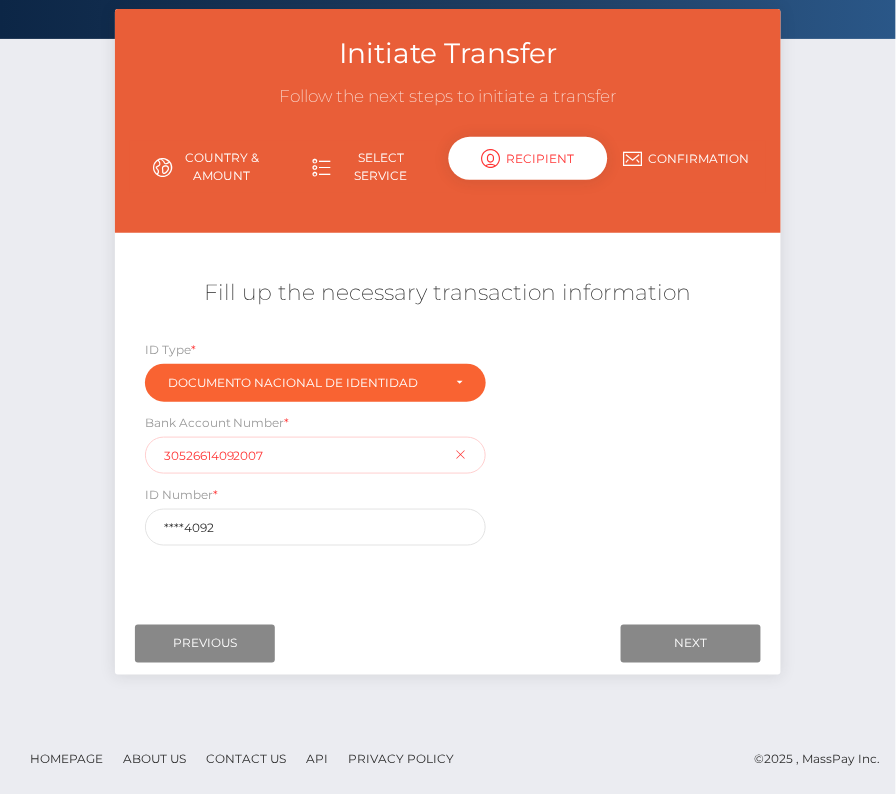 click on "Initiate Transfer
Follow the next steps to initiate a transfer
Country & Amount
Select Service
Recipient
Country  Aruba" at bounding box center [448, 352] 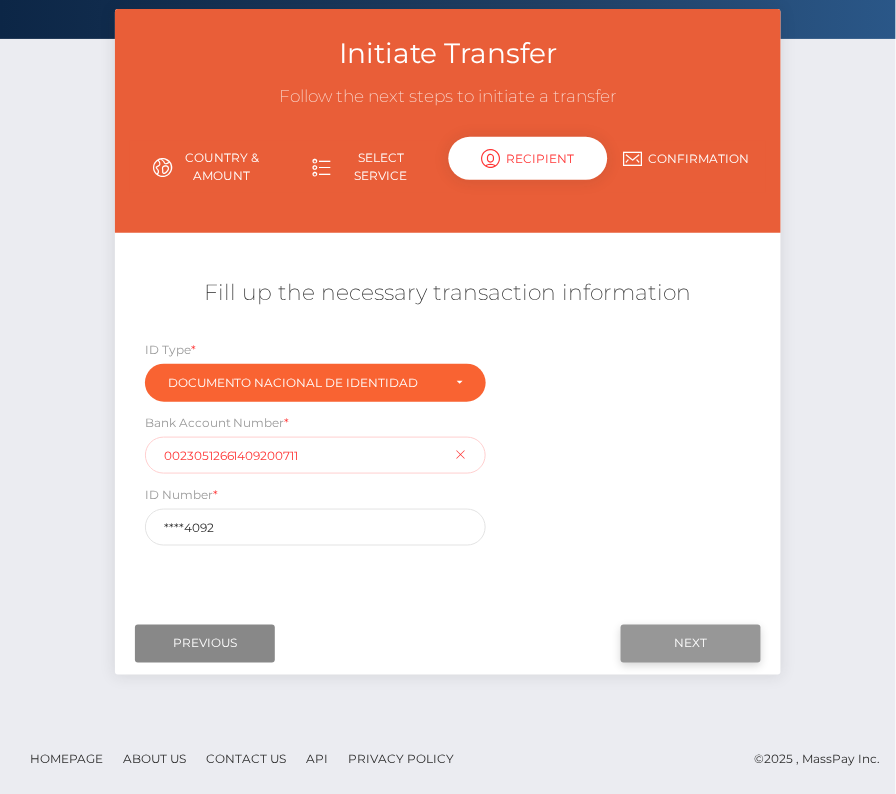 type on "00230512661409200711" 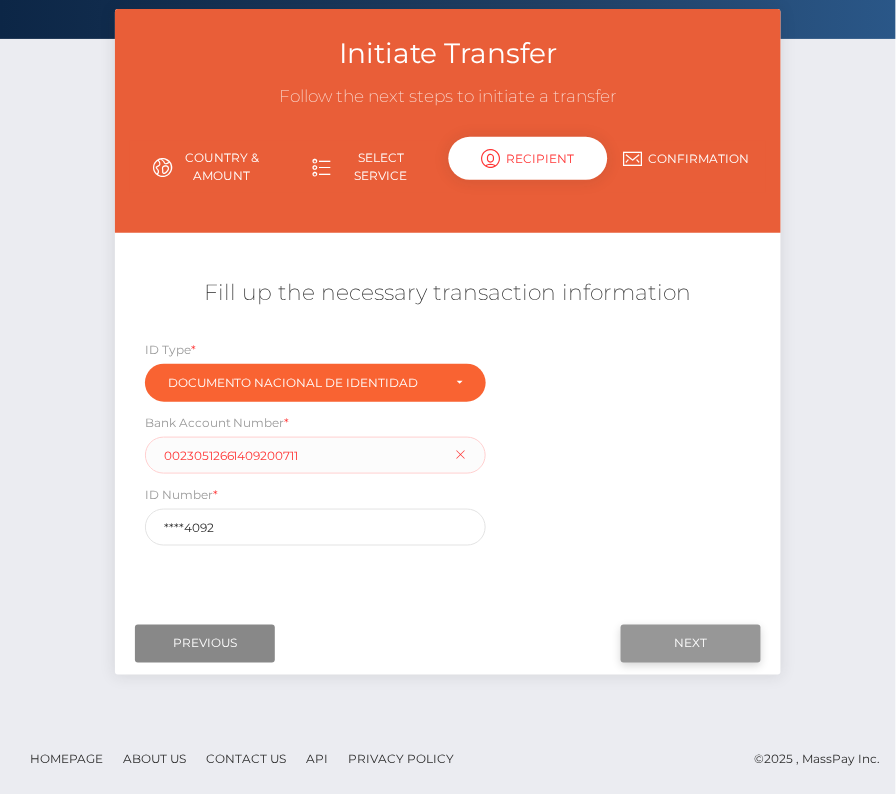 click on "Next" at bounding box center (691, 644) 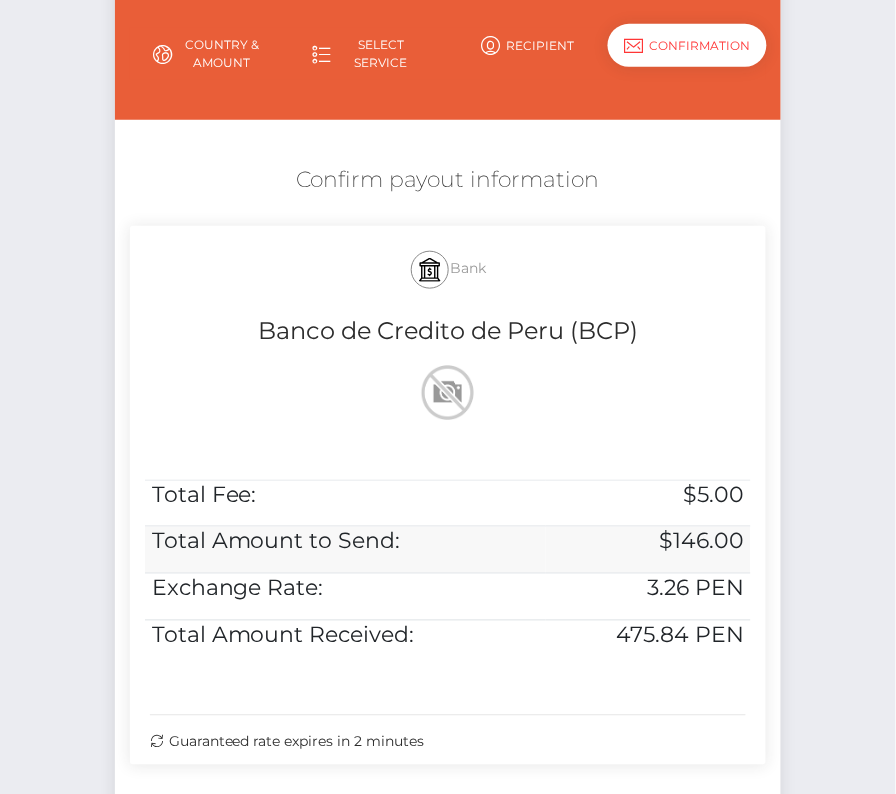 scroll, scrollTop: 233, scrollLeft: 0, axis: vertical 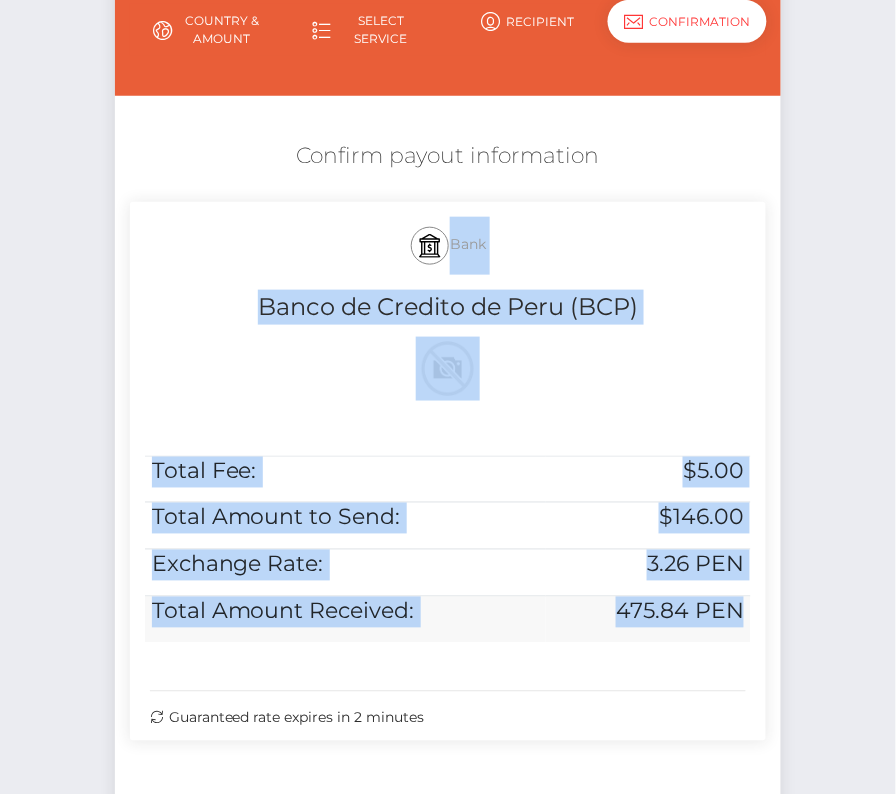 drag, startPoint x: 345, startPoint y: 214, endPoint x: 736, endPoint y: 637, distance: 576.02954 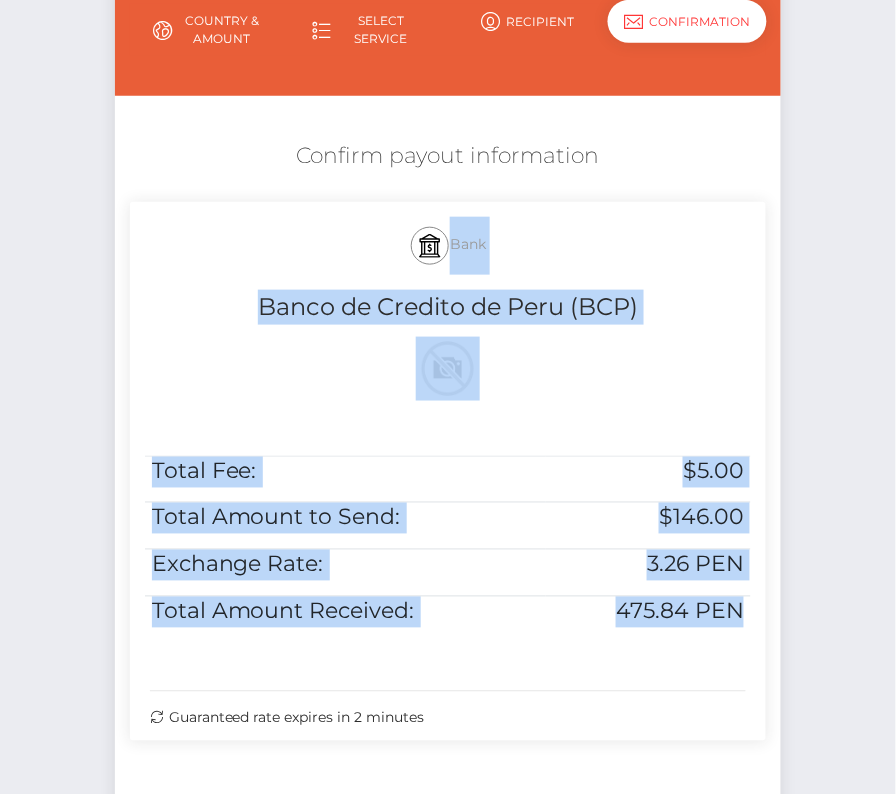 copy on "Bank
Banco de Credito de Peru (BCP)
Total Fee:
$5.00
Total Amount to Send:
$146.00
Exchange Rate:
3.26 PEN
Total Amount Received:
475.84 PEN" 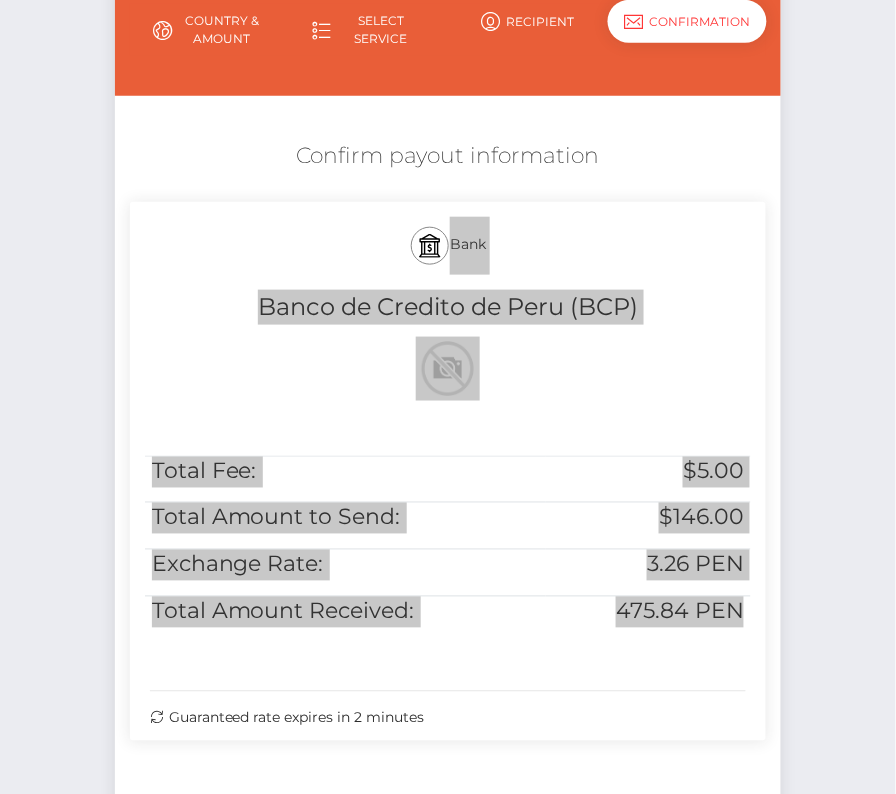 scroll, scrollTop: 408, scrollLeft: 0, axis: vertical 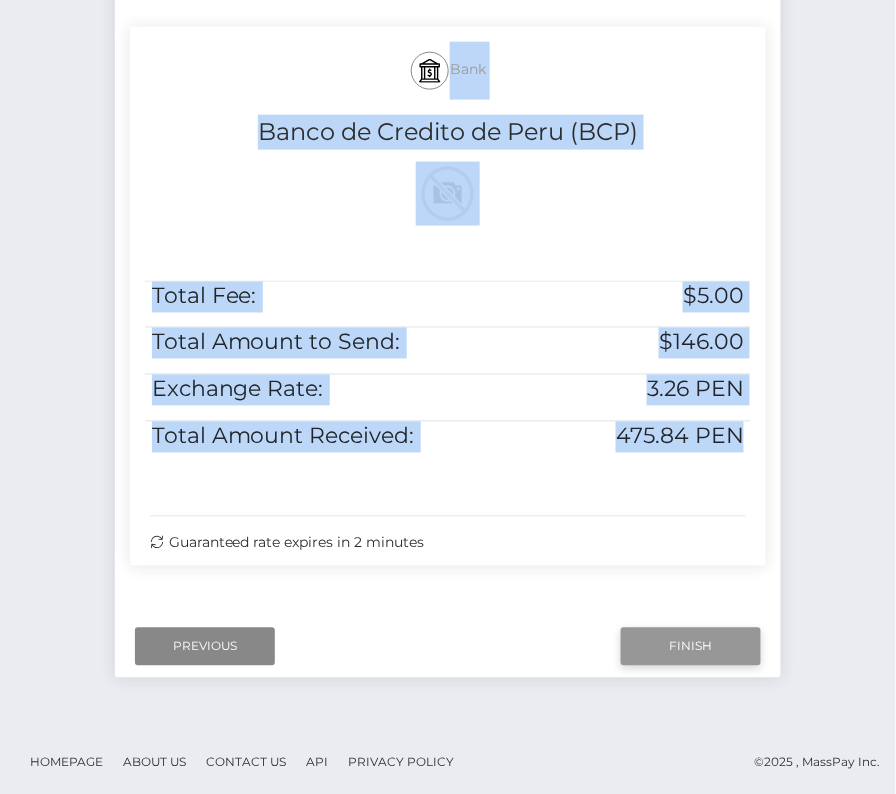 click on "Finish" at bounding box center (691, 647) 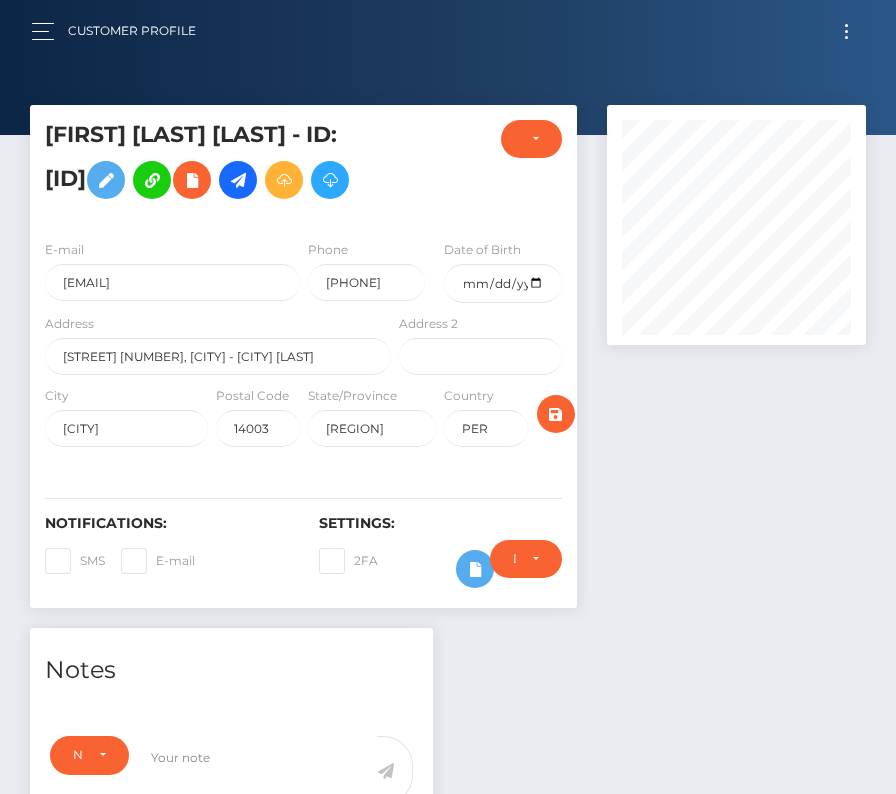 scroll, scrollTop: 0, scrollLeft: 0, axis: both 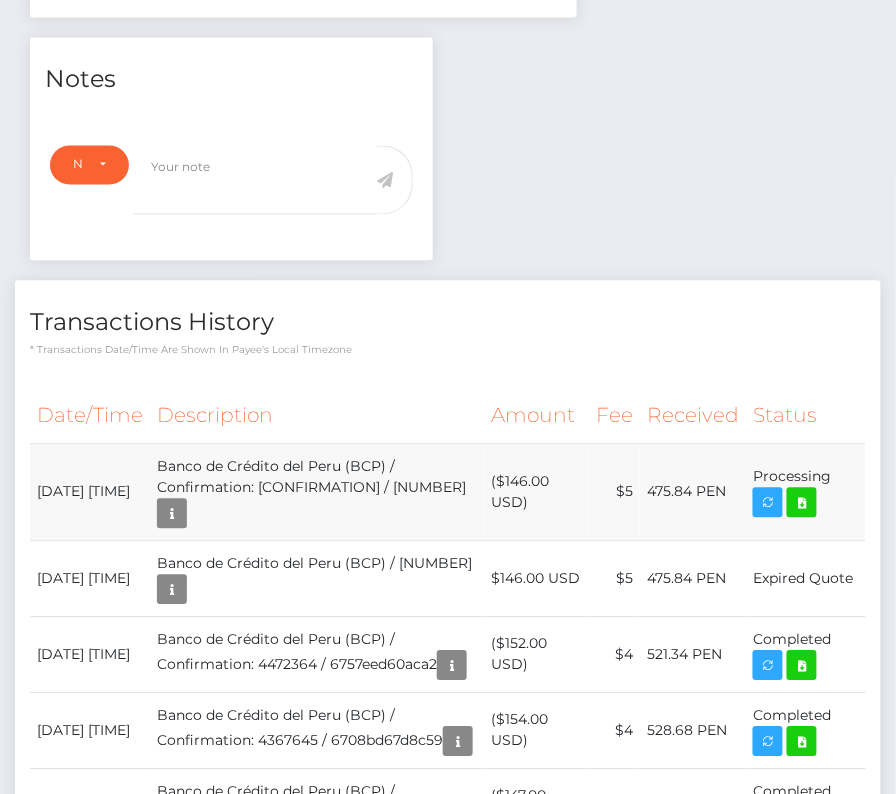 drag, startPoint x: 37, startPoint y: 499, endPoint x: 842, endPoint y: 522, distance: 805.3285 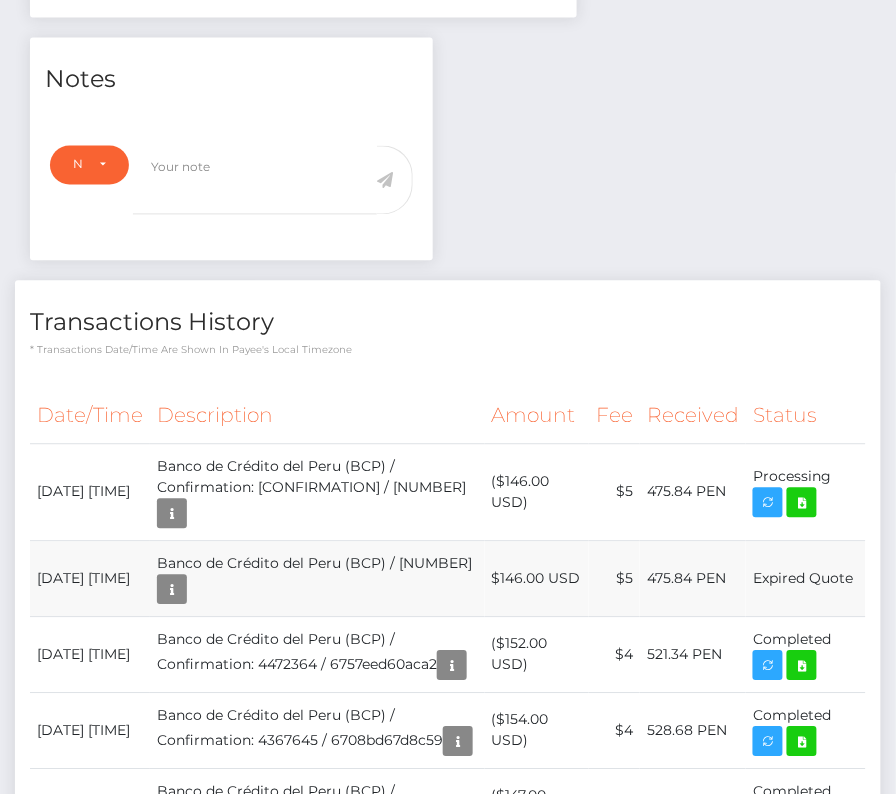 copy on "August  6, 2025 02:38AM
Banco de Crédito del Peru (BCP) / Confirmation: 2b53f2a6-46d0-4117-9079-2e3c6b702ee7 / 689305ff0c4a6
($146.00 USD)
$5
475.84 PEN
Processing" 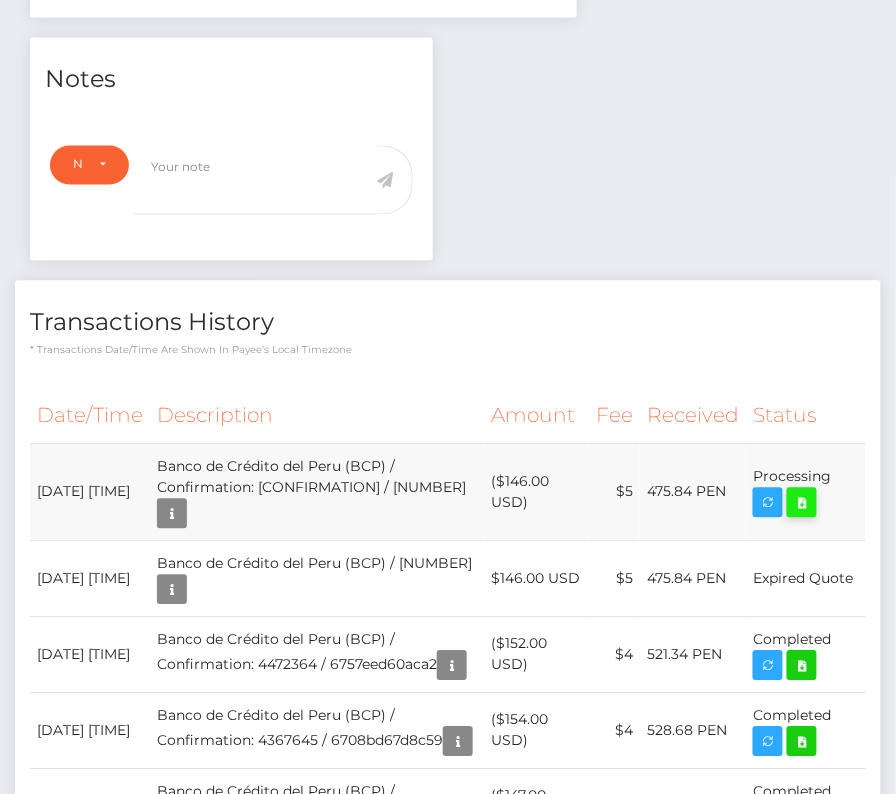 click at bounding box center (802, 503) 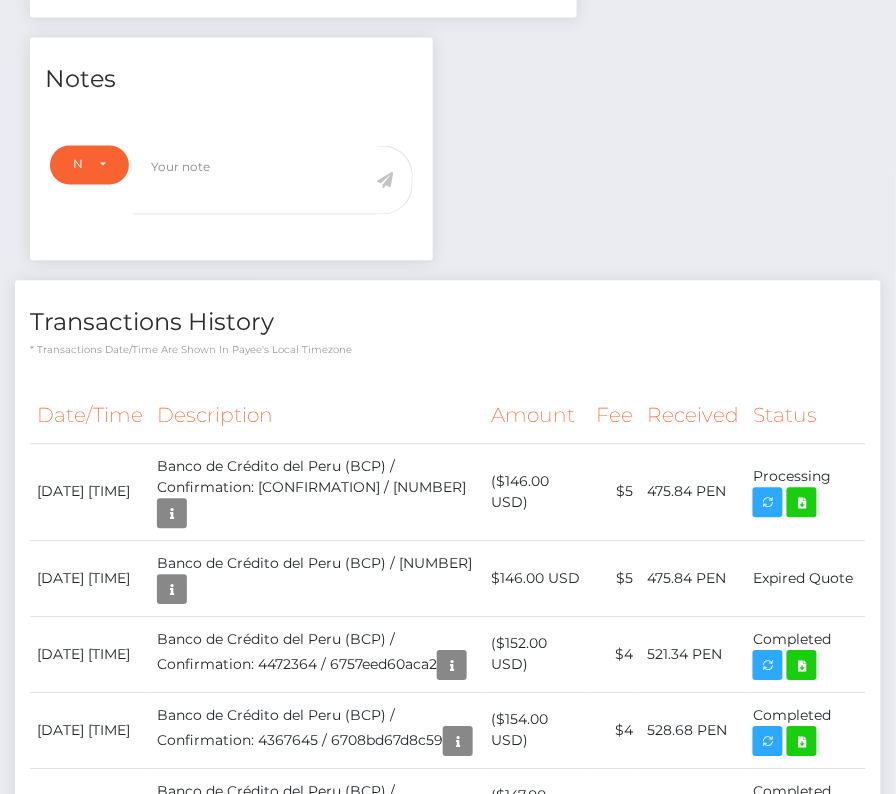 click on "Date/Time
Description
Amount
Fee
Received
Status" at bounding box center (448, 675) 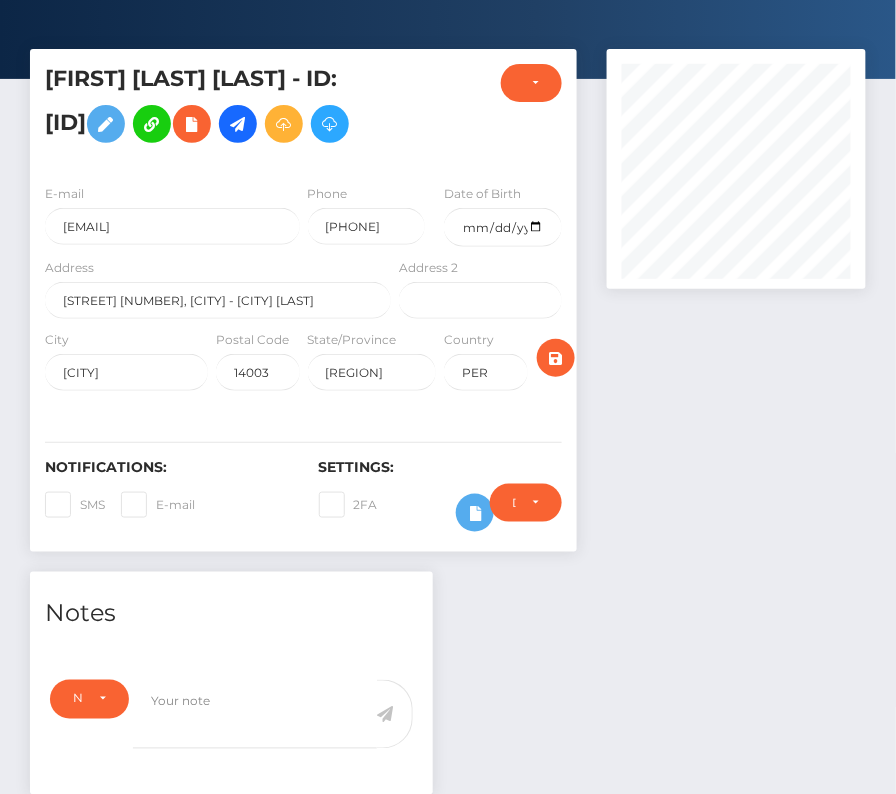 scroll, scrollTop: 0, scrollLeft: 0, axis: both 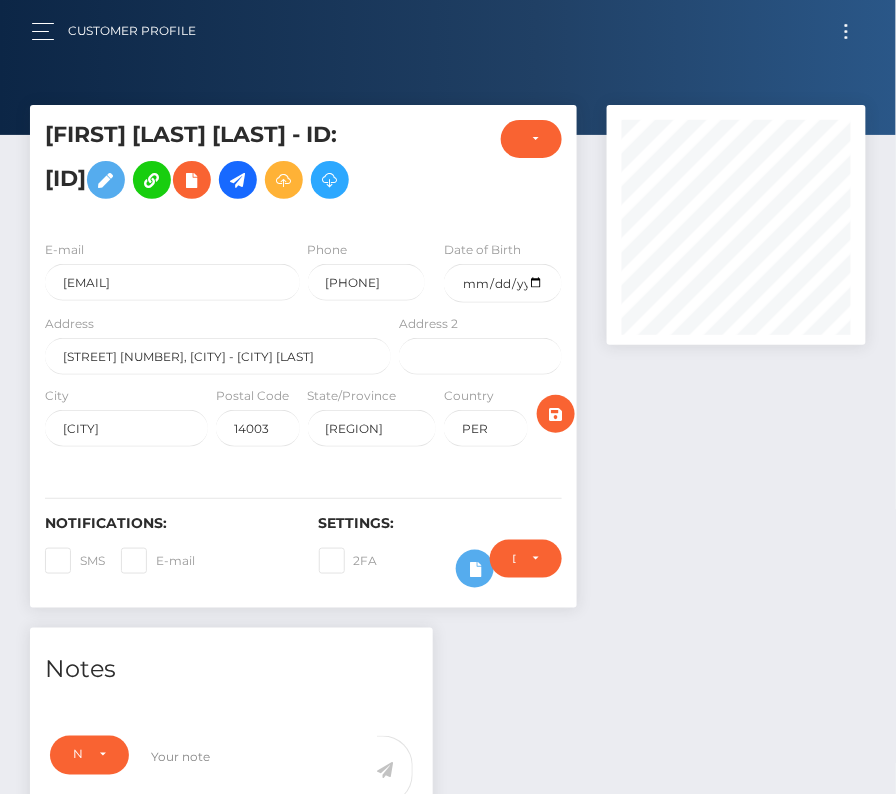 click at bounding box center (846, 31) 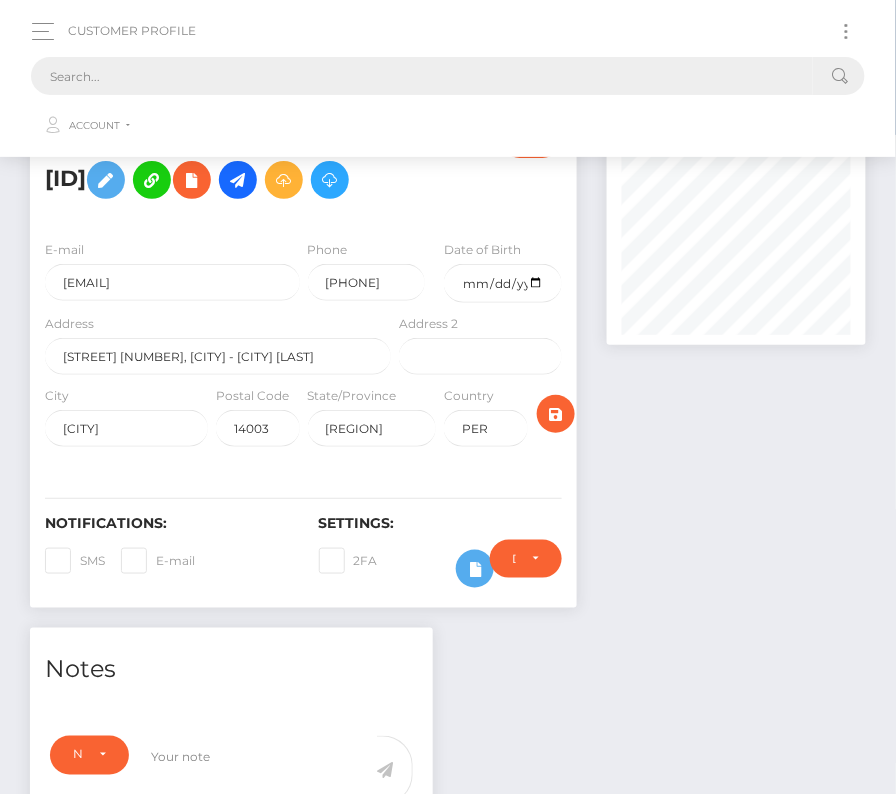 click at bounding box center [422, 76] 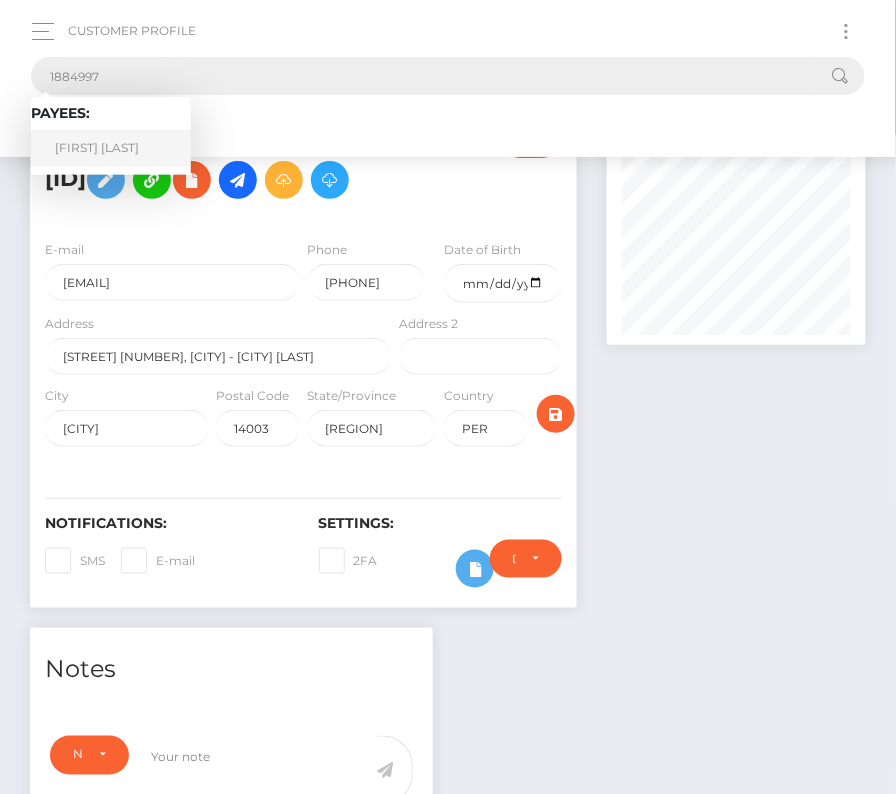 type on "1884997" 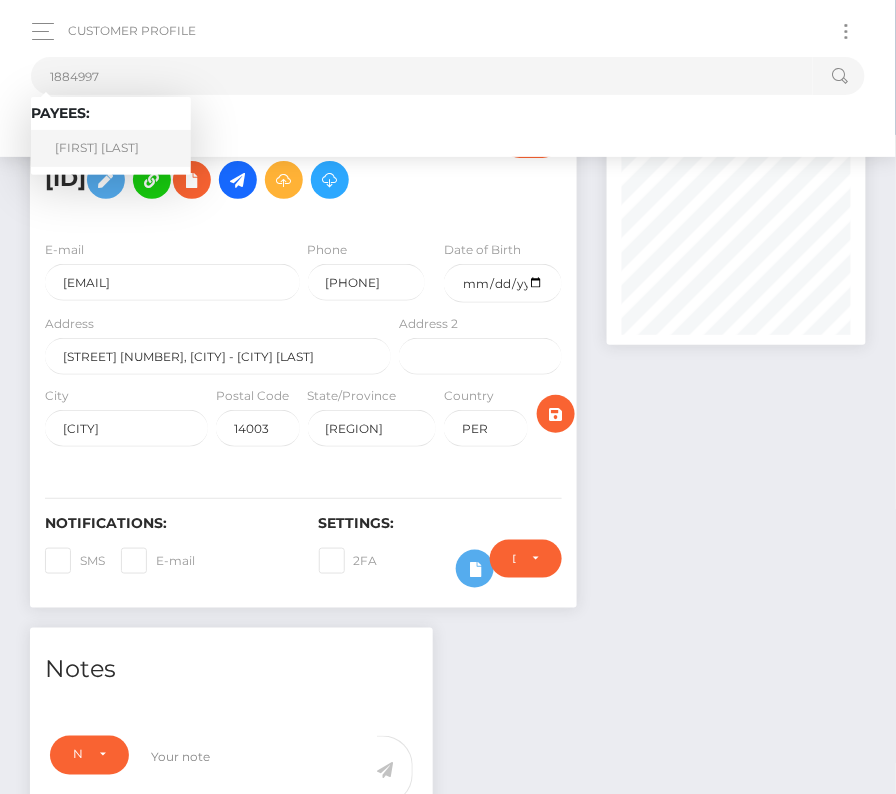 click on "Casandra  Nyce" at bounding box center (111, 148) 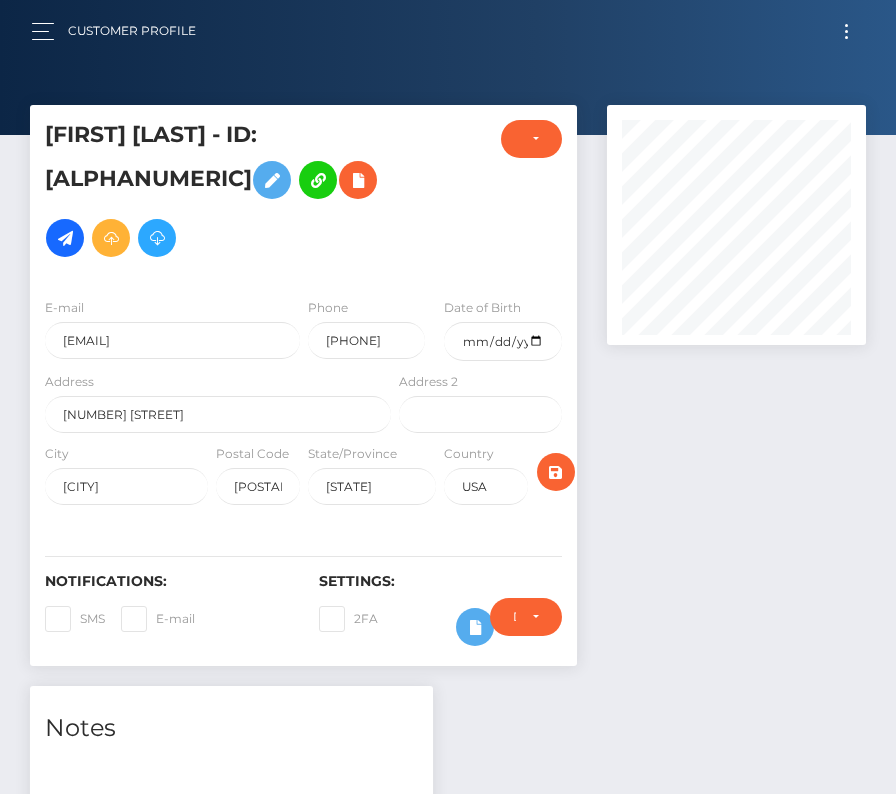 scroll, scrollTop: 0, scrollLeft: 0, axis: both 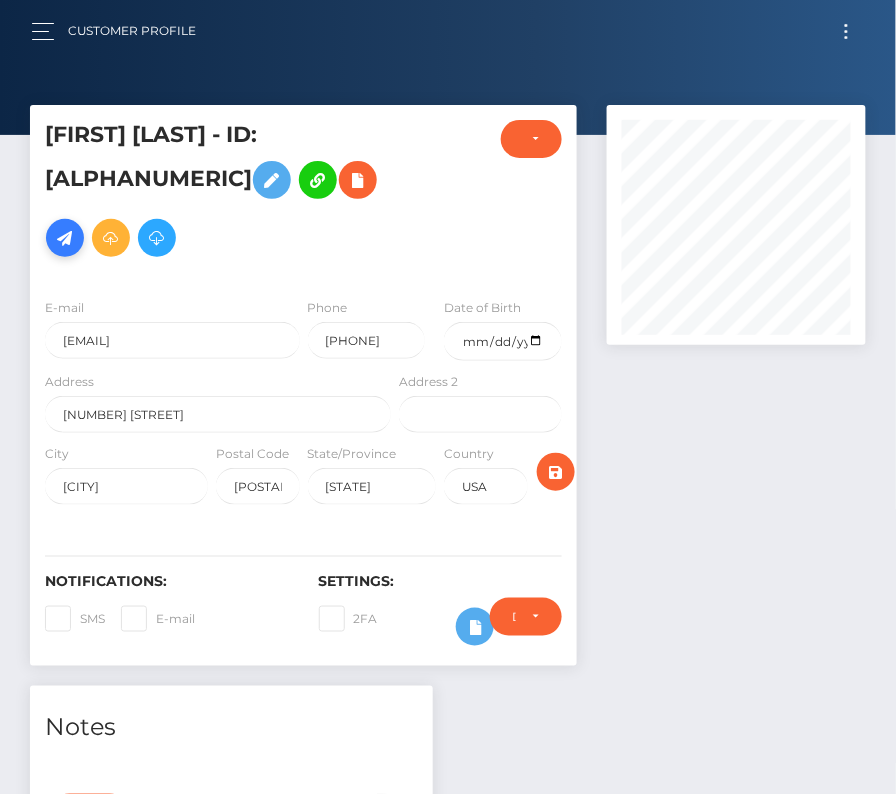 click at bounding box center [65, 238] 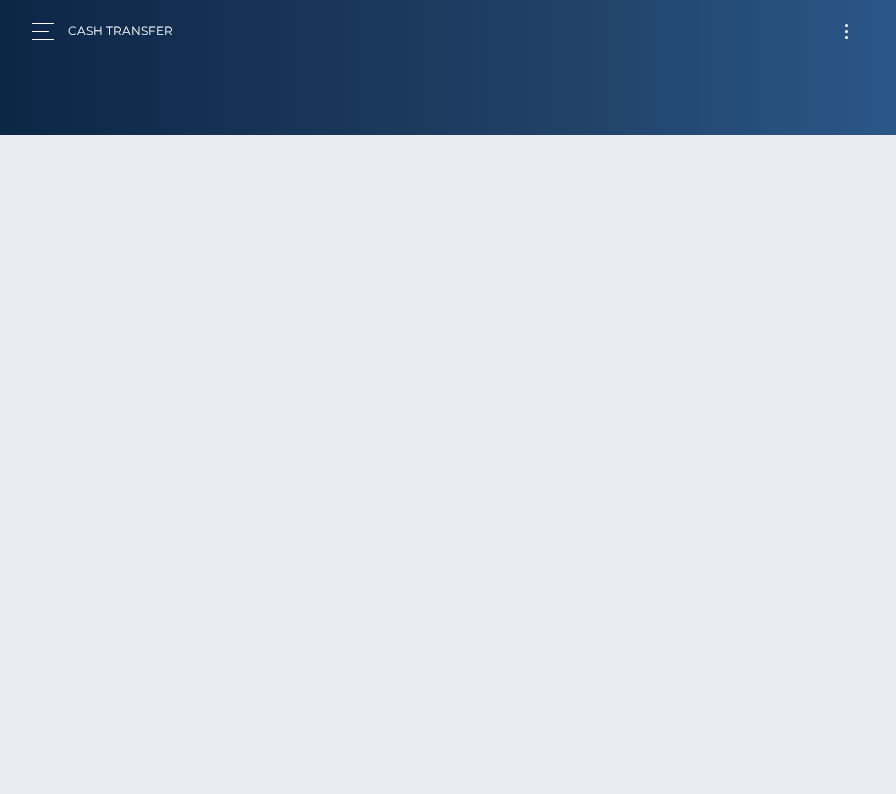 scroll, scrollTop: 0, scrollLeft: 0, axis: both 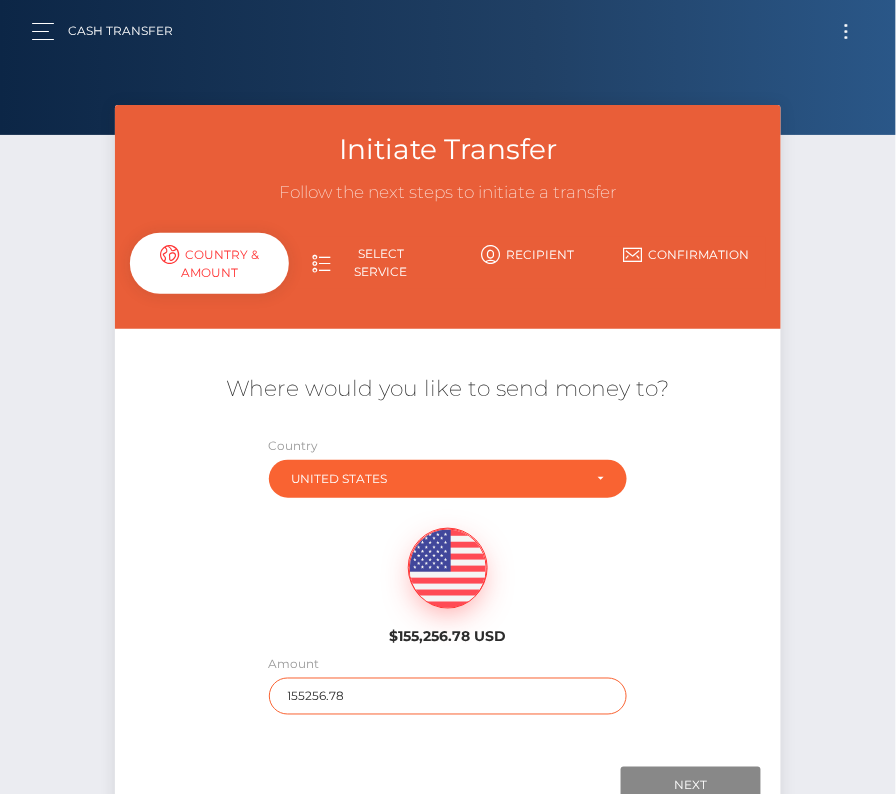 click on "155256.78" at bounding box center [448, 696] 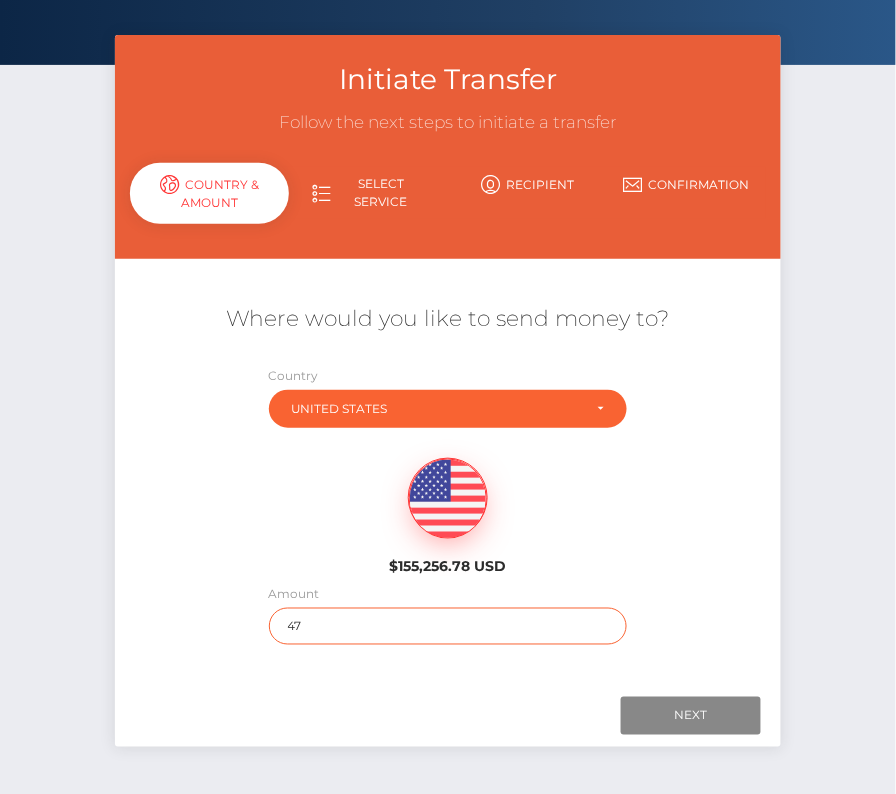 scroll, scrollTop: 140, scrollLeft: 0, axis: vertical 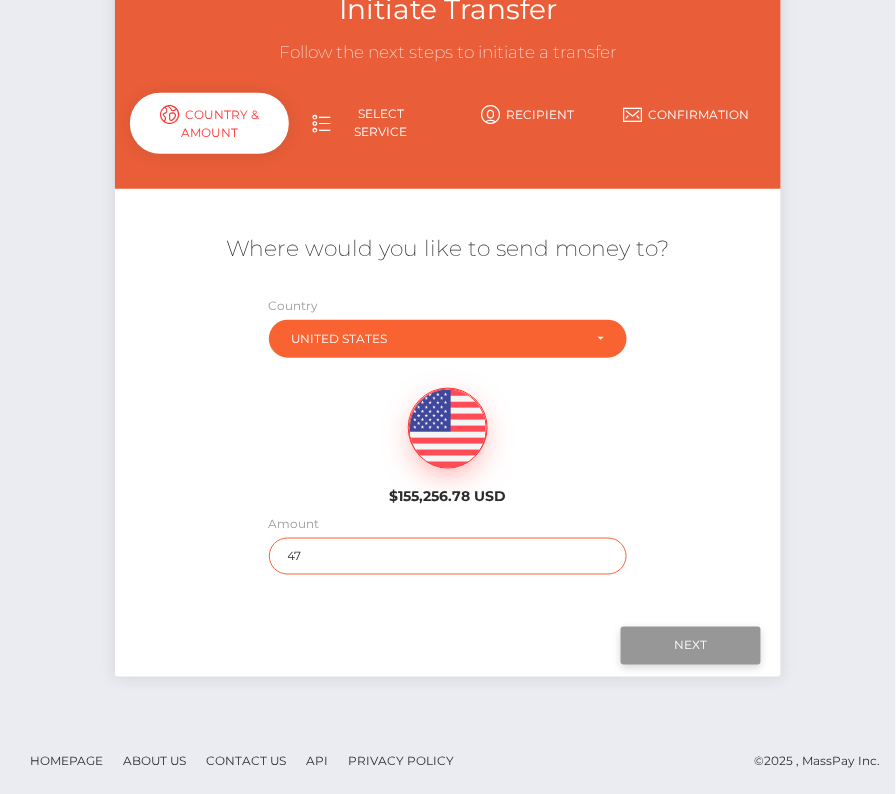 type on "47" 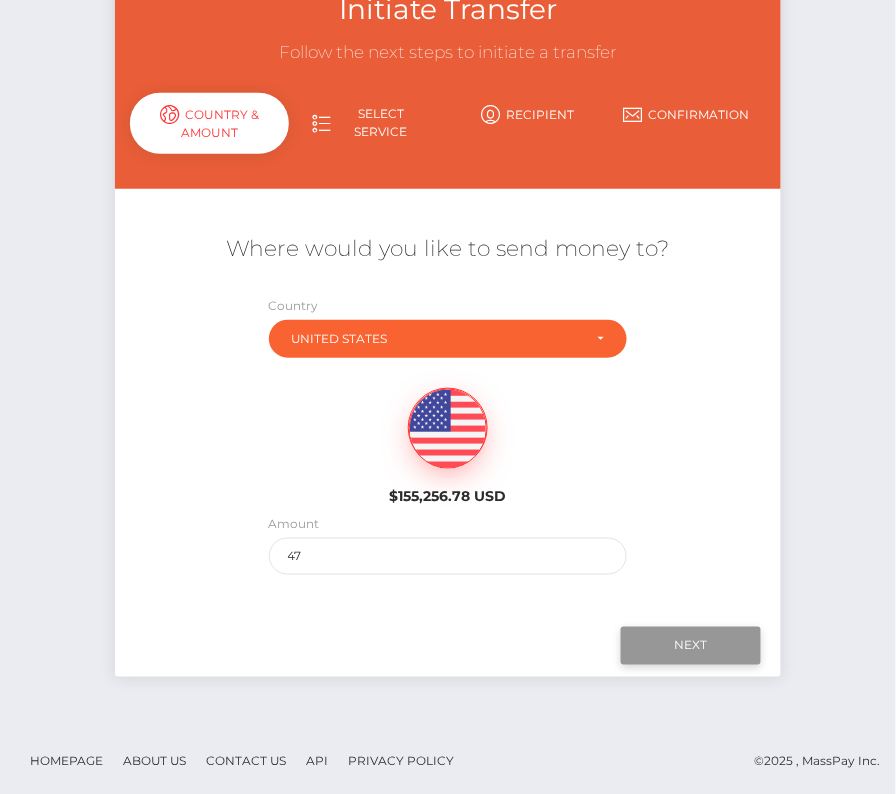 click on "Next" at bounding box center (691, 646) 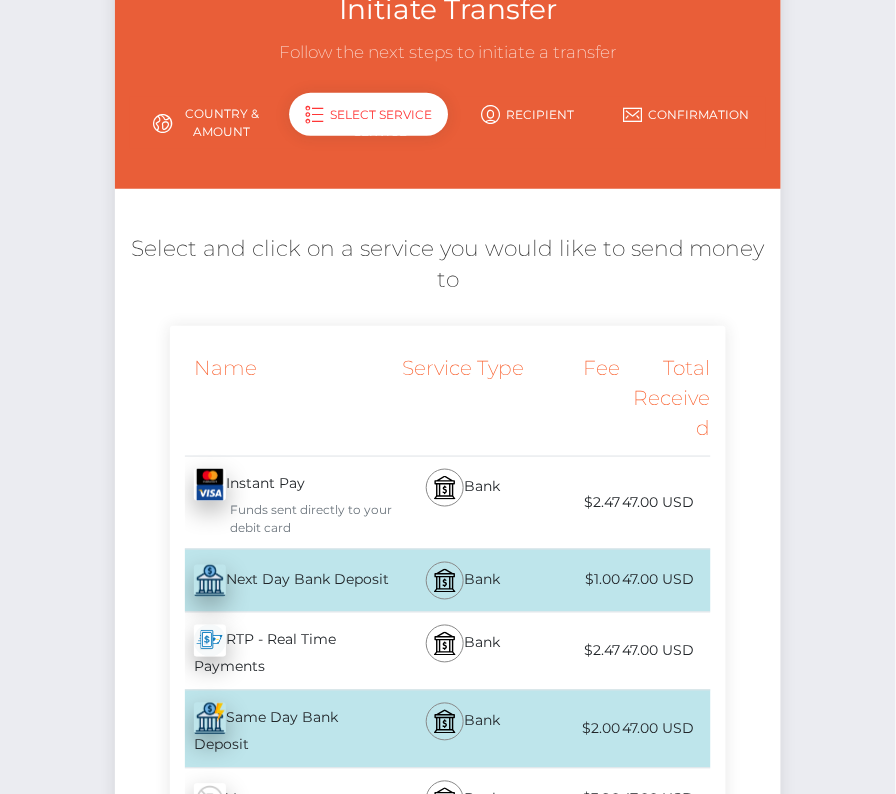 click on "Next Day Bank Deposit  - USD" at bounding box center [282, 581] 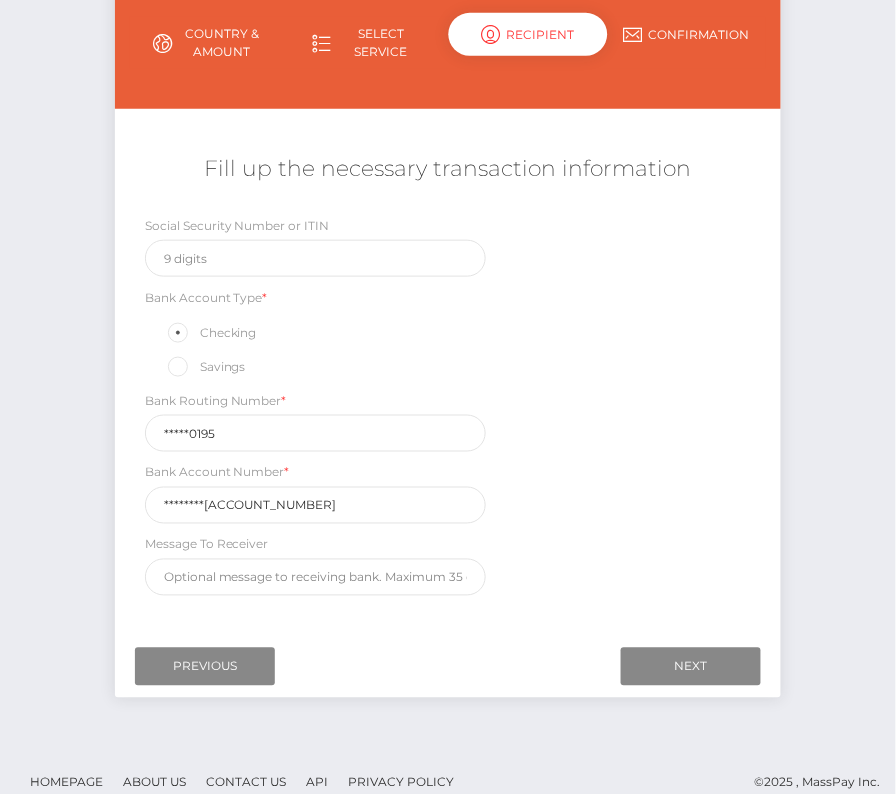 scroll, scrollTop: 235, scrollLeft: 0, axis: vertical 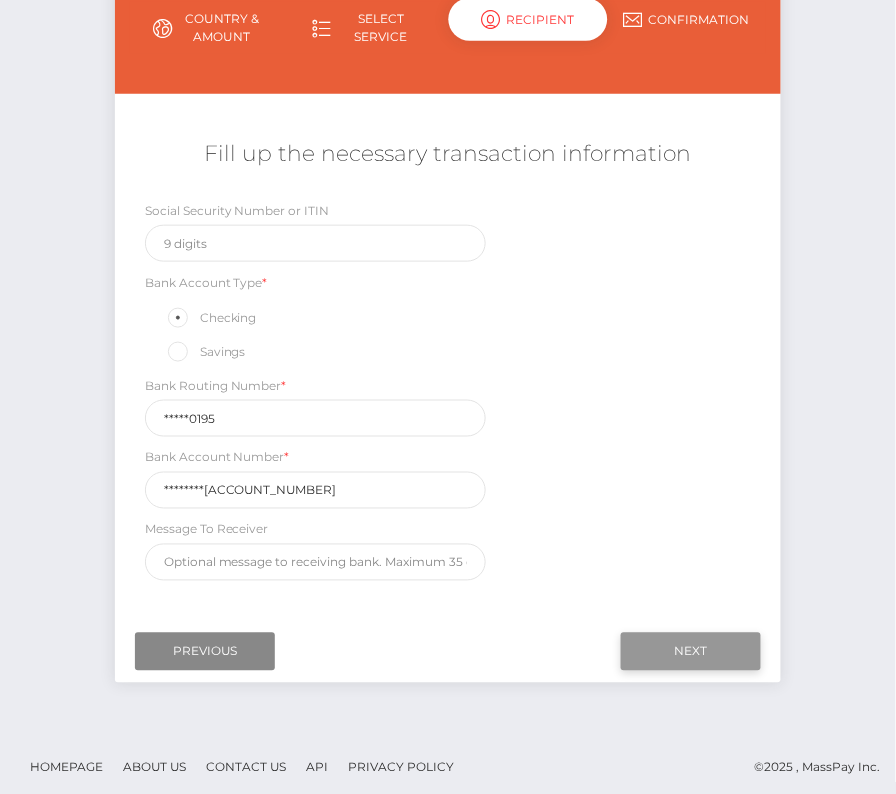 click on "Next" at bounding box center (691, 652) 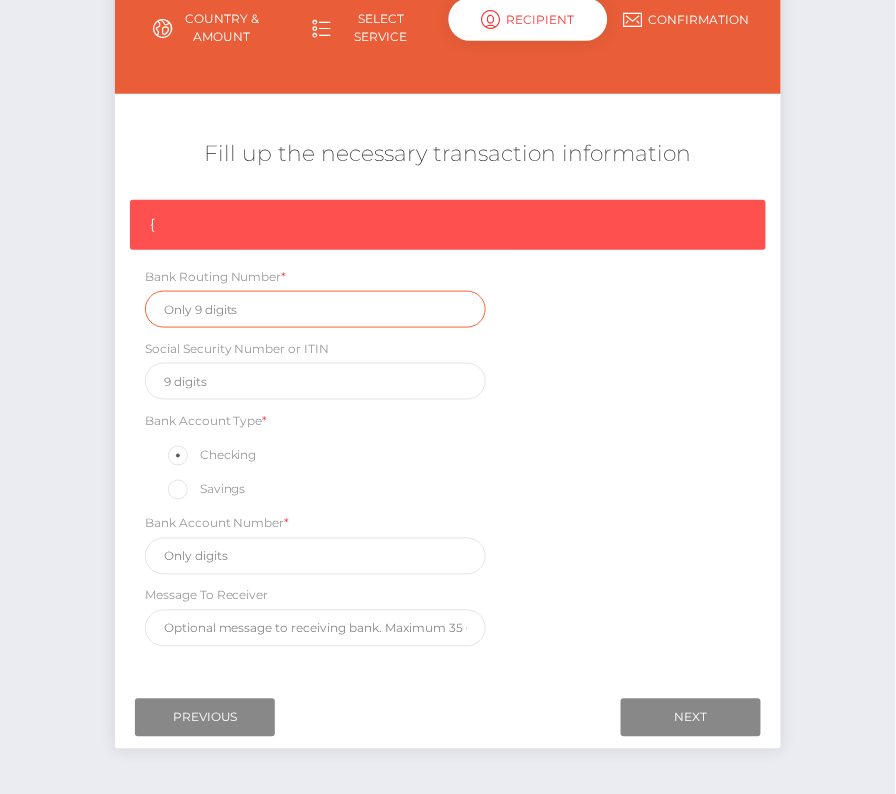 click at bounding box center (315, 309) 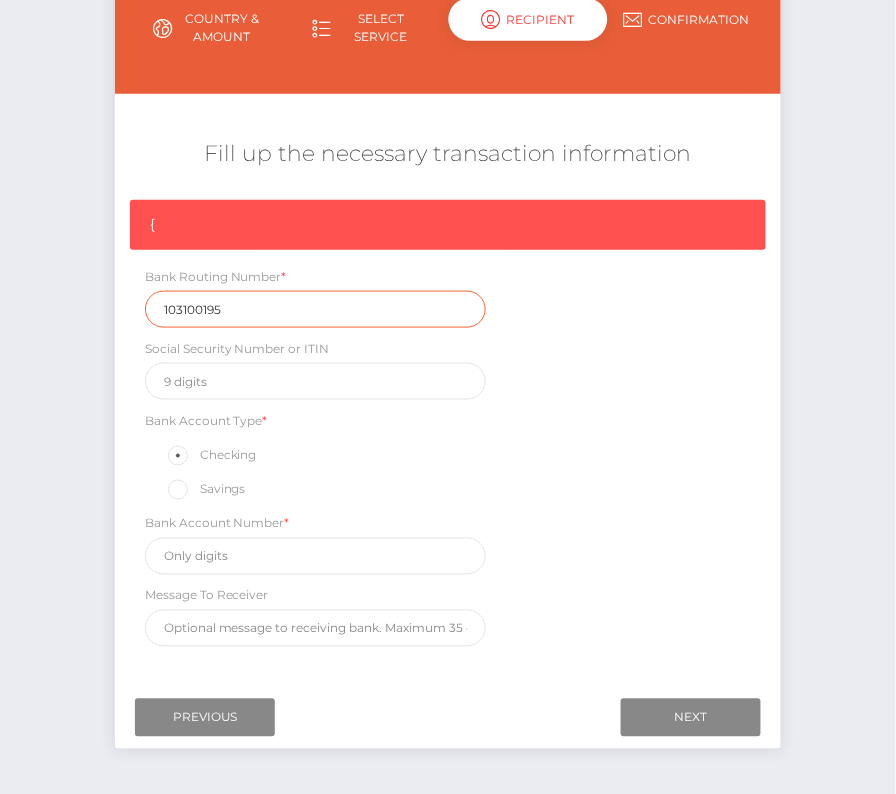type on "103100195" 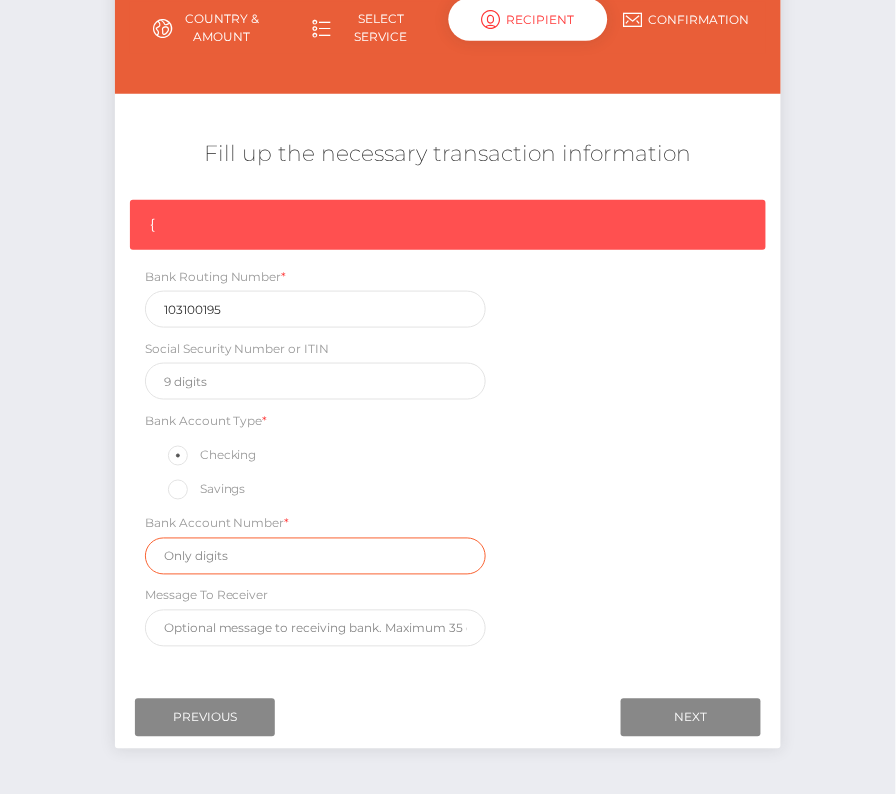 click at bounding box center [315, 556] 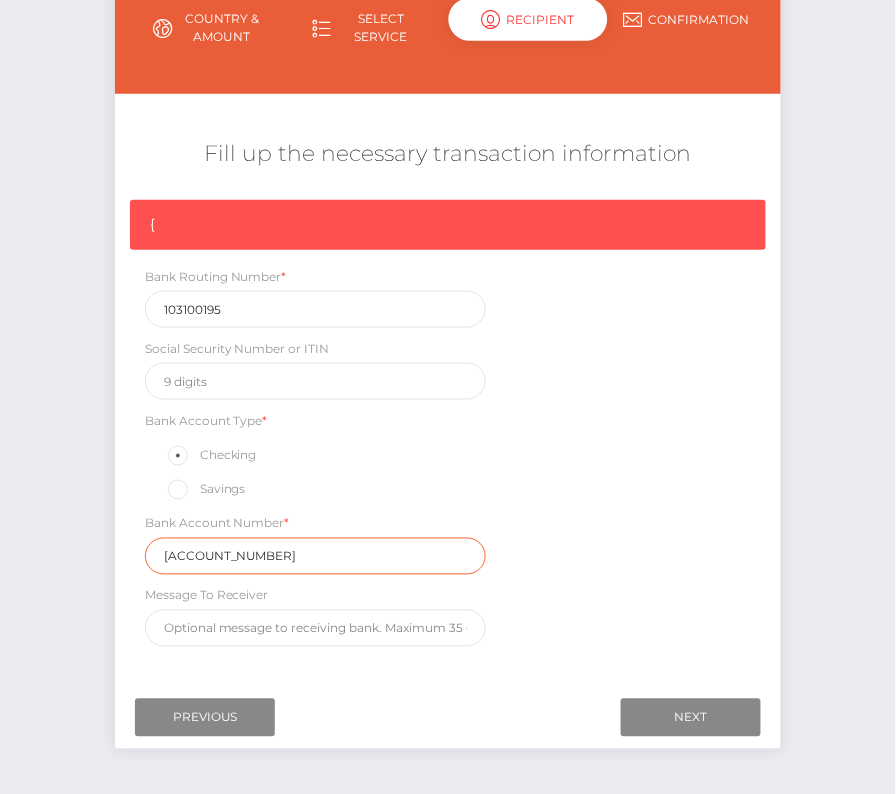 type on "689186285623" 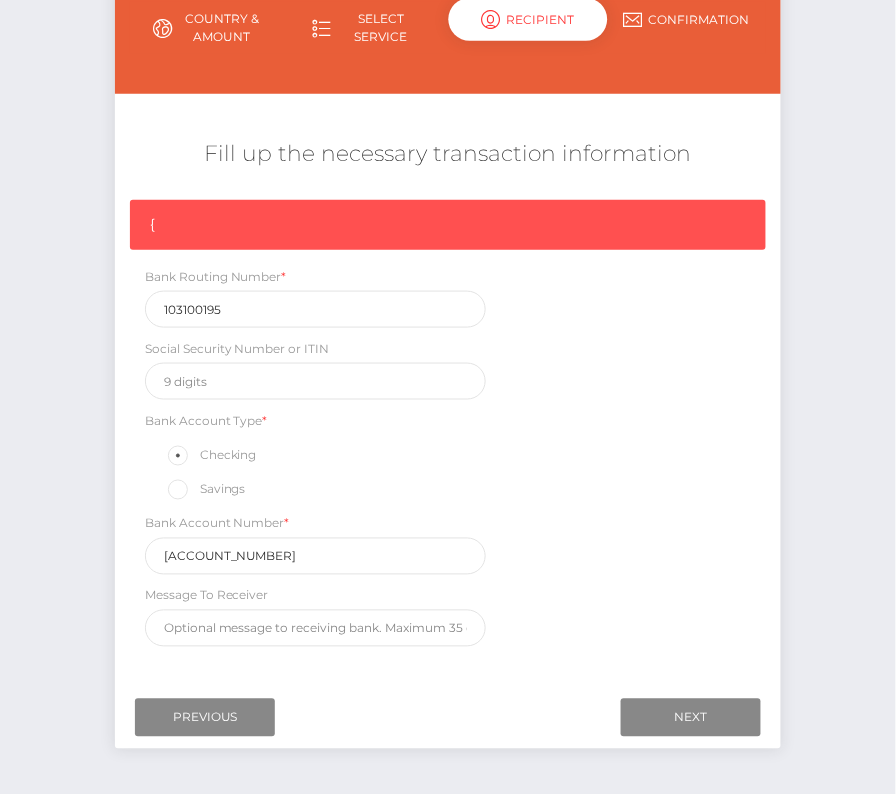 click on "{
Bank Routing Number  *
103100195
Social Security Number or ITIN
Bank Account Type  *
Checking
Savings
Bank Account Number  *
689186285623
Message To Receiver" at bounding box center (448, 428) 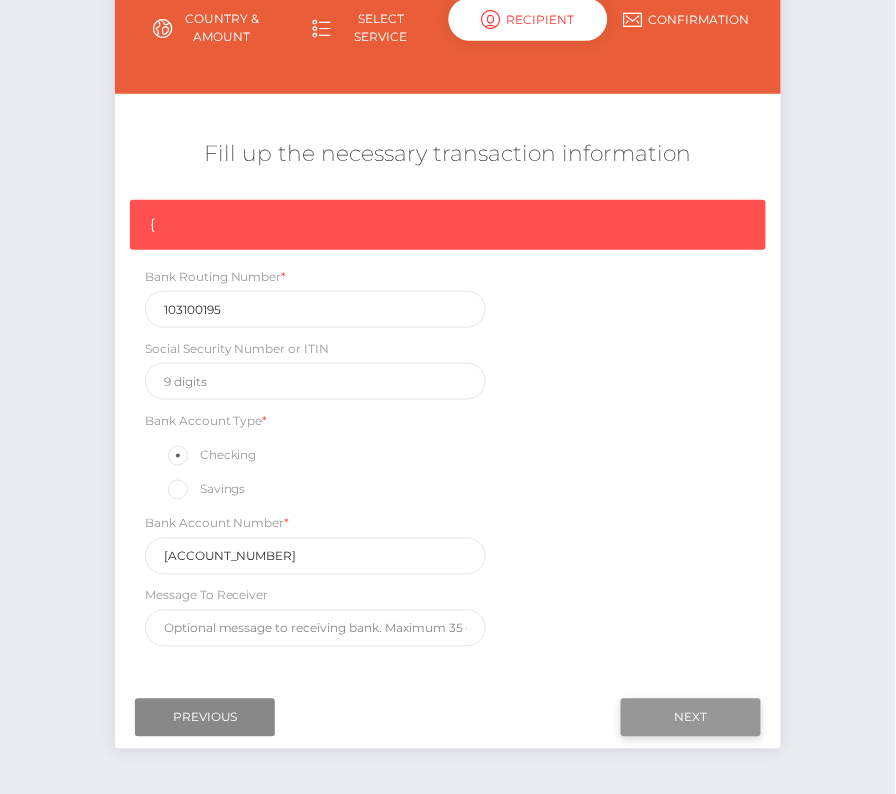 click on "Next" at bounding box center (691, 718) 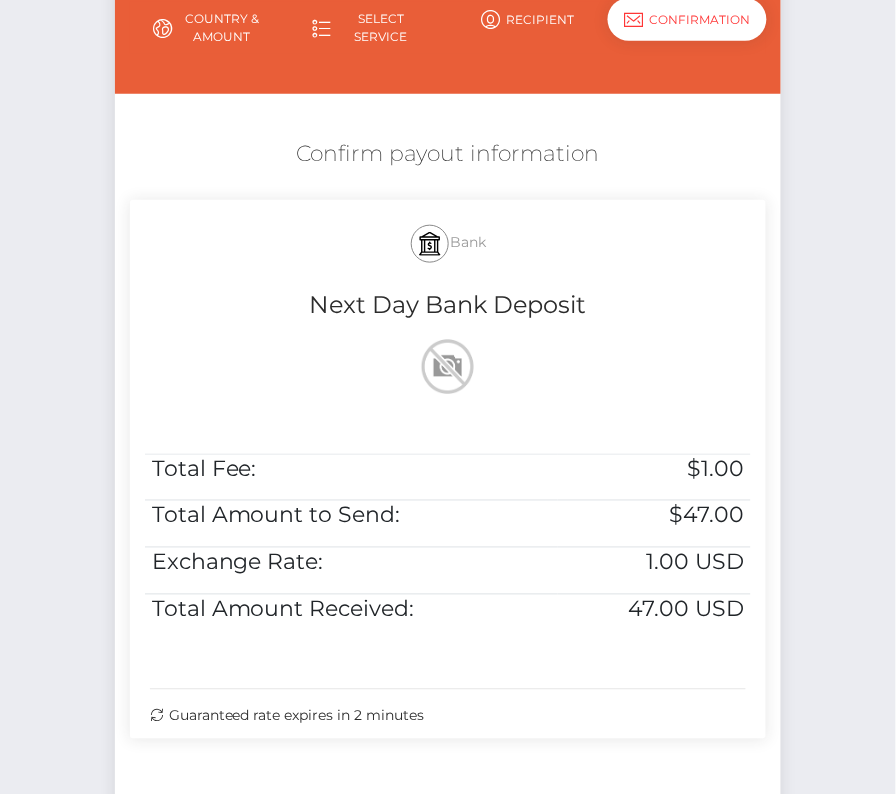 scroll, scrollTop: 408, scrollLeft: 0, axis: vertical 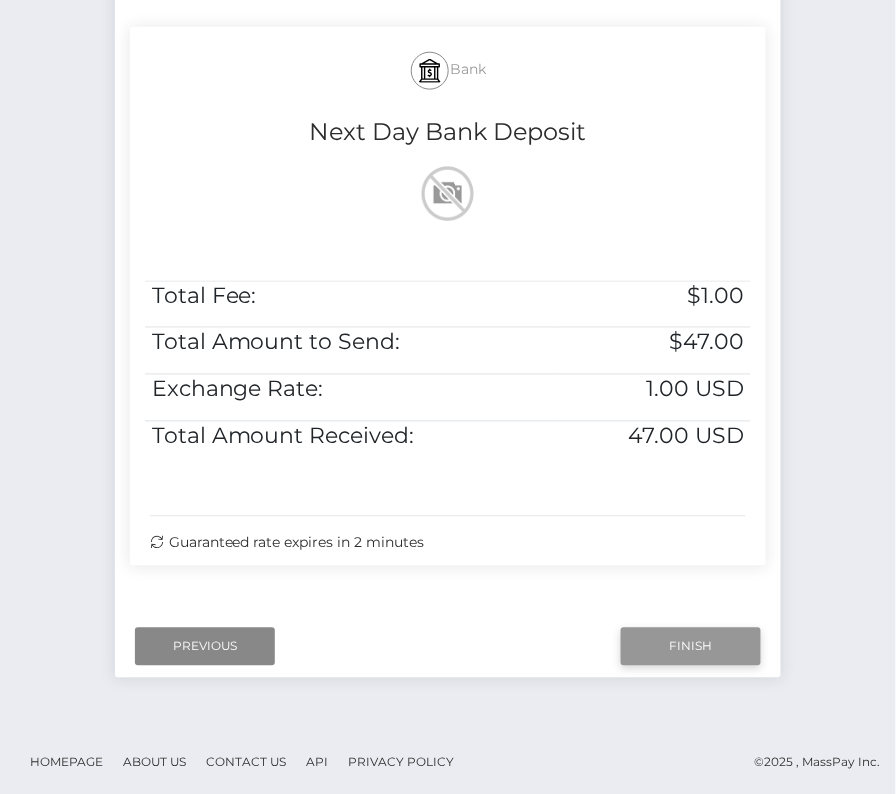 click on "Finish" at bounding box center [691, 647] 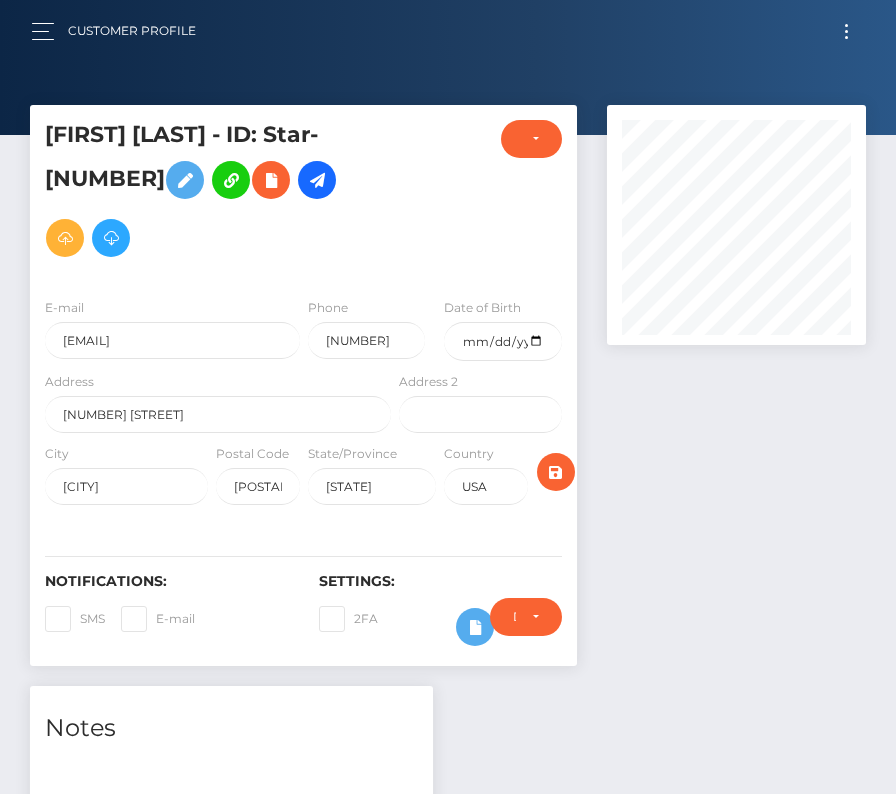 scroll, scrollTop: 0, scrollLeft: 0, axis: both 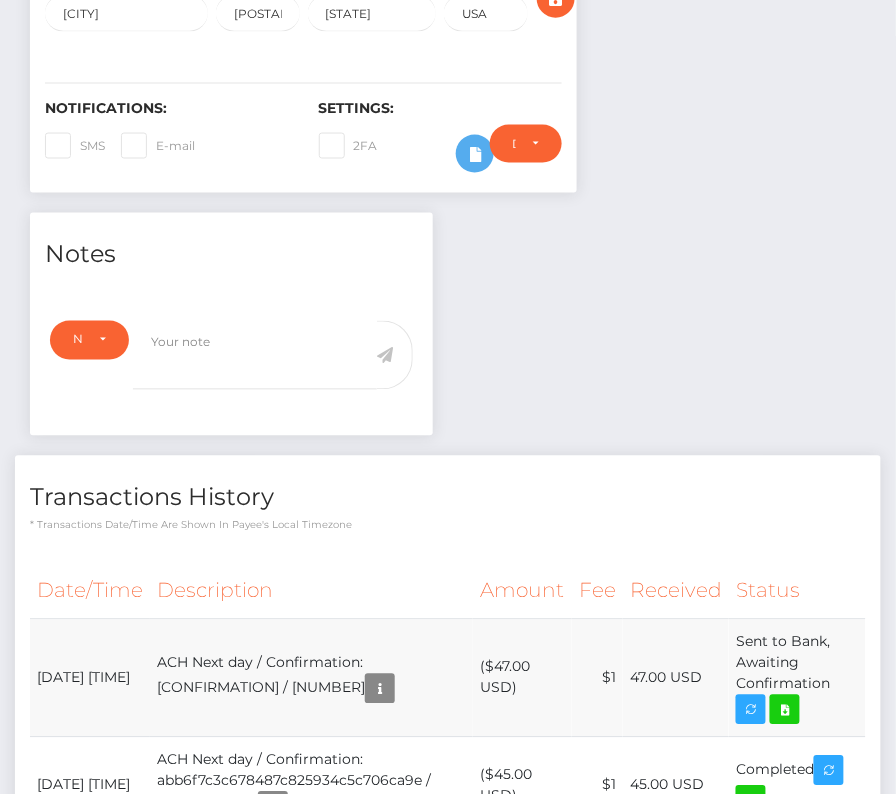click on "Sent to Bank, Awaiting Confirmation" at bounding box center (797, 678) 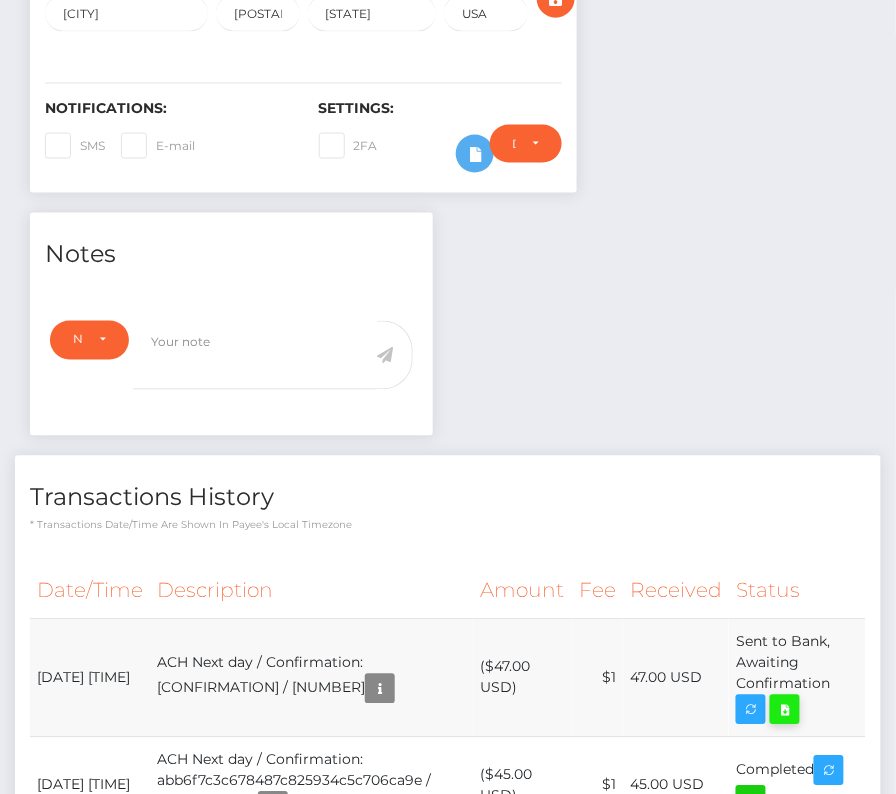 click at bounding box center (785, 710) 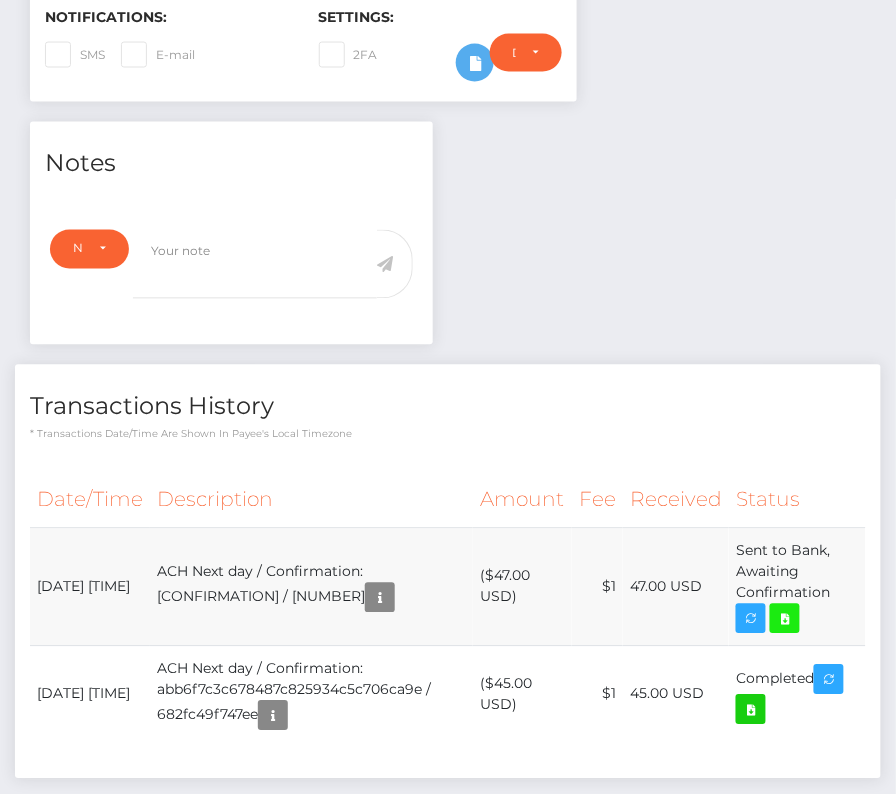 scroll, scrollTop: 571, scrollLeft: 0, axis: vertical 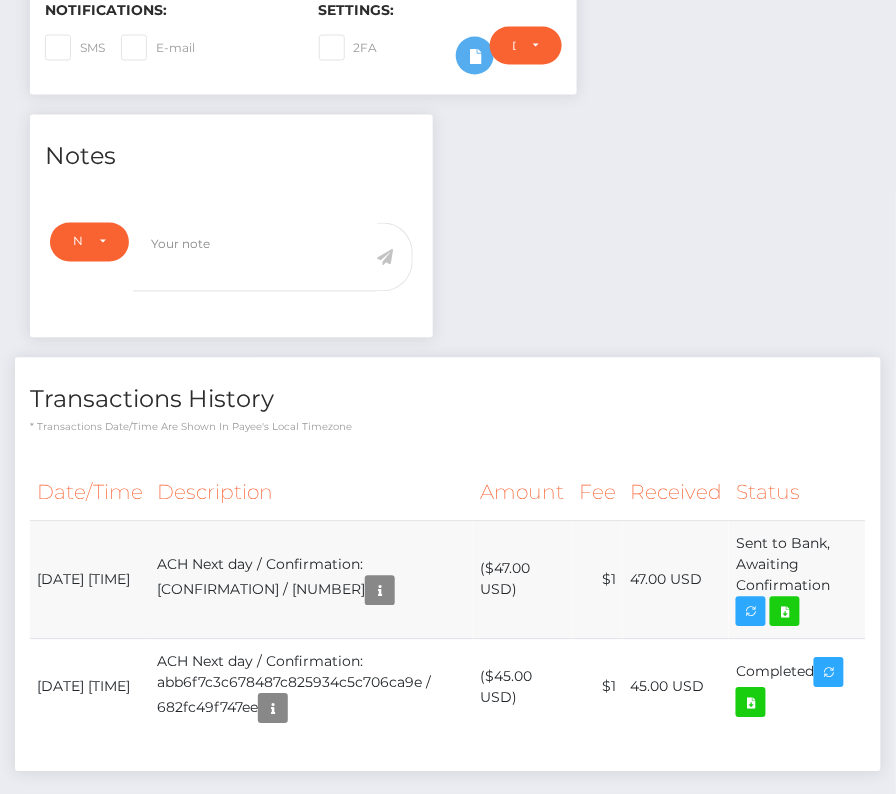 drag, startPoint x: 38, startPoint y: 556, endPoint x: 830, endPoint y: 596, distance: 793.00946 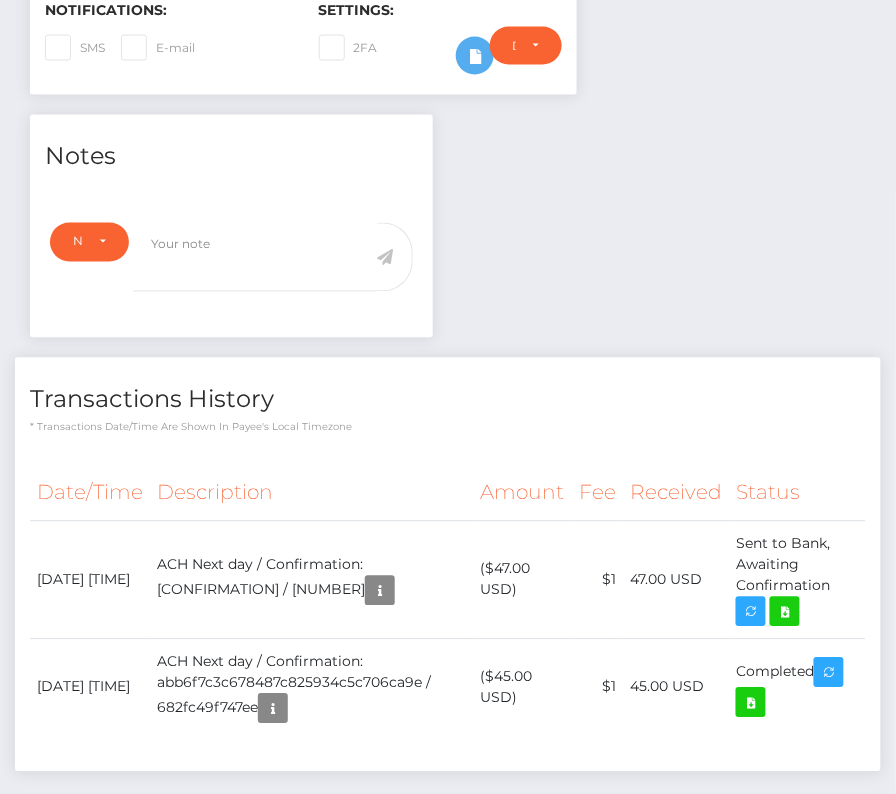 copy on "August  6, 2025 03:46AM
ACH Next day / Confirmation: 5d7bdb52a4e849938cc15da27fba4614 / 689307f8b0955
($47.00 USD)
$1
47.00 USD
Sent to Bank, Awaiting Confirmation" 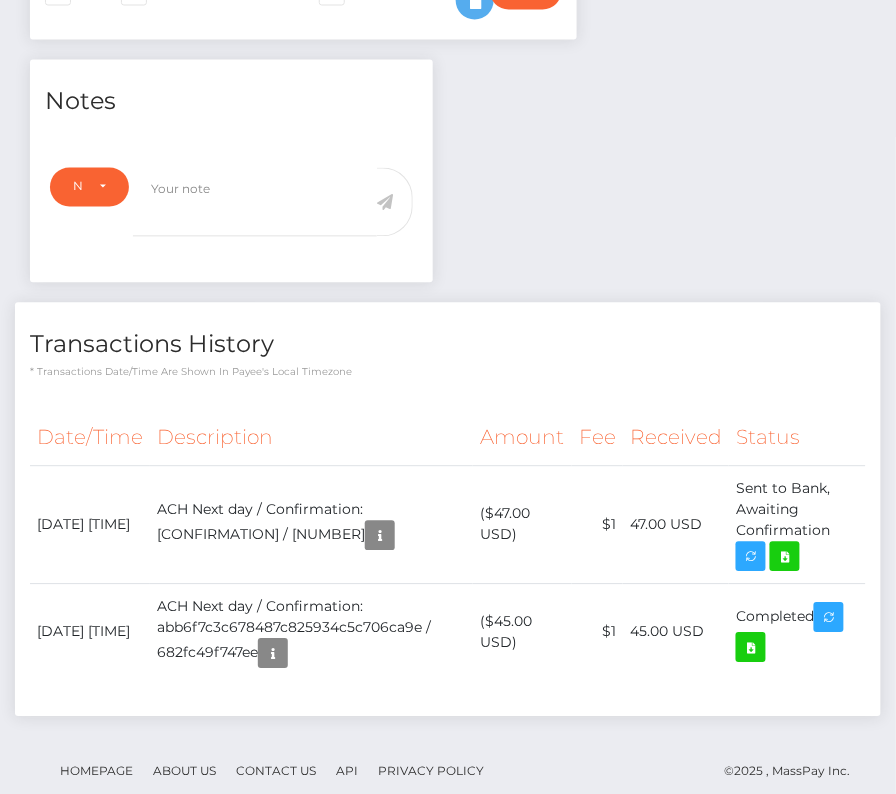 scroll, scrollTop: 0, scrollLeft: 0, axis: both 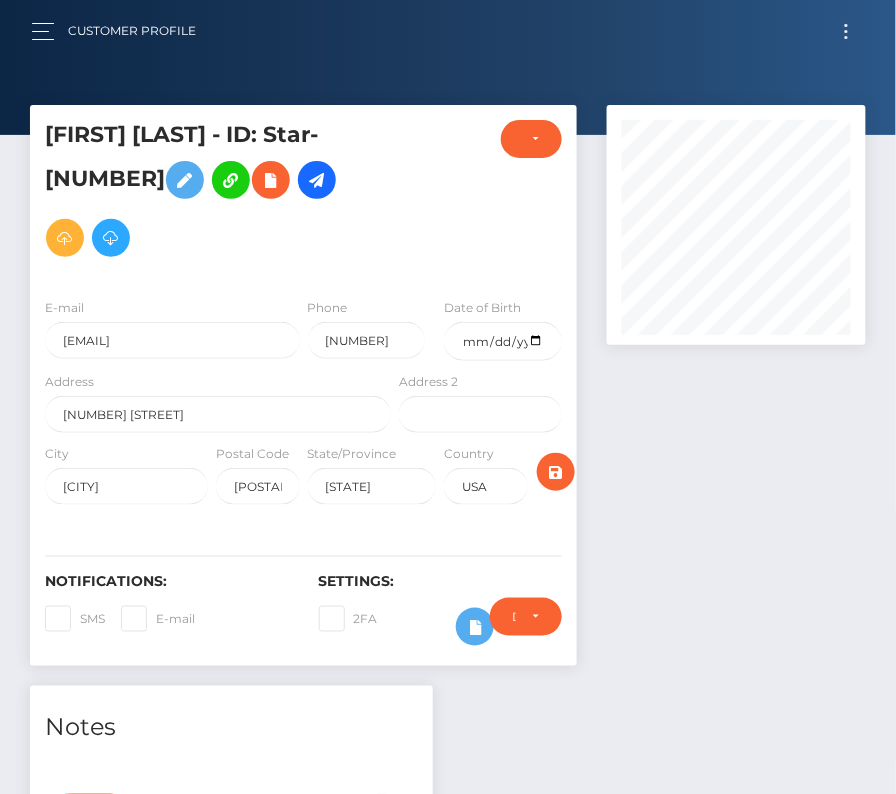 click at bounding box center [846, 31] 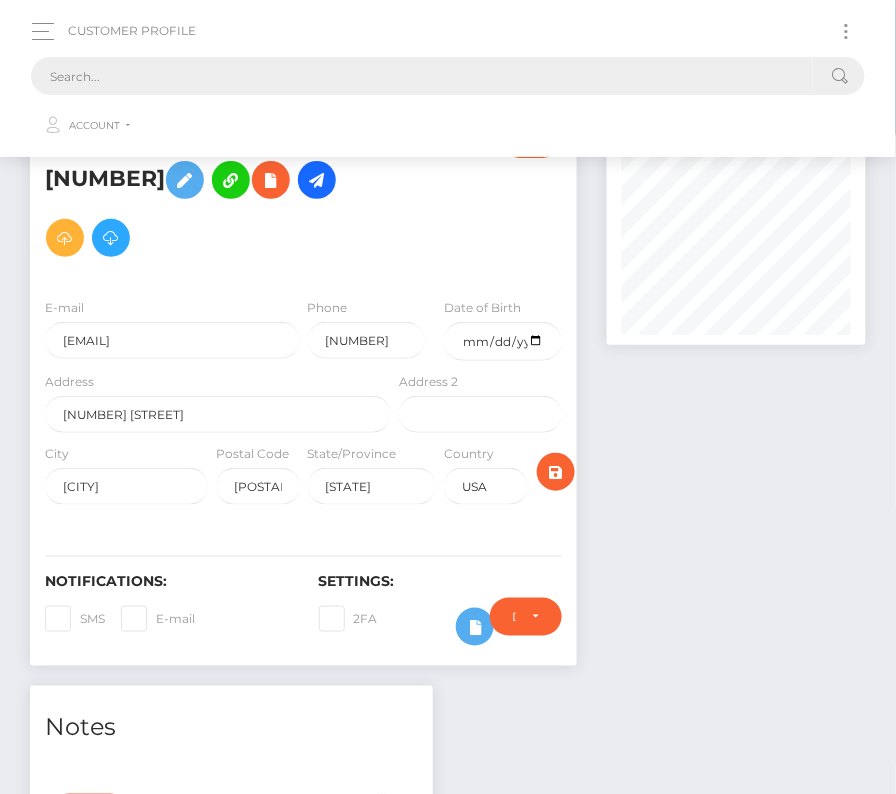 click at bounding box center [422, 76] 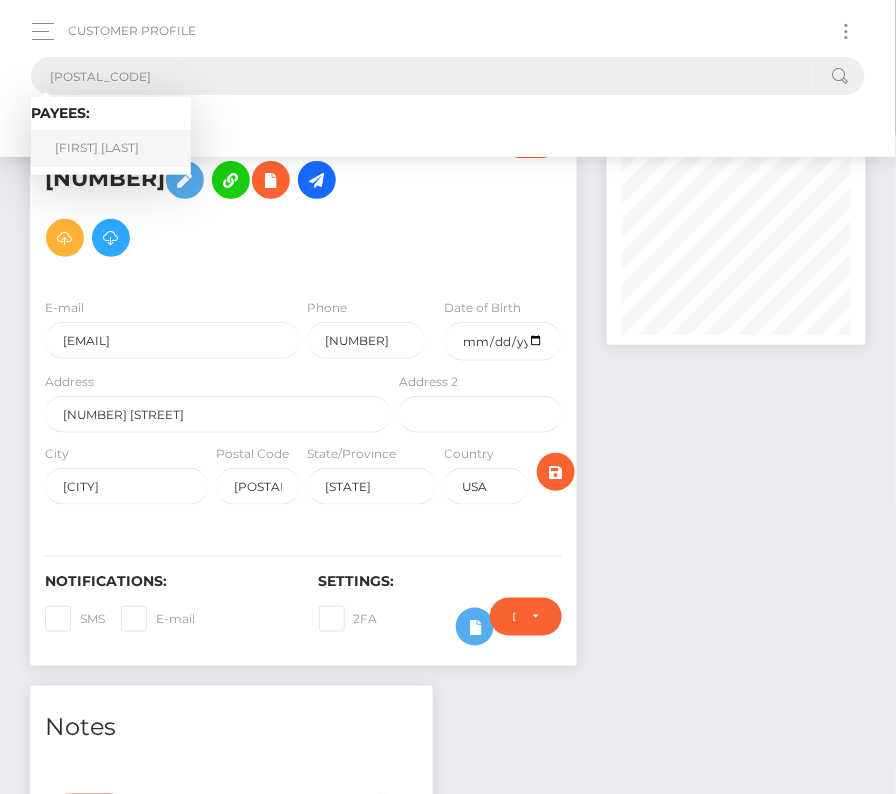 type on "78436" 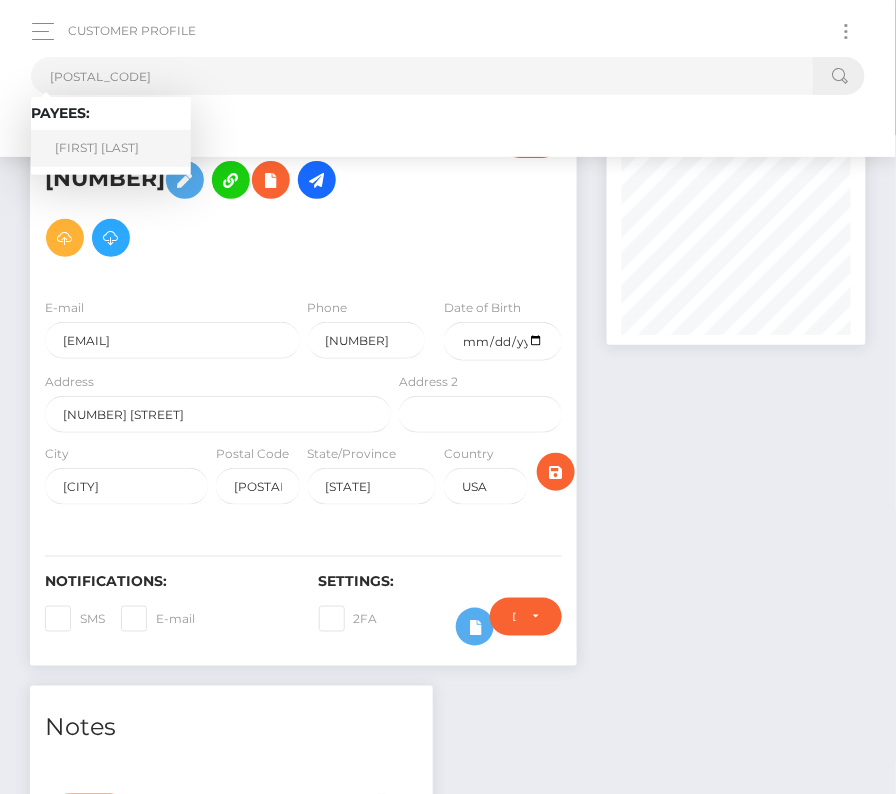 click on "William  Pszenny" at bounding box center [111, 148] 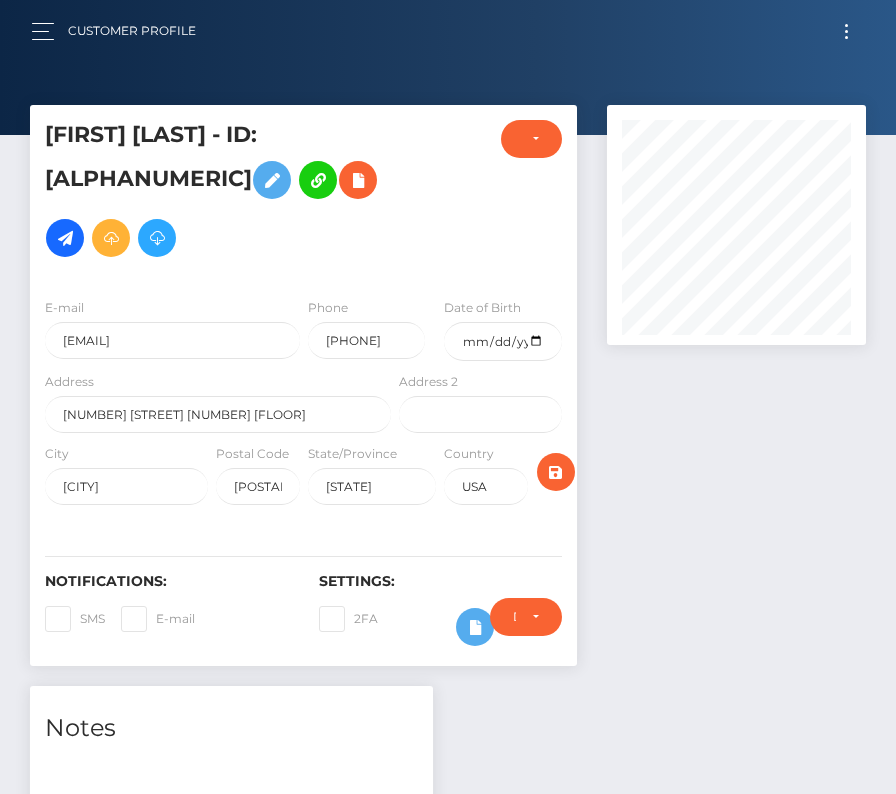 scroll, scrollTop: 0, scrollLeft: 0, axis: both 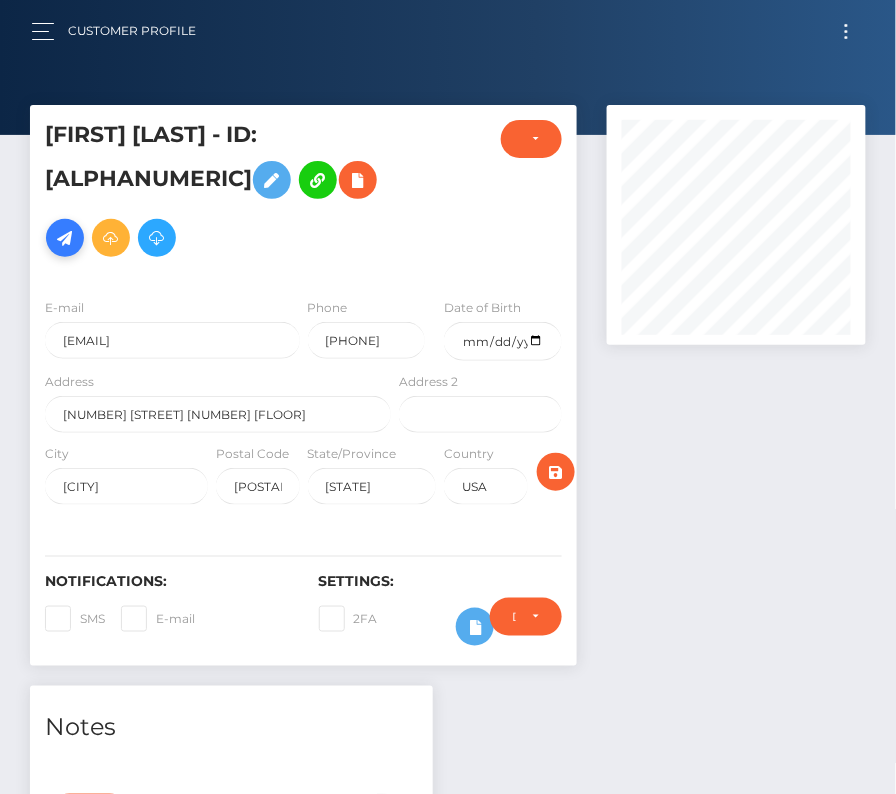 click at bounding box center [65, 238] 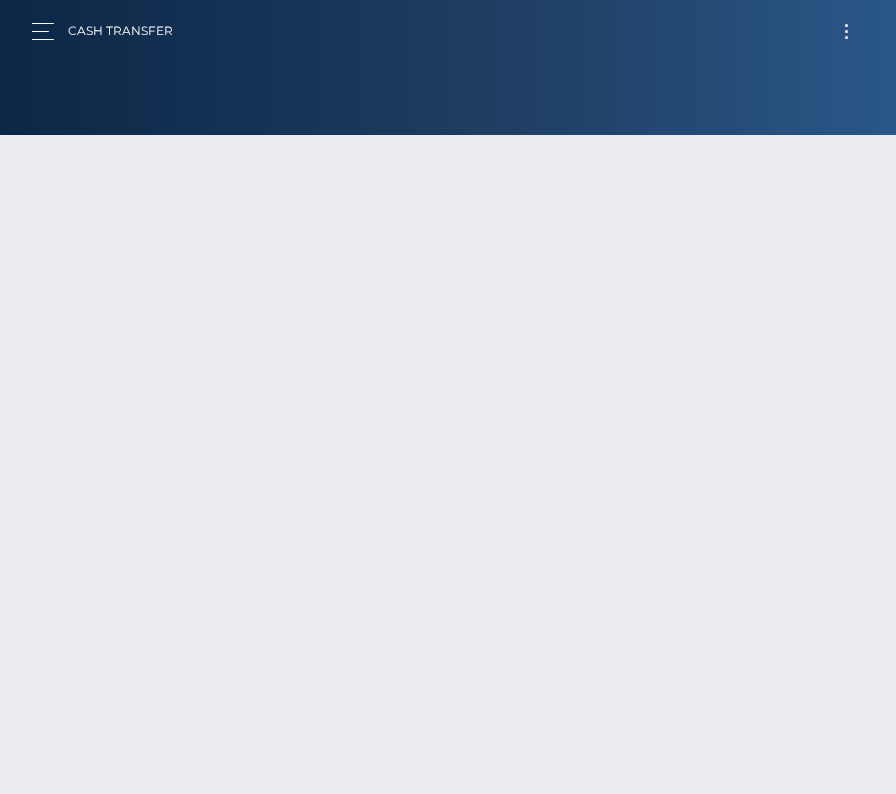 scroll, scrollTop: 0, scrollLeft: 0, axis: both 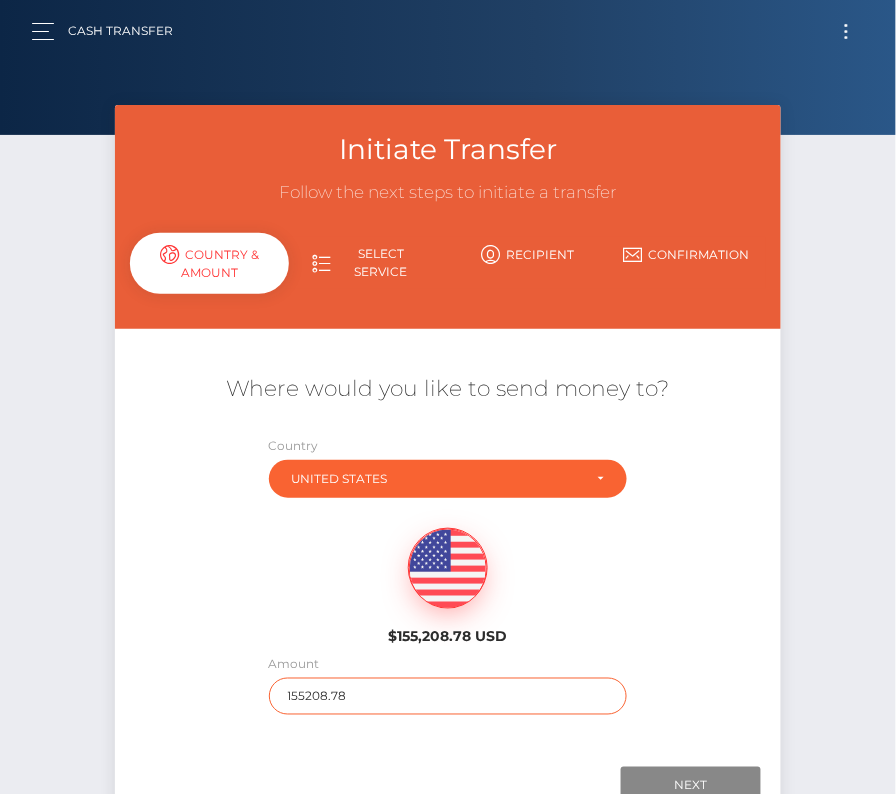 click on "155208.78" at bounding box center (448, 696) 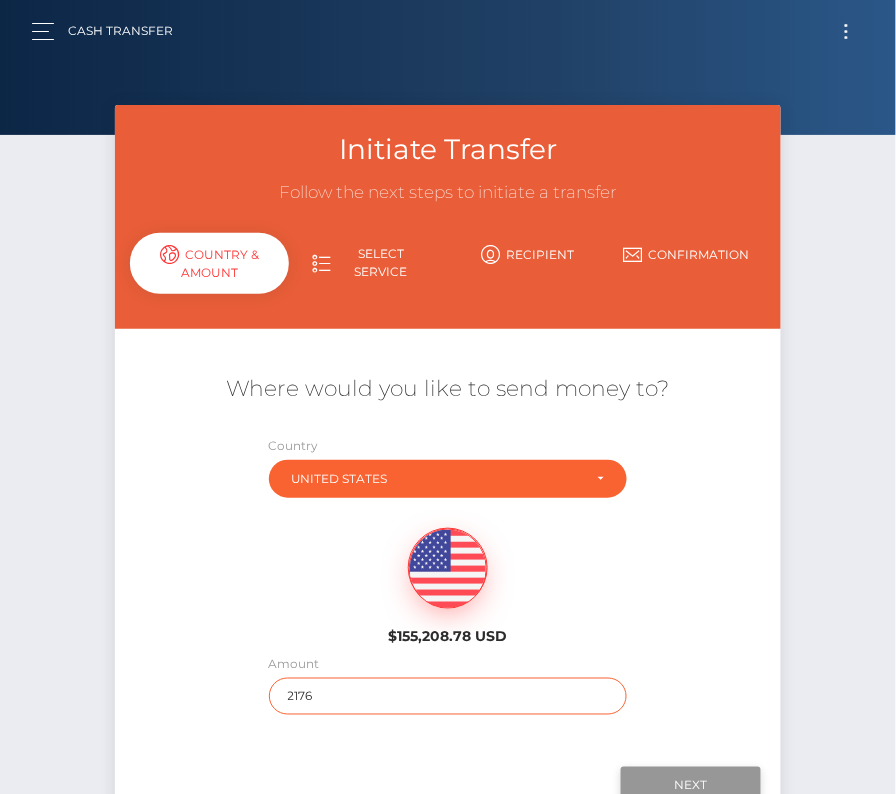 type on "2176" 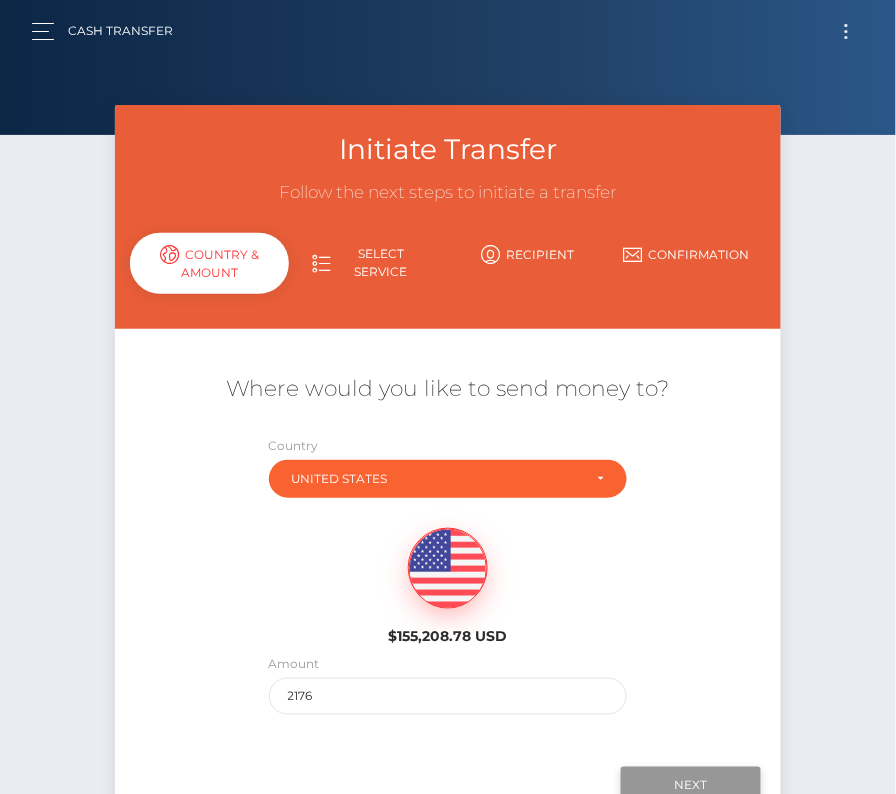 click on "Next" at bounding box center [691, 786] 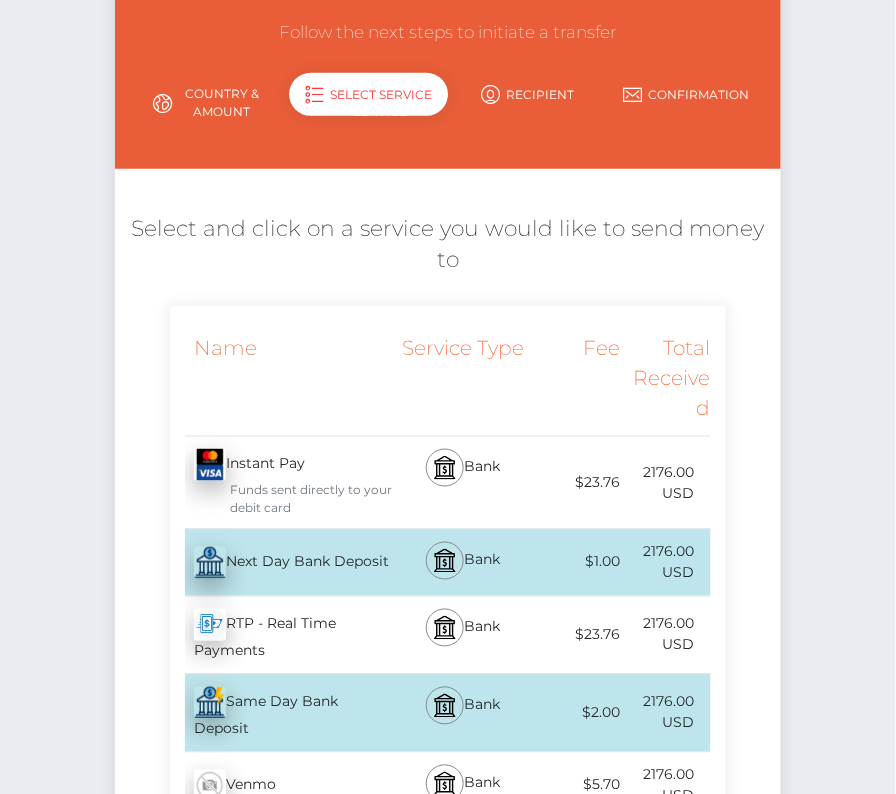 scroll, scrollTop: 224, scrollLeft: 0, axis: vertical 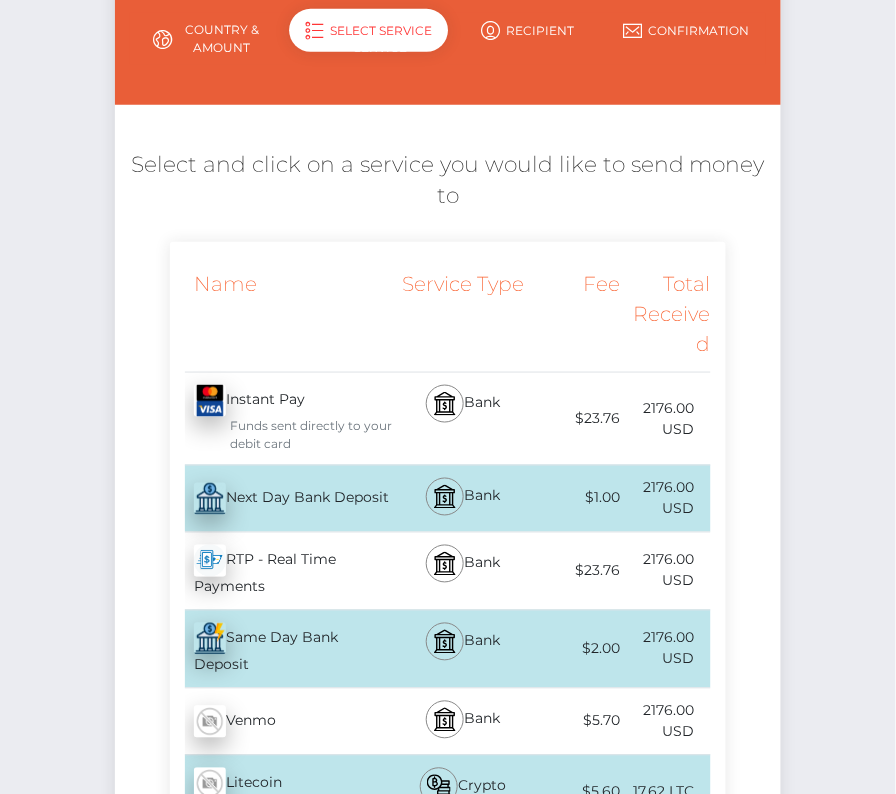 click on "Next Day Bank Deposit  - USD" at bounding box center (282, 499) 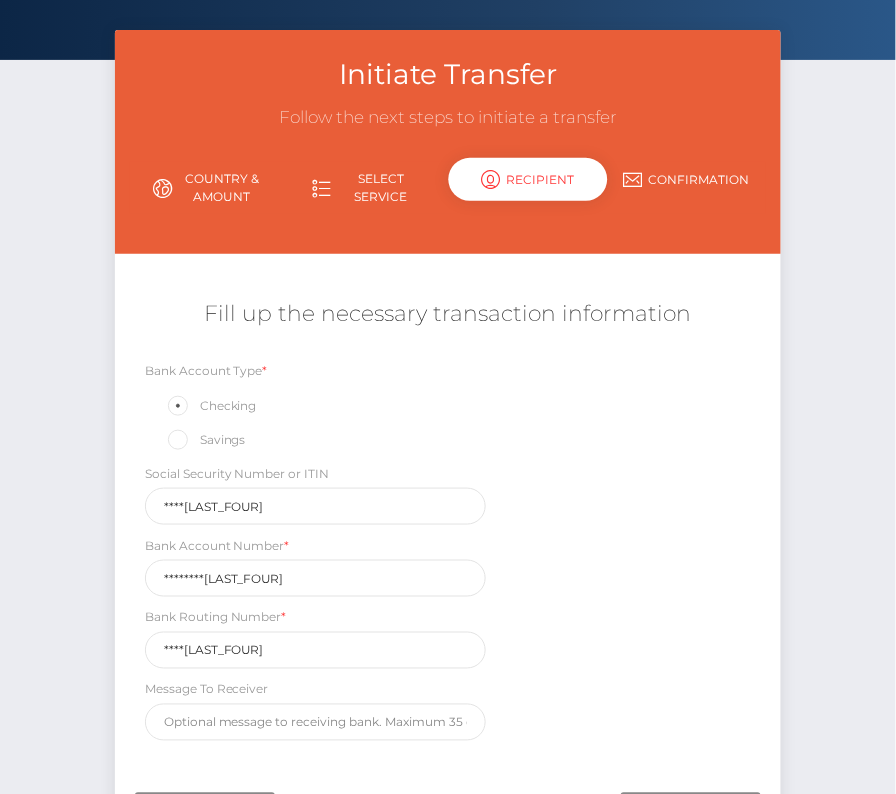 scroll, scrollTop: 214, scrollLeft: 0, axis: vertical 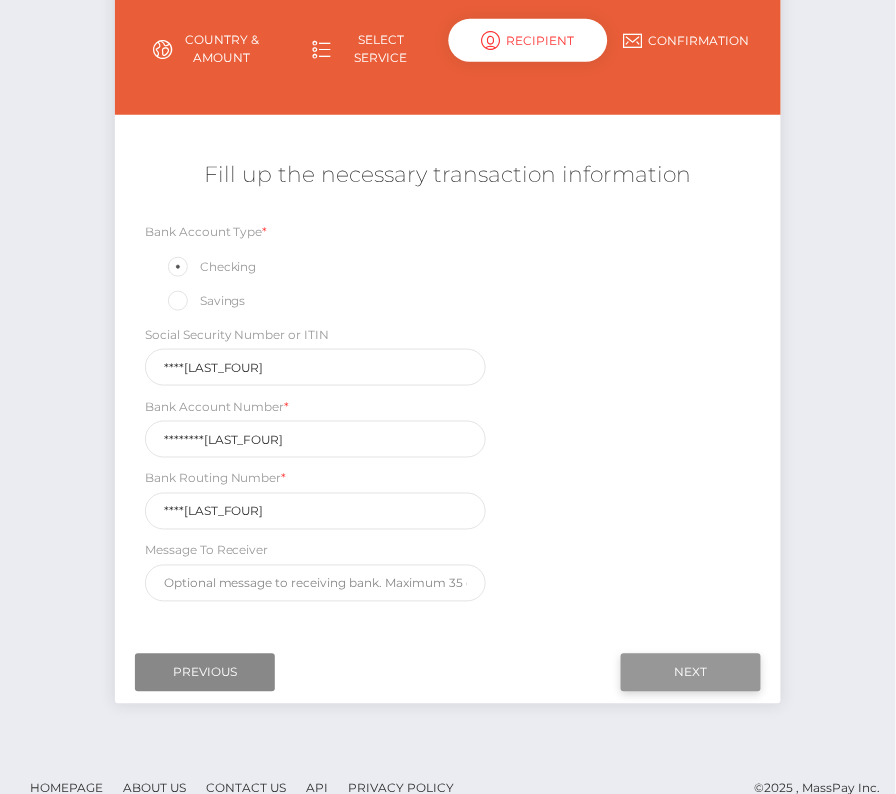 click on "Next" at bounding box center (691, 673) 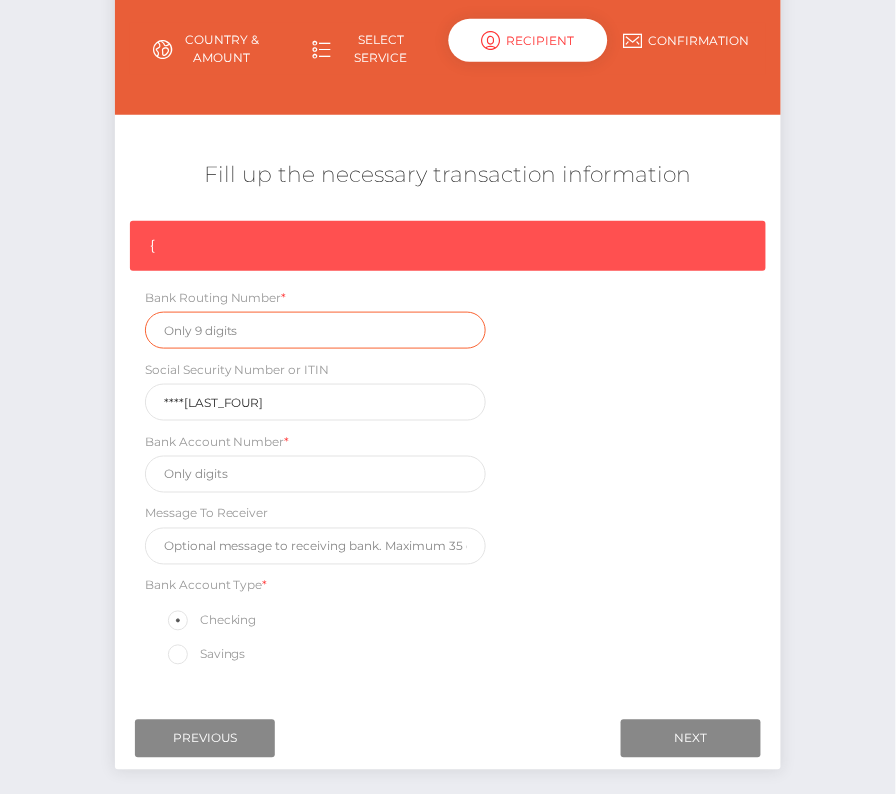 click at bounding box center (315, 330) 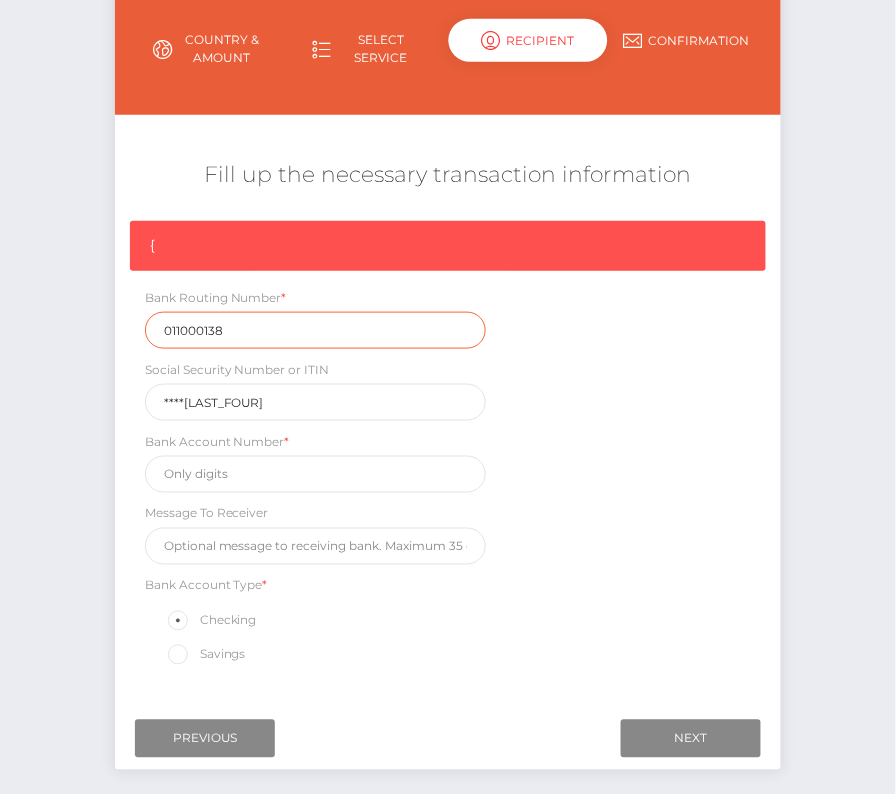 type on "011000138" 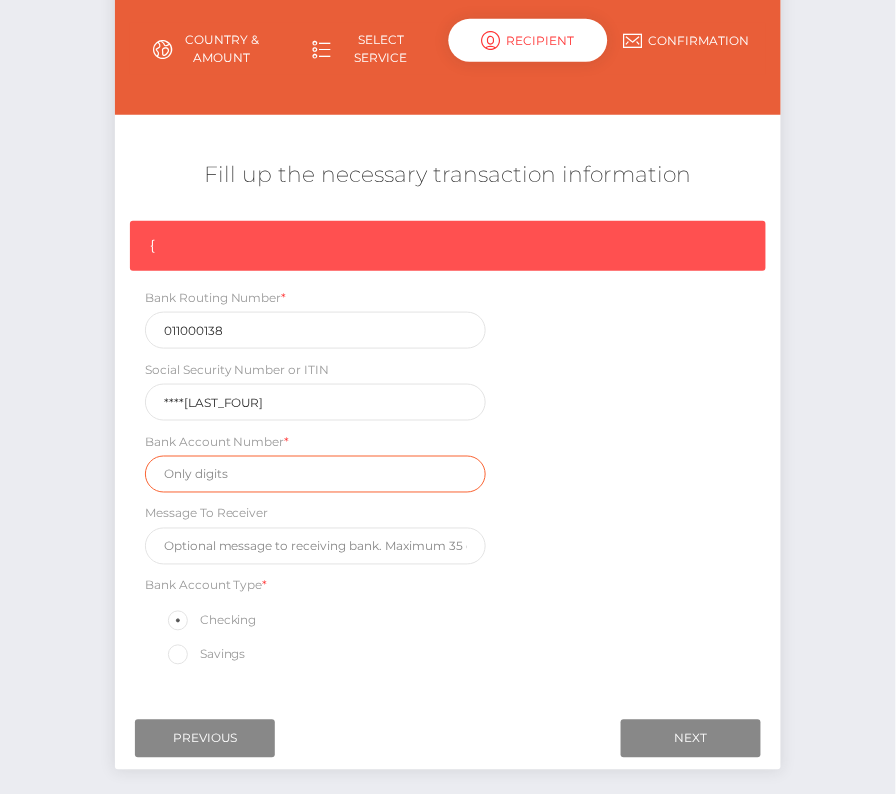 click at bounding box center (315, 474) 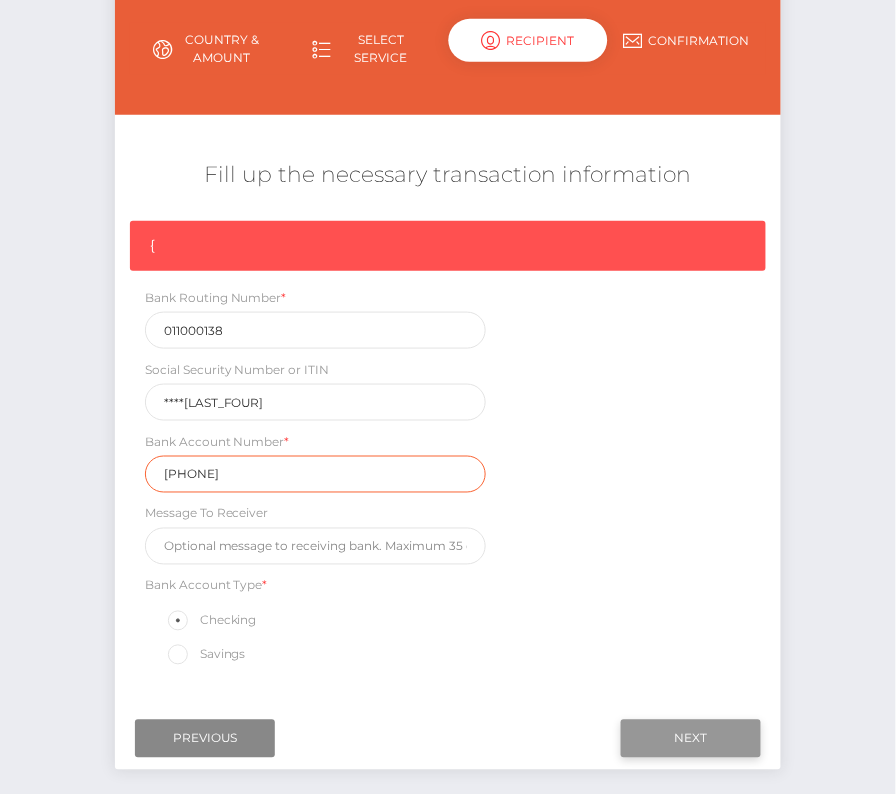 type on "004621159420" 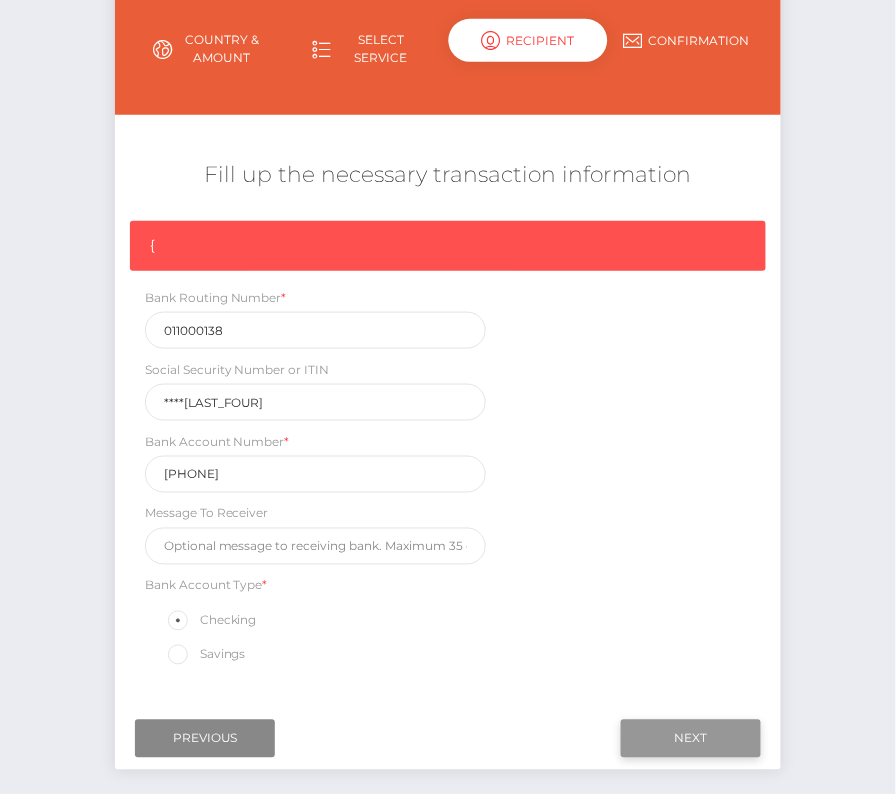 click on "Next" at bounding box center [691, 739] 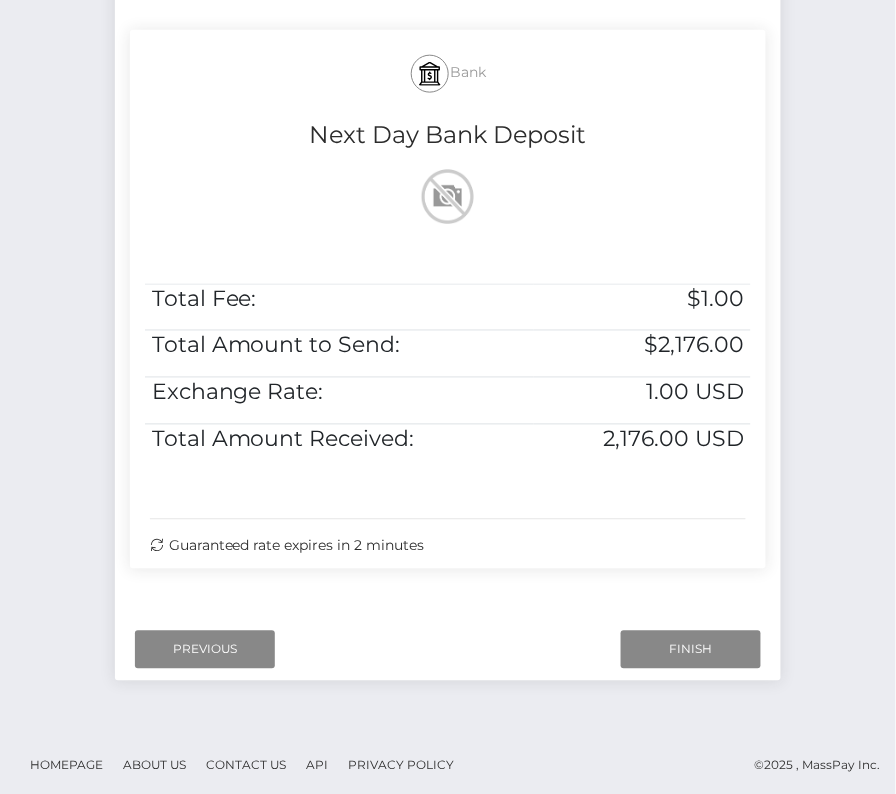 scroll, scrollTop: 408, scrollLeft: 0, axis: vertical 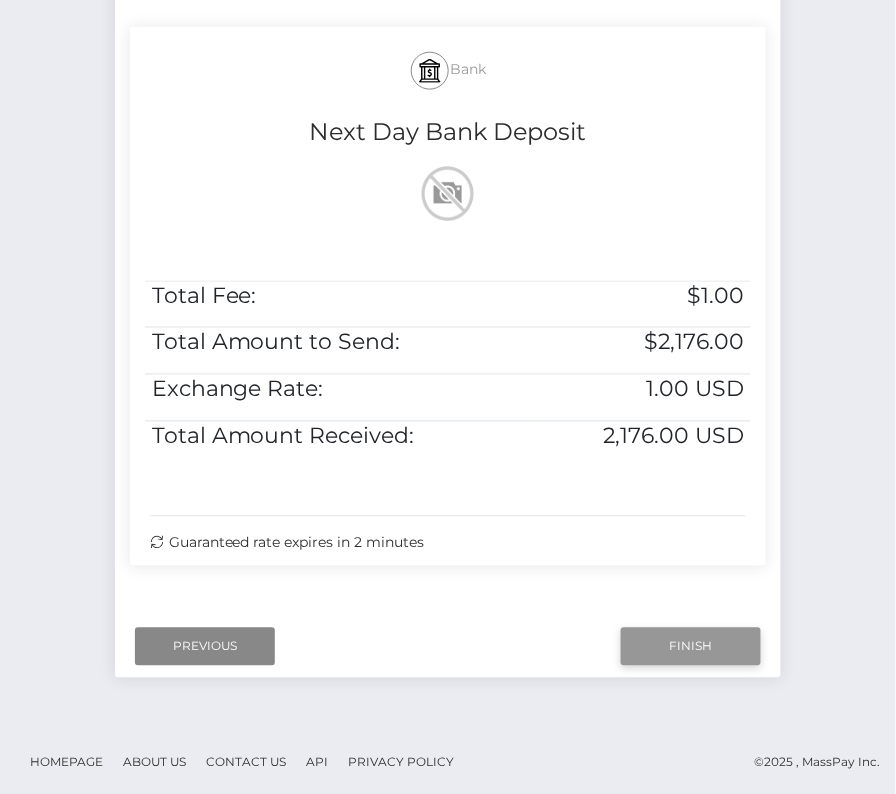 click on "Finish" at bounding box center [691, 647] 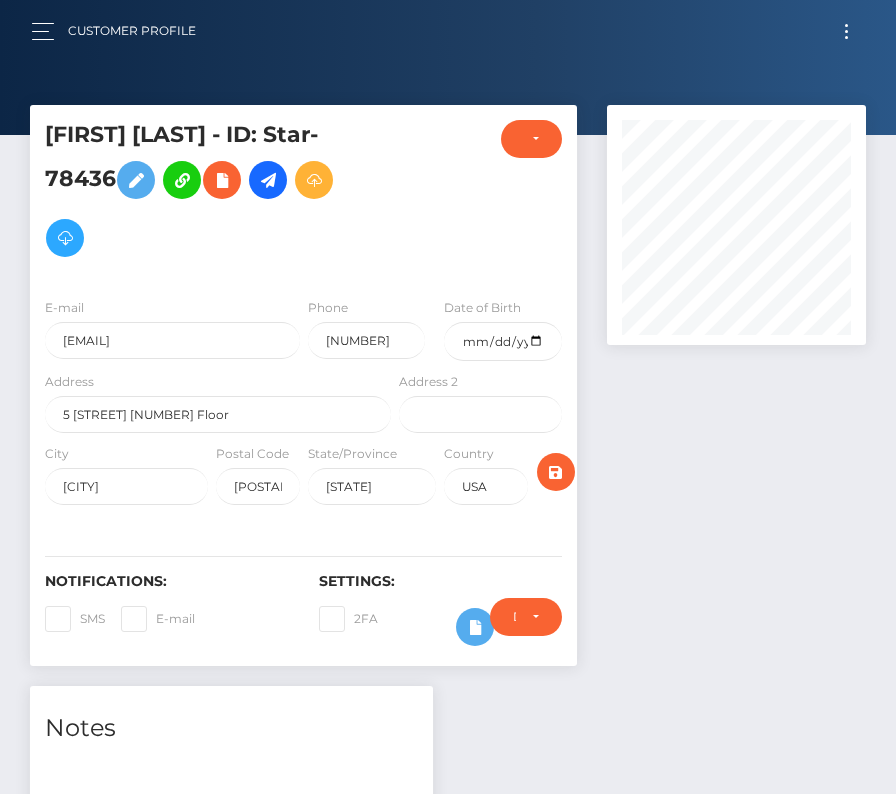scroll, scrollTop: 0, scrollLeft: 0, axis: both 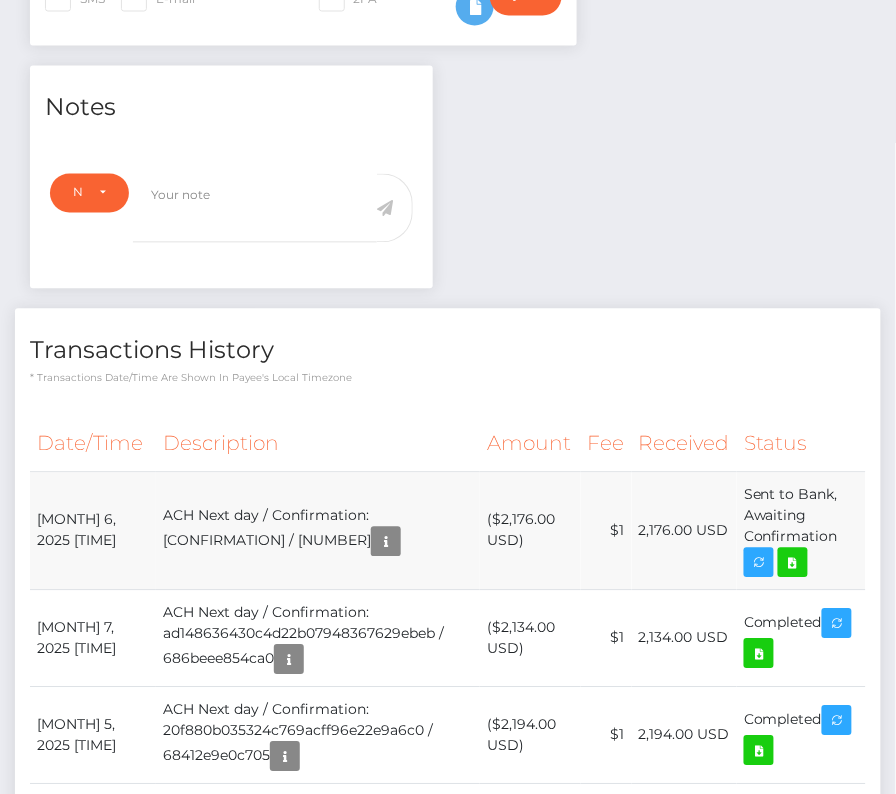 drag, startPoint x: 37, startPoint y: 511, endPoint x: 835, endPoint y: 534, distance: 798.33136 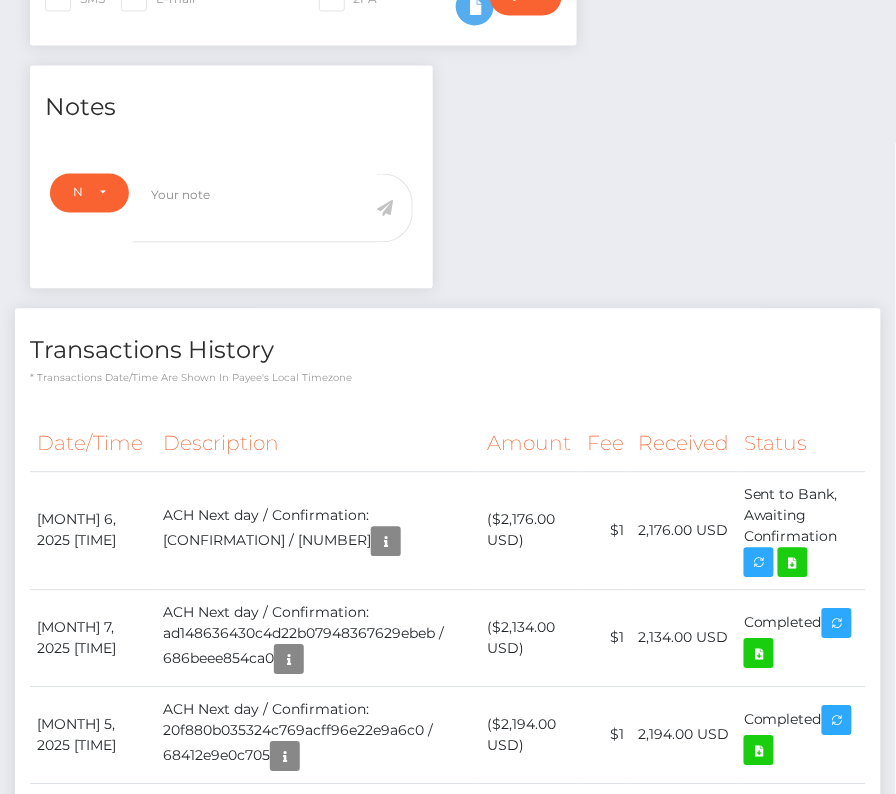 copy on "[MONTH]  6, 2025 [TIME]
ACH Next day / Confirmation: [CONFIRMATION] / [NUMBER]
([CURRENCY][AMOUNT] USD)
[CURRENCY][AMOUNT]
2,176.00 USD
Sent to Bank, Awaiting Confirmation" 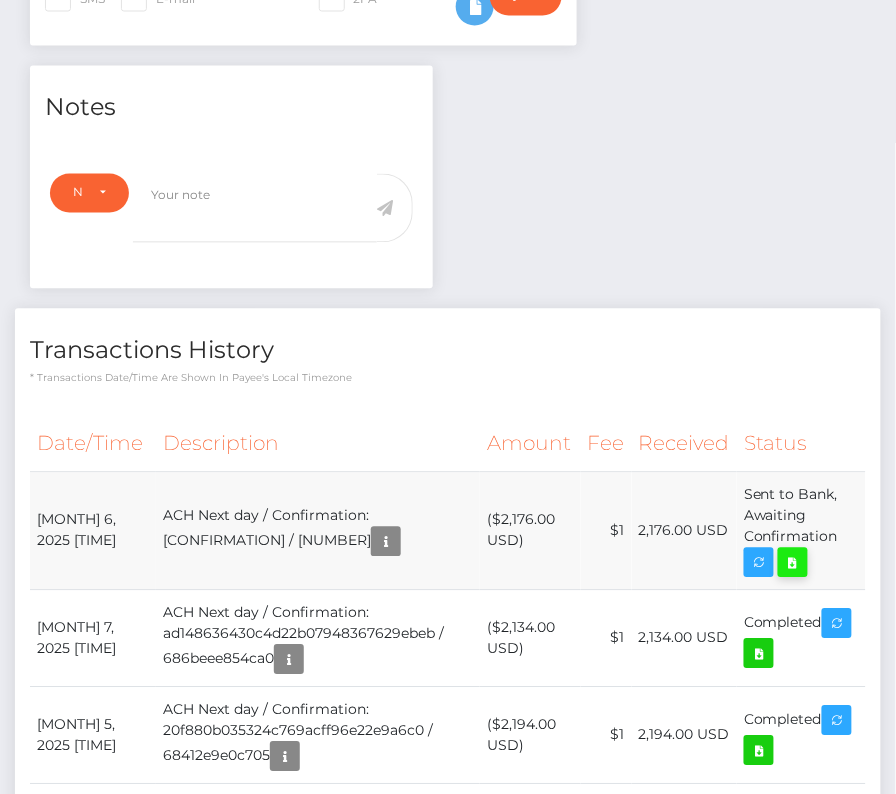 click at bounding box center [793, 563] 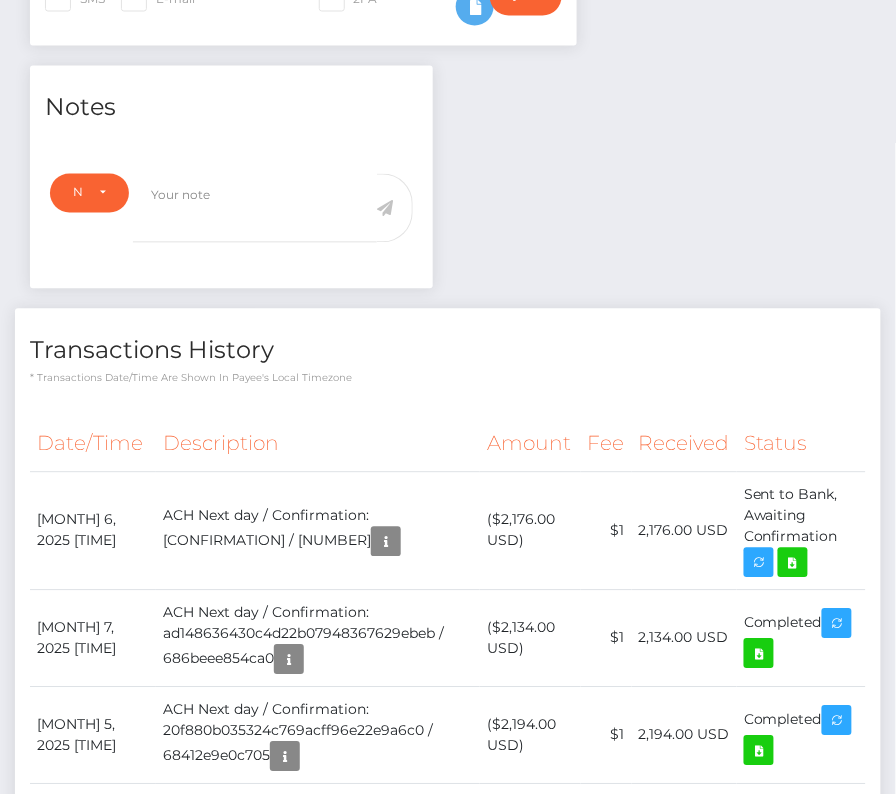 click on "Transactions History
* Transactions date/time are shown in payee's local timezone
Date/Time
Description
Amount
Fee
Received
Status" at bounding box center (448, 1049) 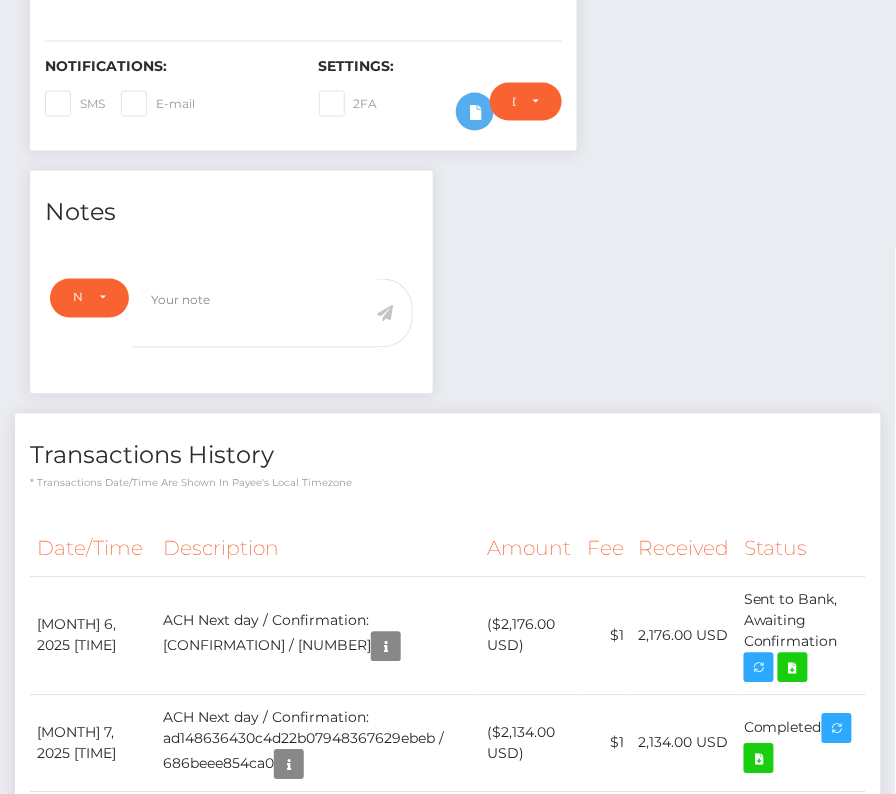 scroll, scrollTop: 0, scrollLeft: 0, axis: both 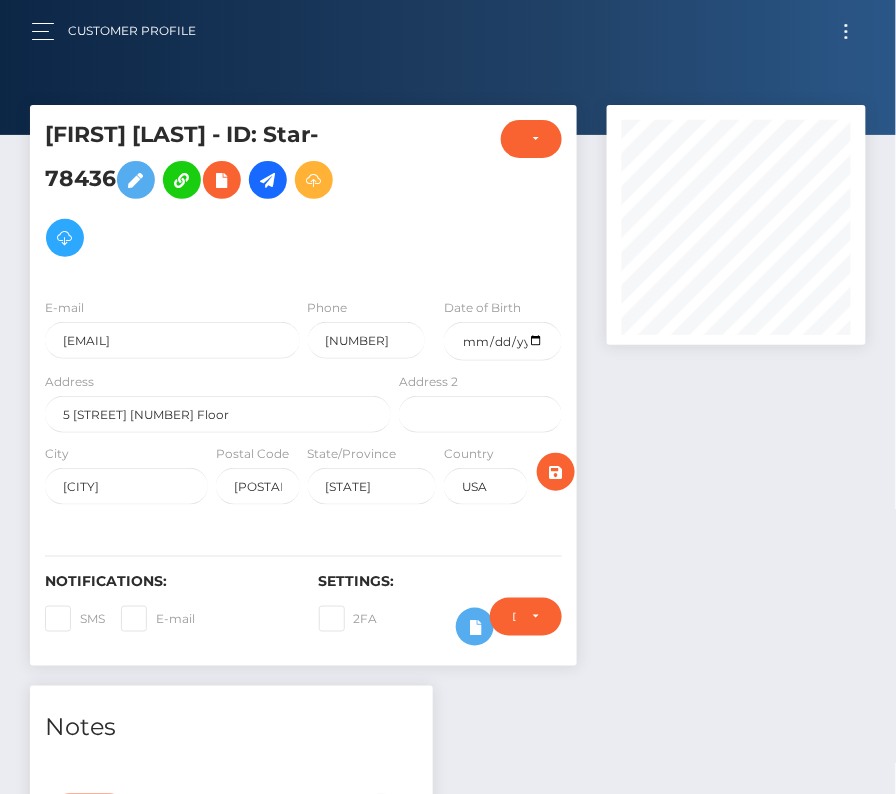 click at bounding box center [846, 31] 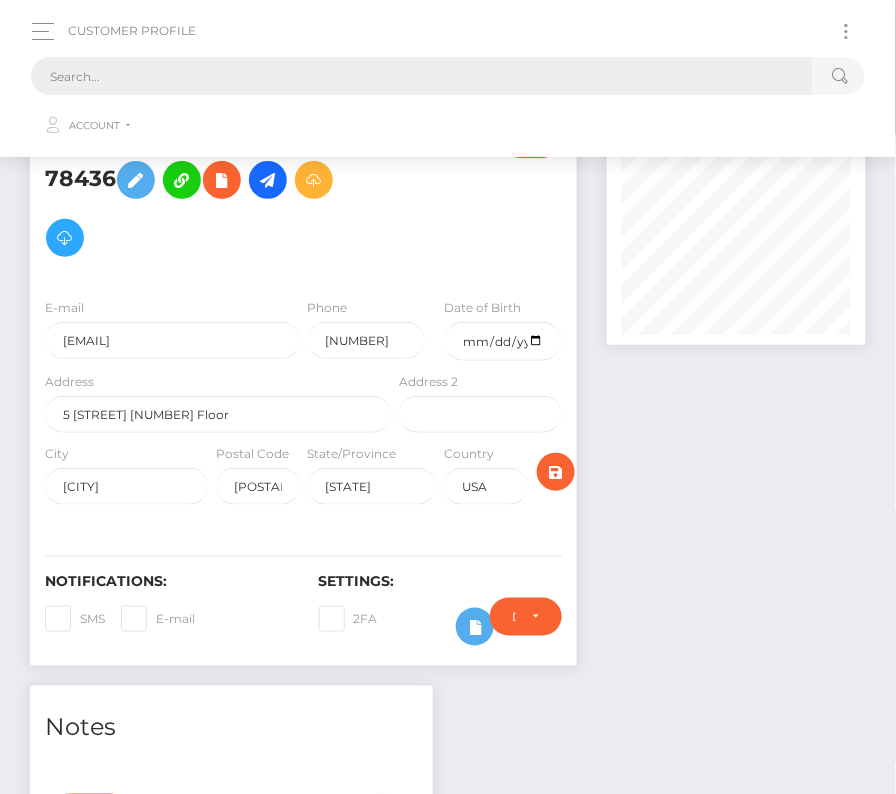 click at bounding box center (422, 76) 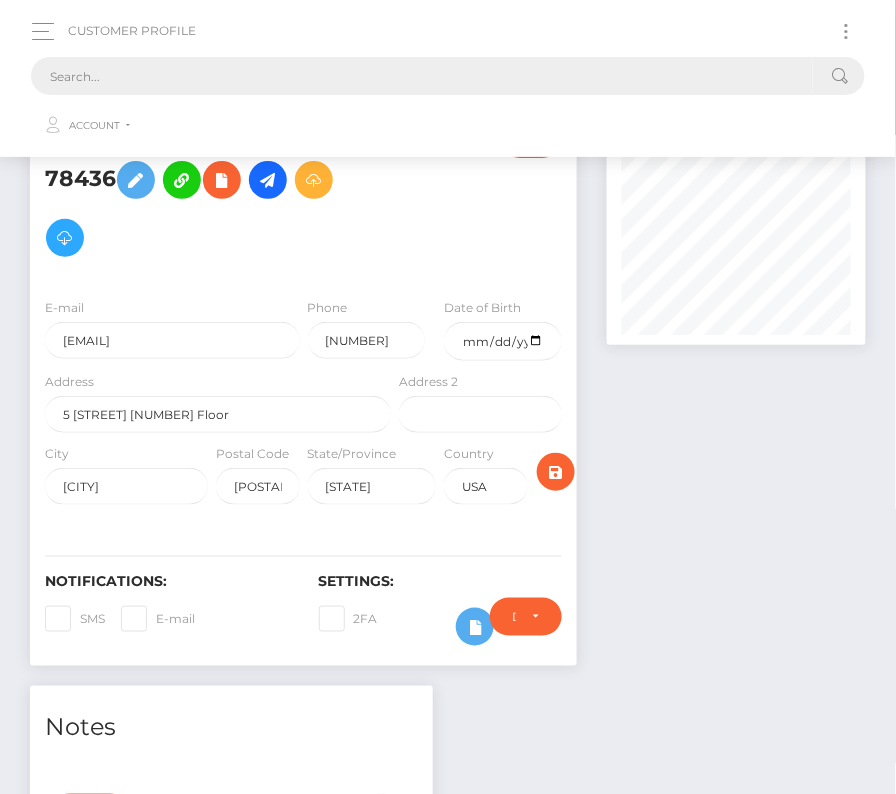 paste on "[NUMBER]" 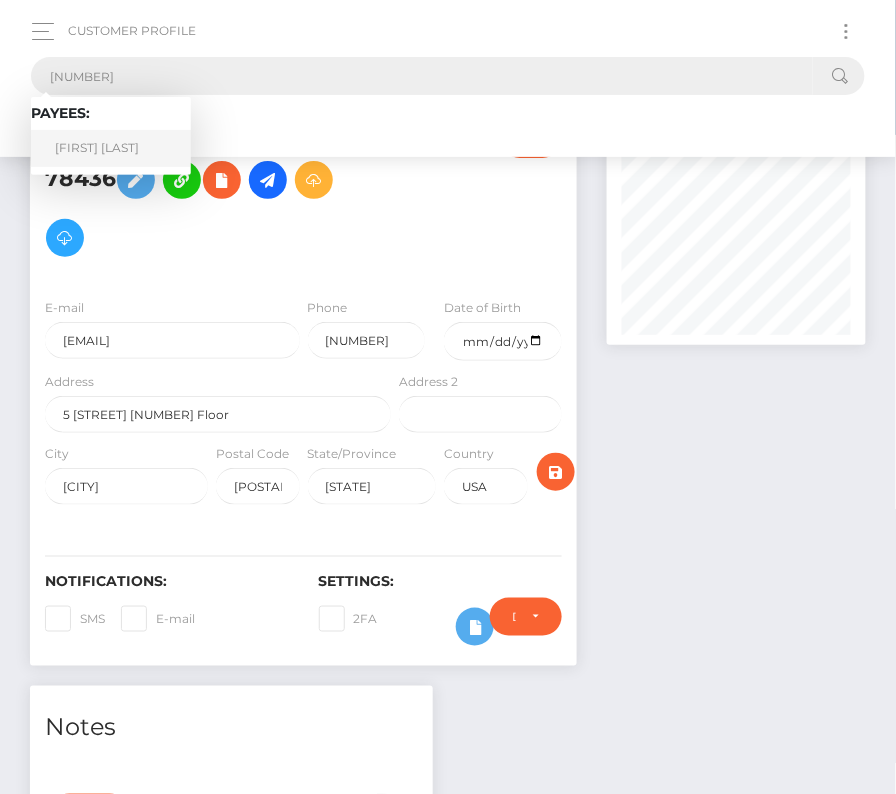 type on "[NUMBER]" 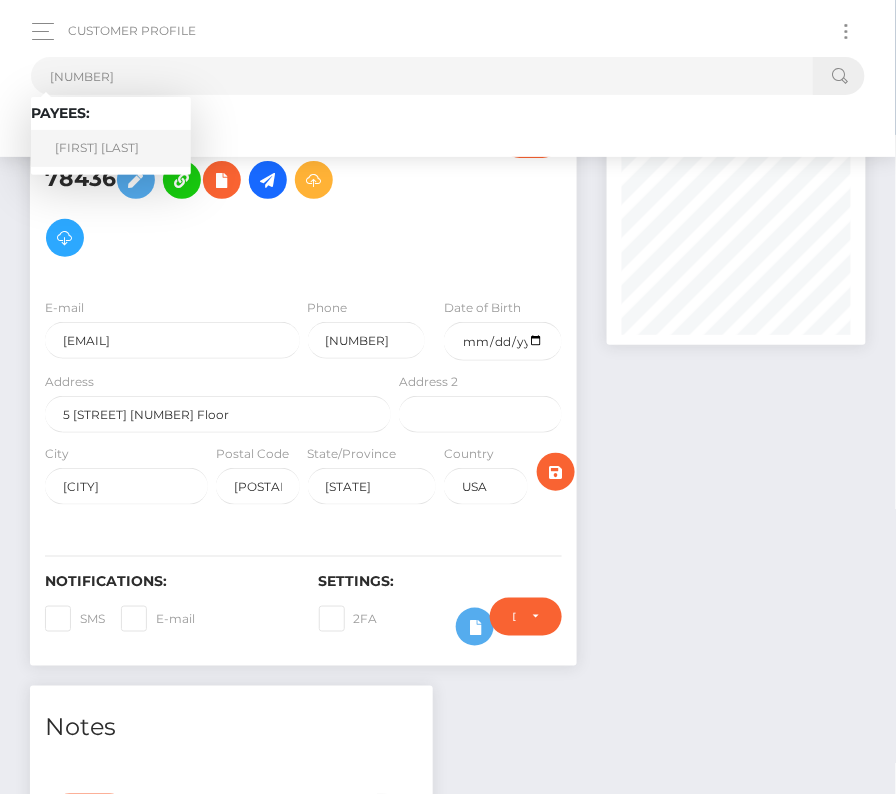 click on "[FIRST] [LAST]" at bounding box center [111, 148] 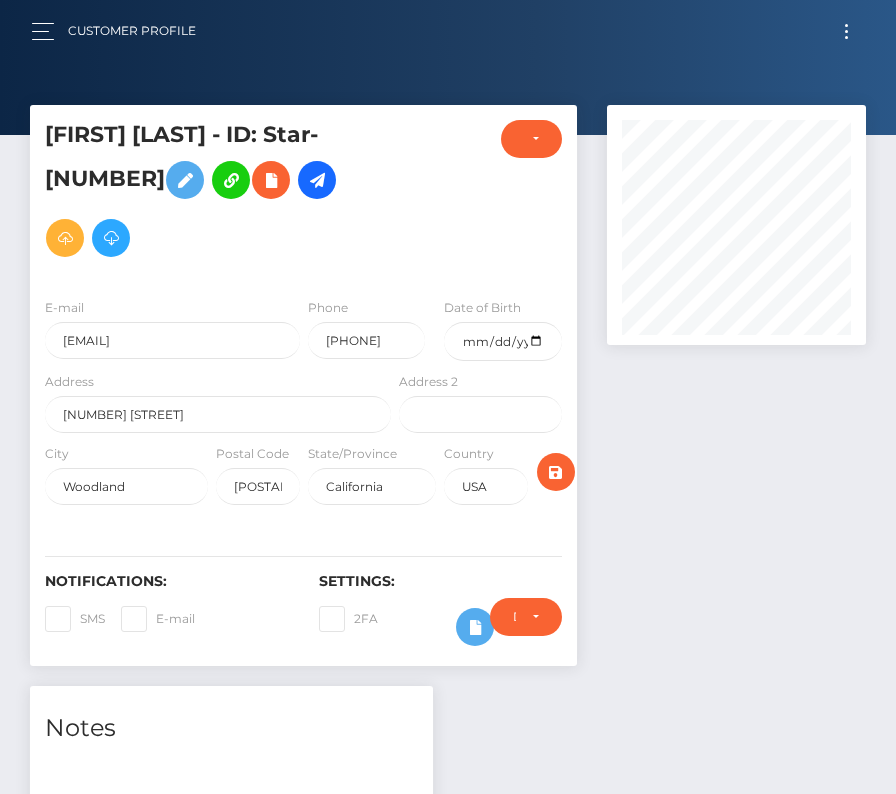 scroll, scrollTop: 0, scrollLeft: 0, axis: both 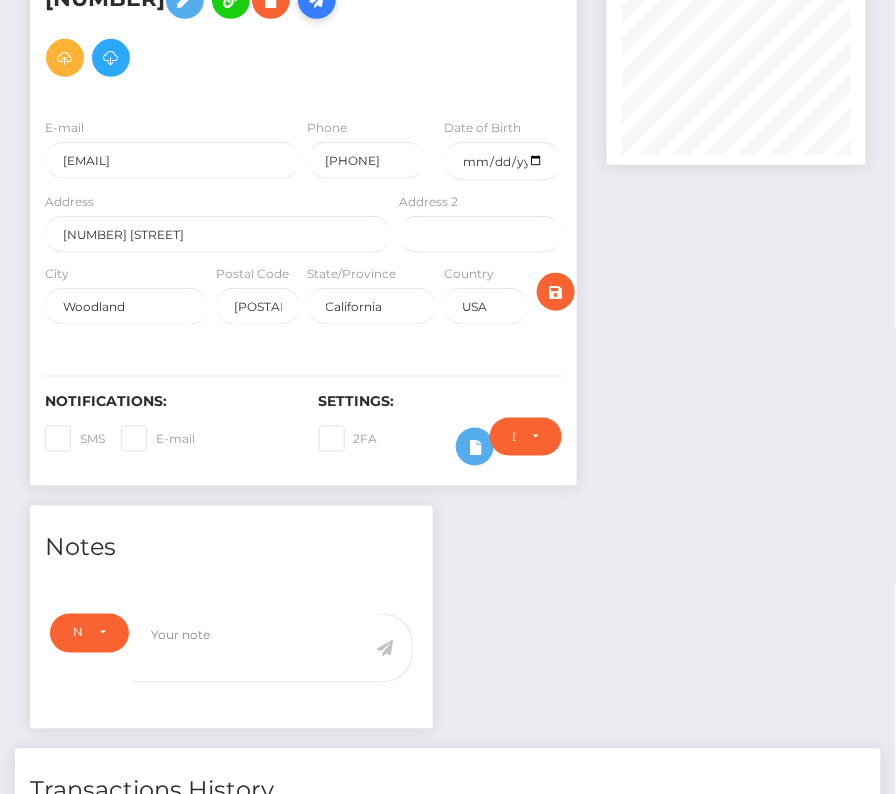 click at bounding box center [317, 0] 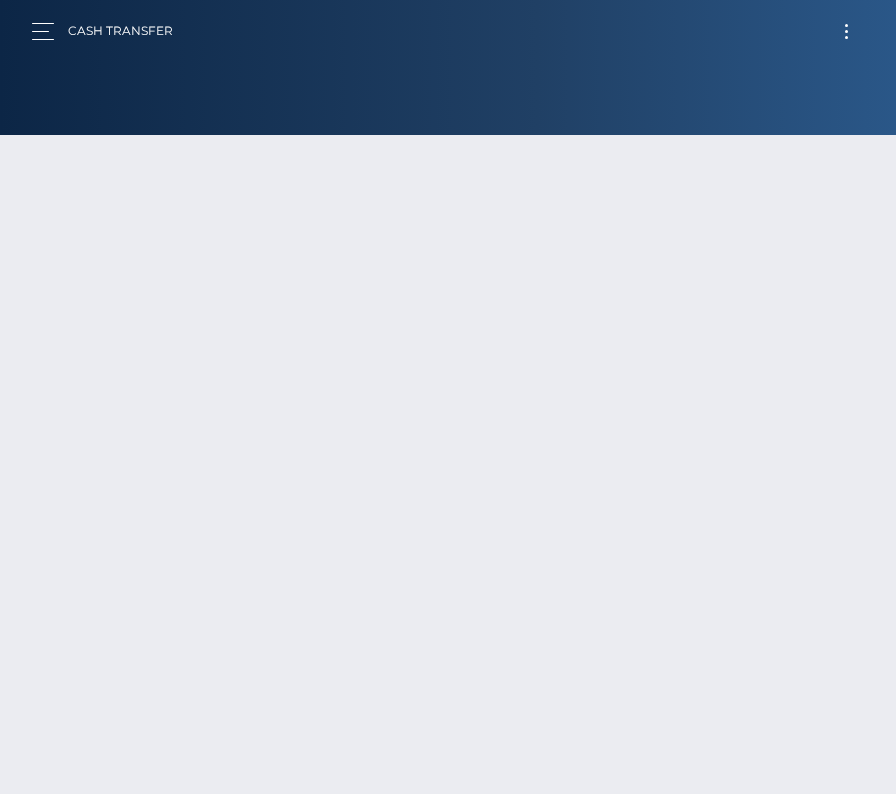 scroll, scrollTop: 0, scrollLeft: 0, axis: both 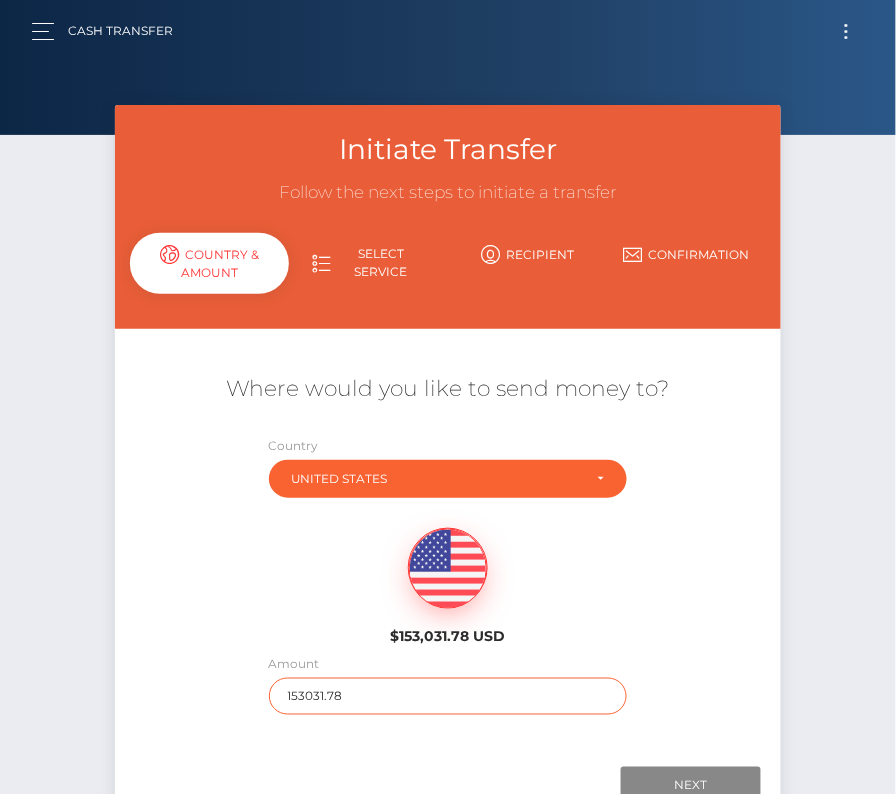 click on "153031.78" at bounding box center (448, 696) 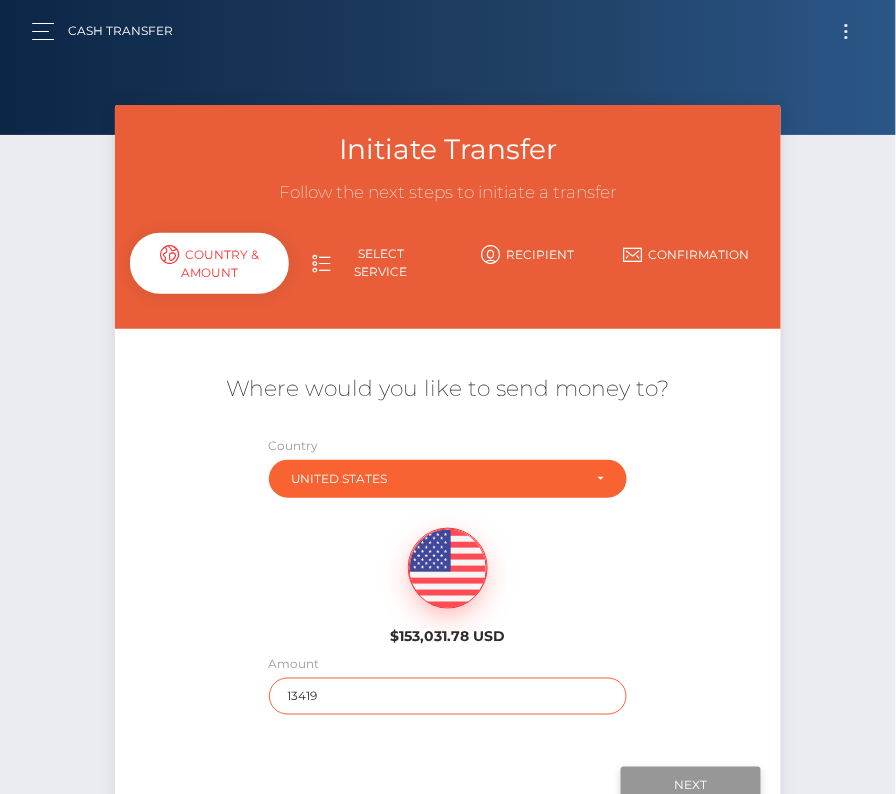 type on "13419" 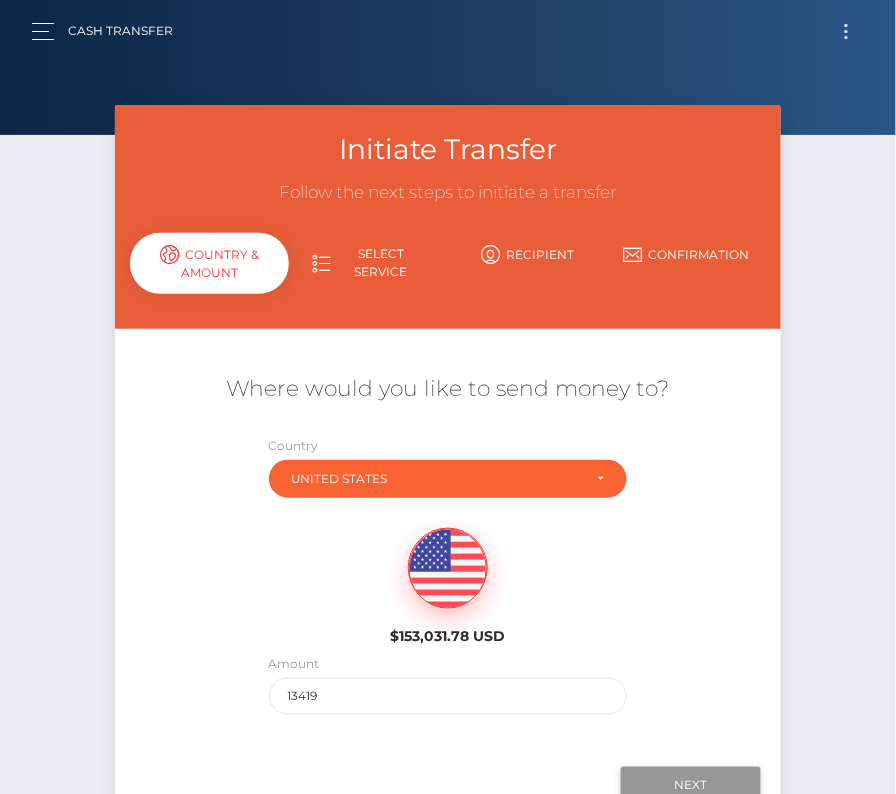 click on "Next" at bounding box center [691, 786] 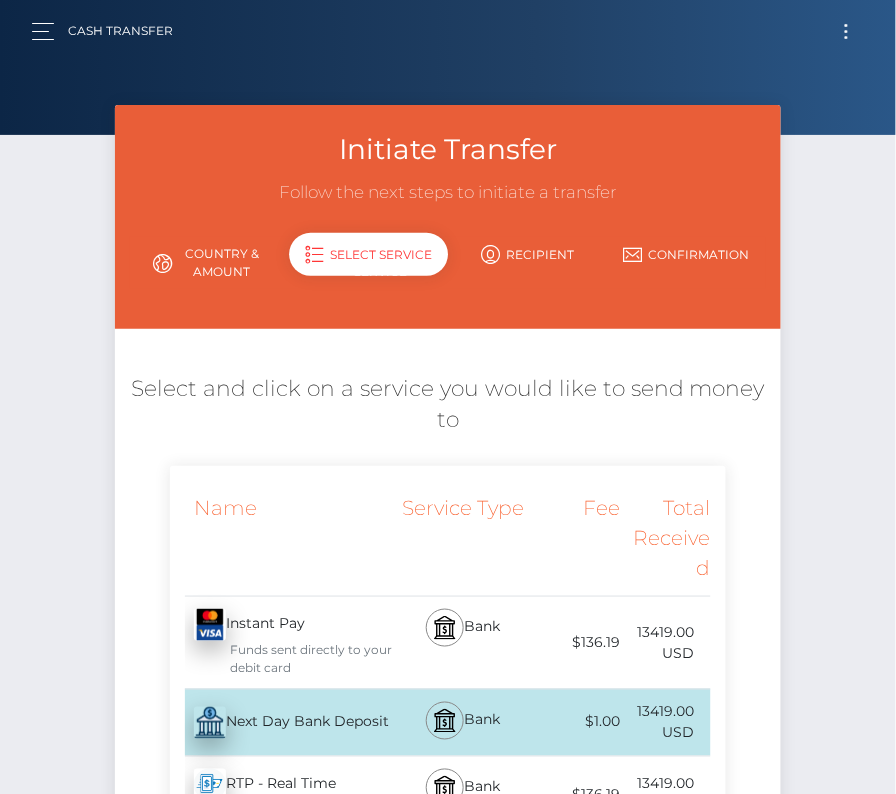 click on "Next Day Bank Deposit  - USD" at bounding box center (282, 723) 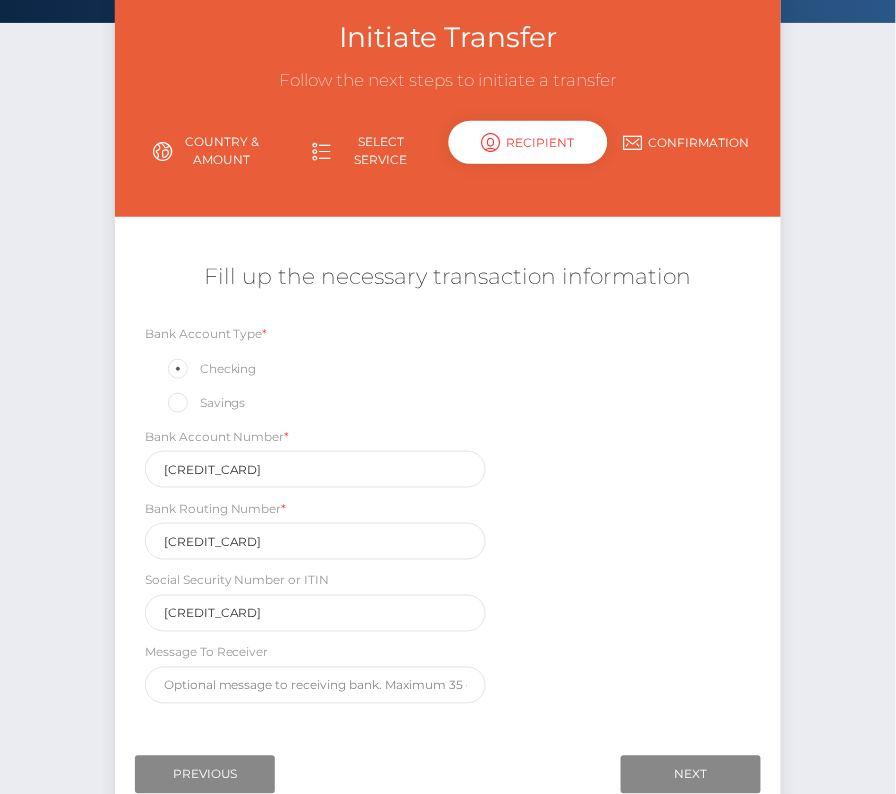 scroll, scrollTop: 130, scrollLeft: 0, axis: vertical 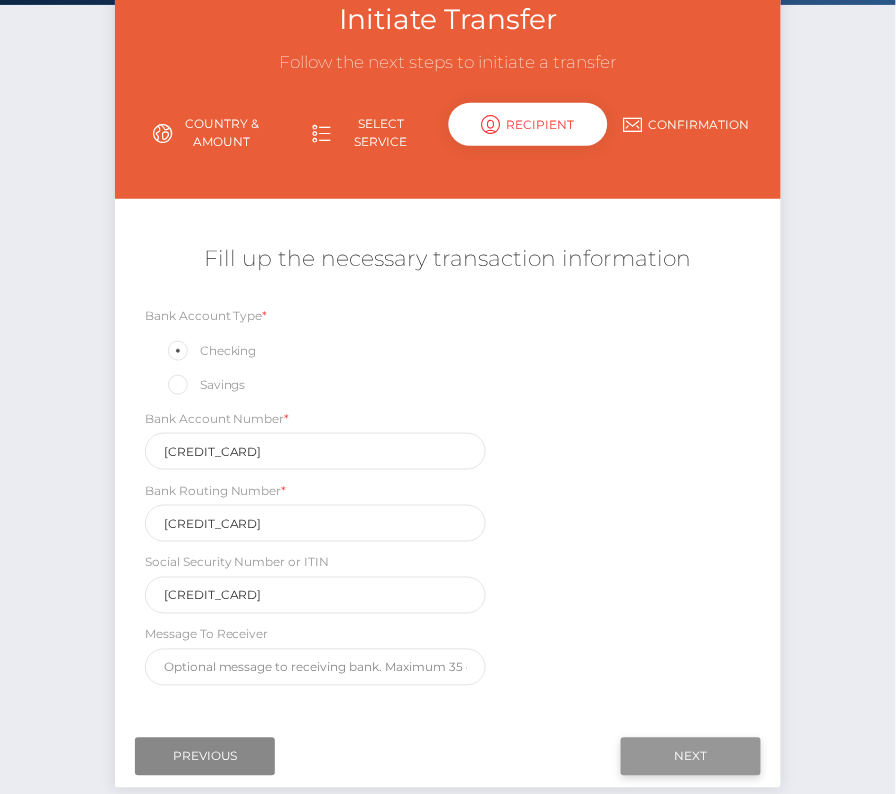 click on "Next" at bounding box center (691, 757) 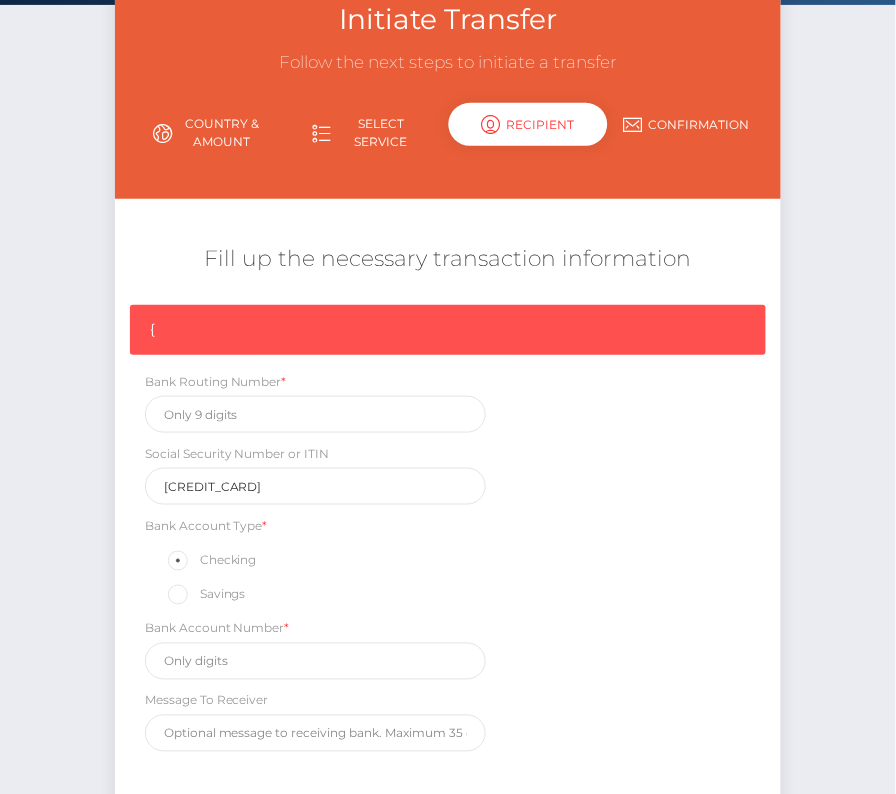 scroll, scrollTop: 301, scrollLeft: 0, axis: vertical 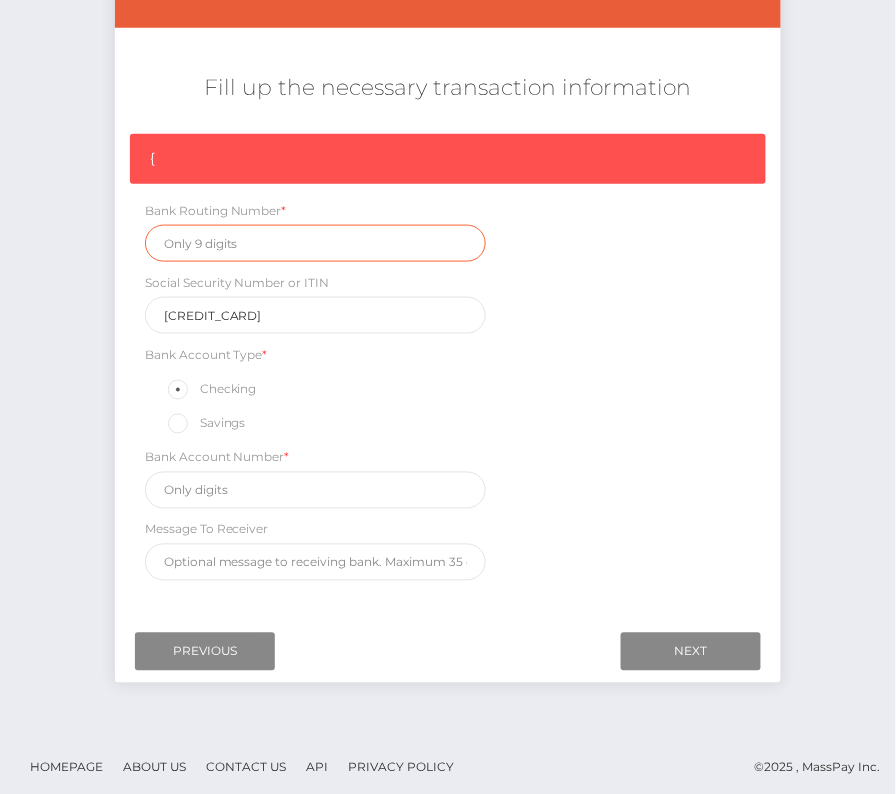 click at bounding box center [315, 243] 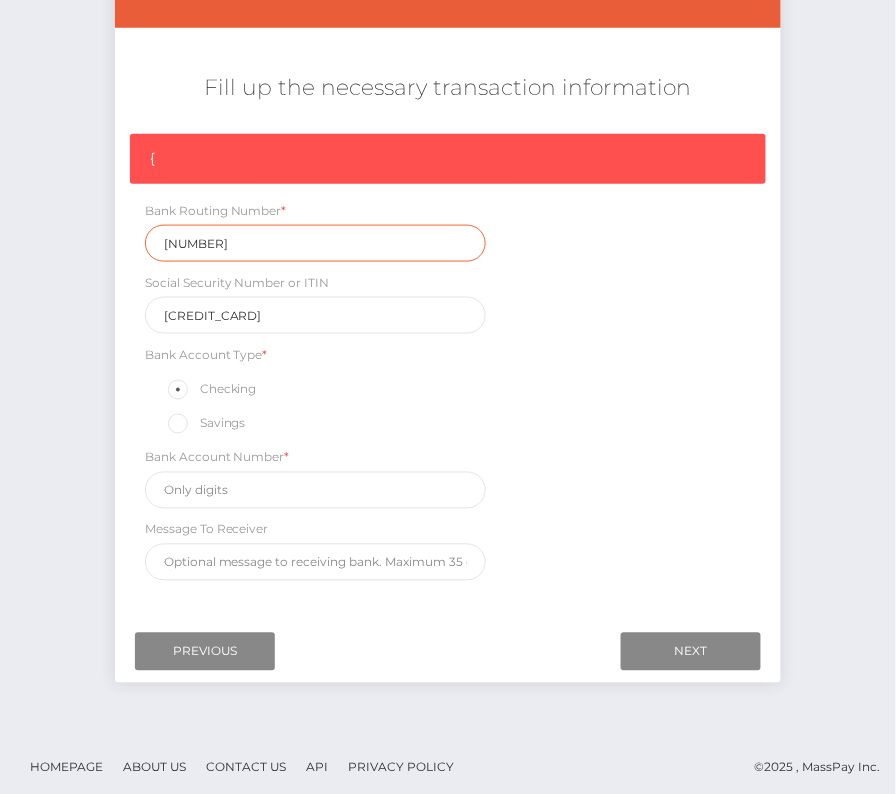 type on "321170839" 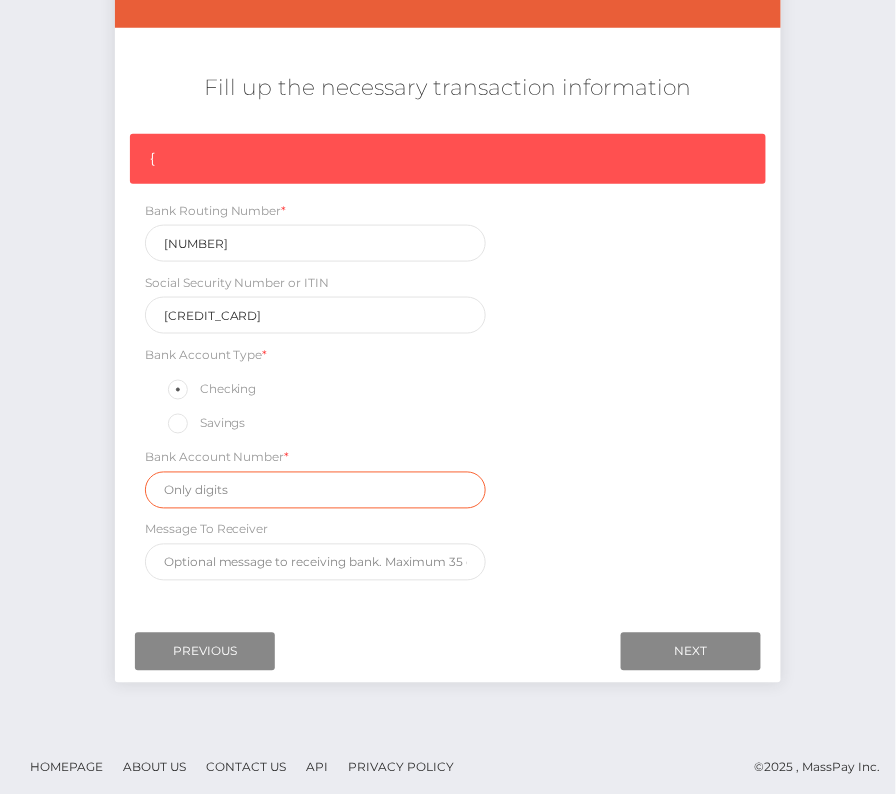 click at bounding box center [315, 490] 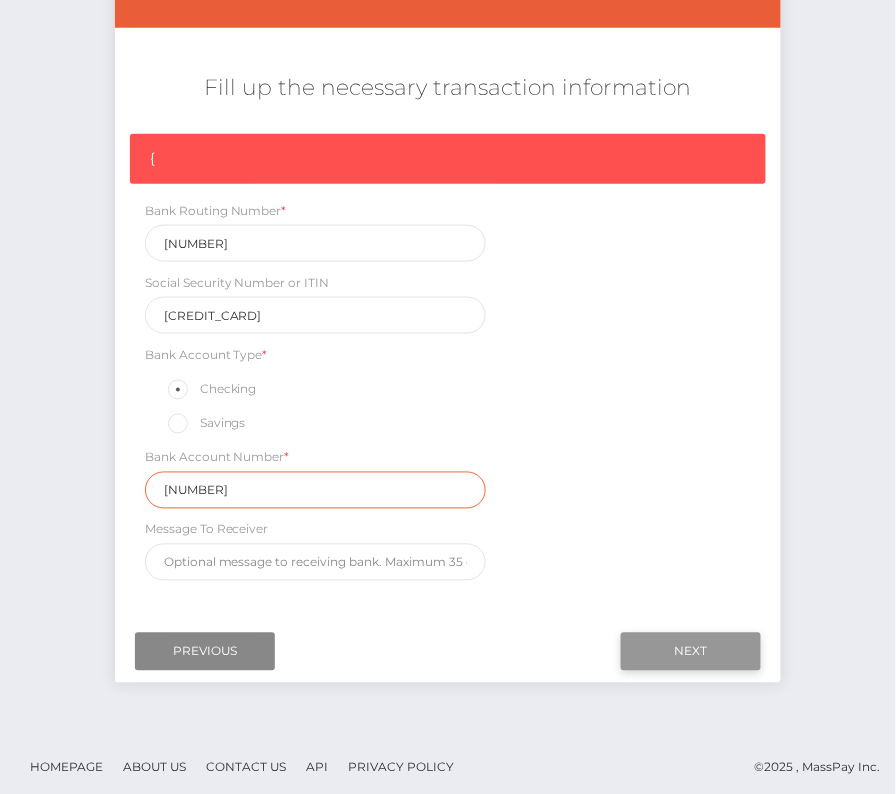 type on "407201417" 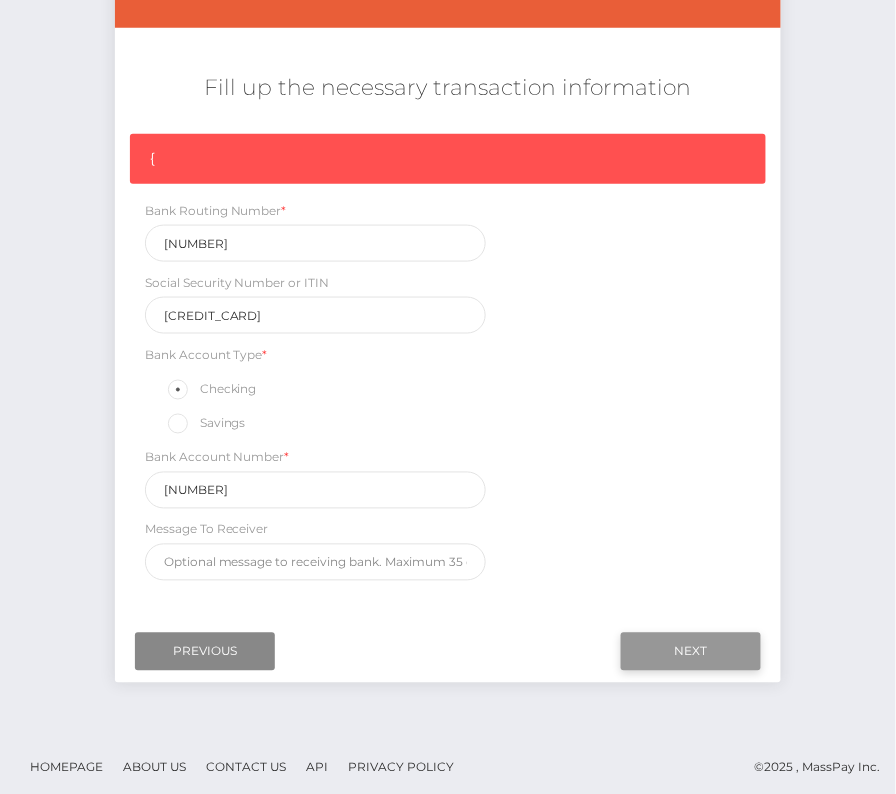 click on "Next" at bounding box center (691, 652) 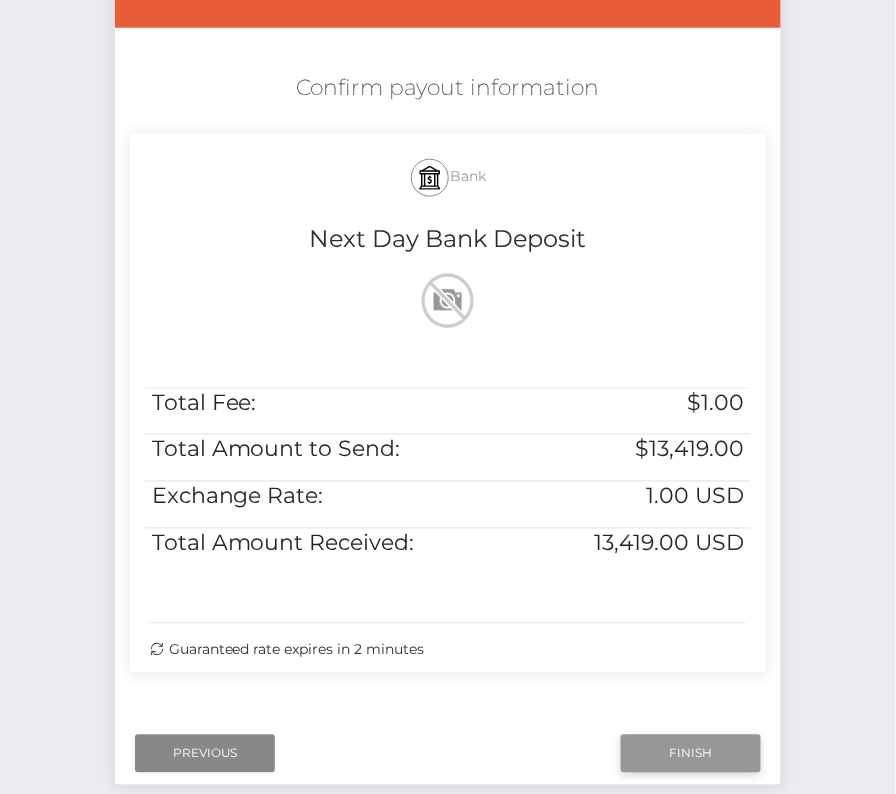 click on "Finish" at bounding box center (691, 754) 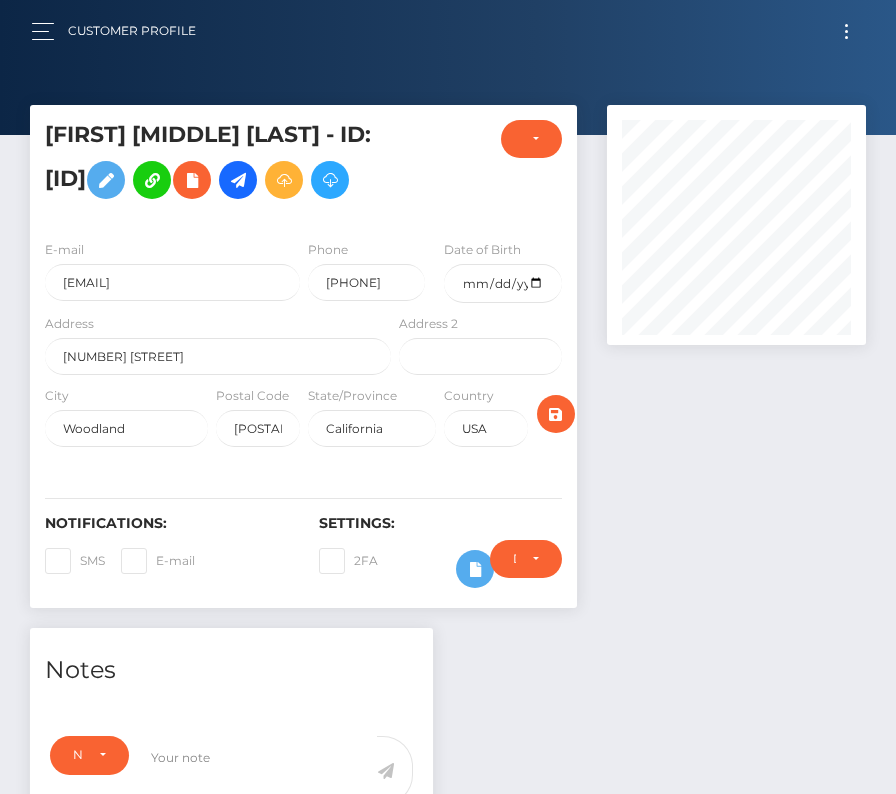 scroll, scrollTop: 0, scrollLeft: 0, axis: both 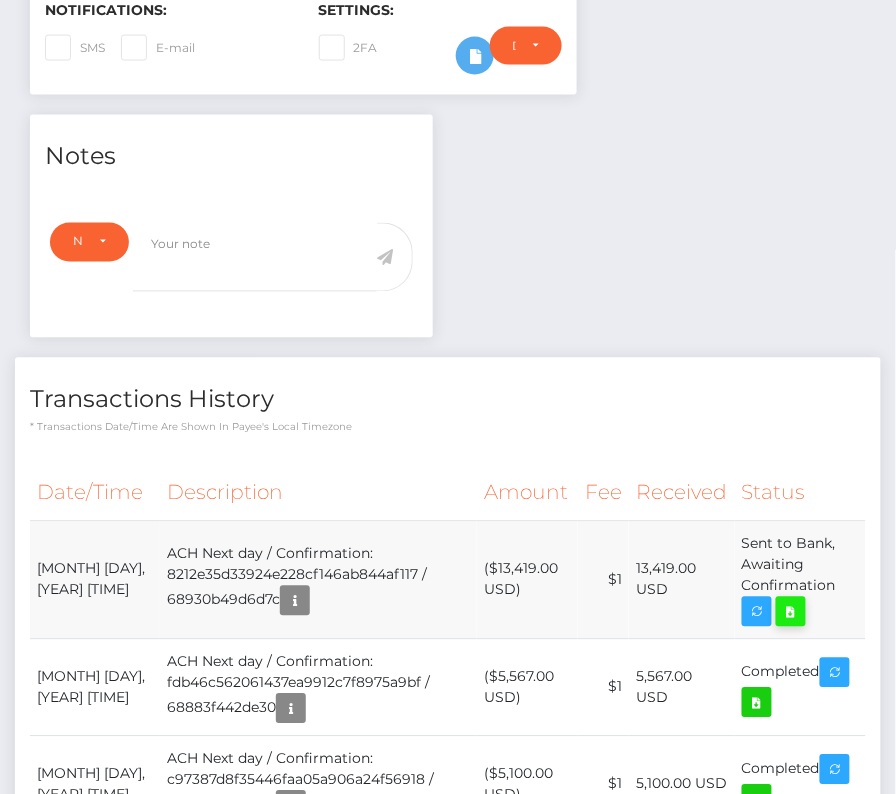 click at bounding box center (791, 612) 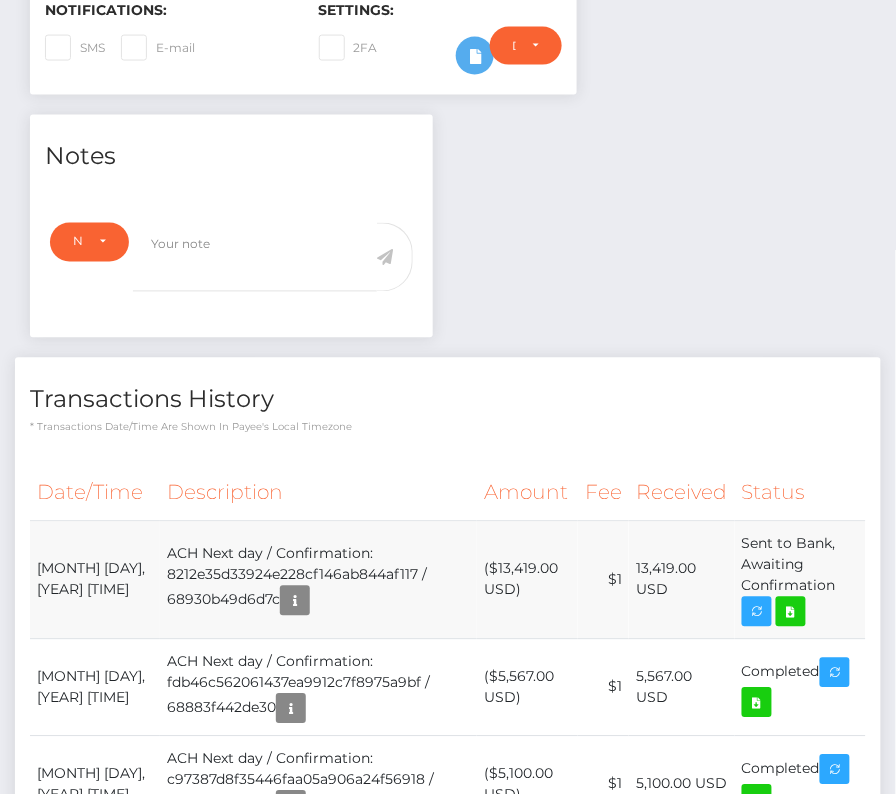 drag, startPoint x: 32, startPoint y: 620, endPoint x: 850, endPoint y: 650, distance: 818.5499 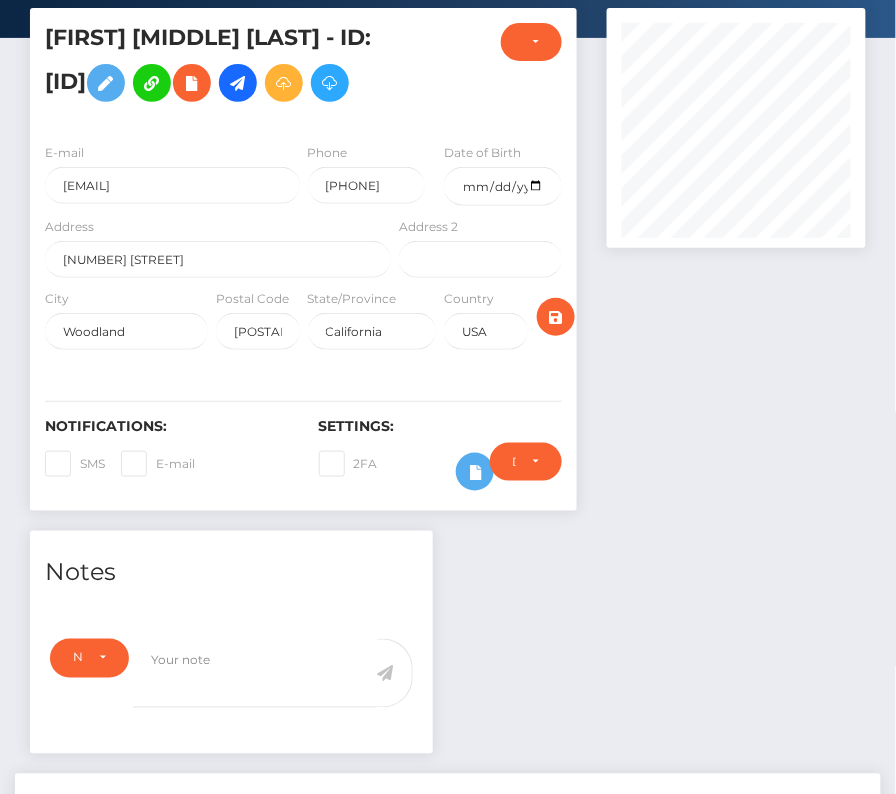 scroll, scrollTop: 0, scrollLeft: 0, axis: both 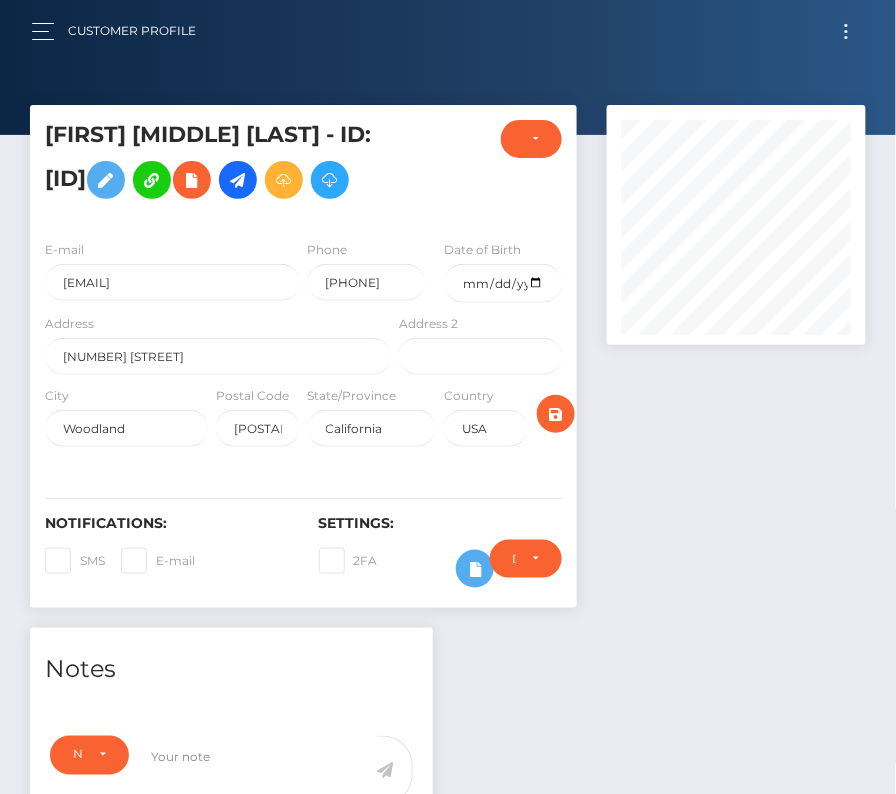 click at bounding box center [846, 31] 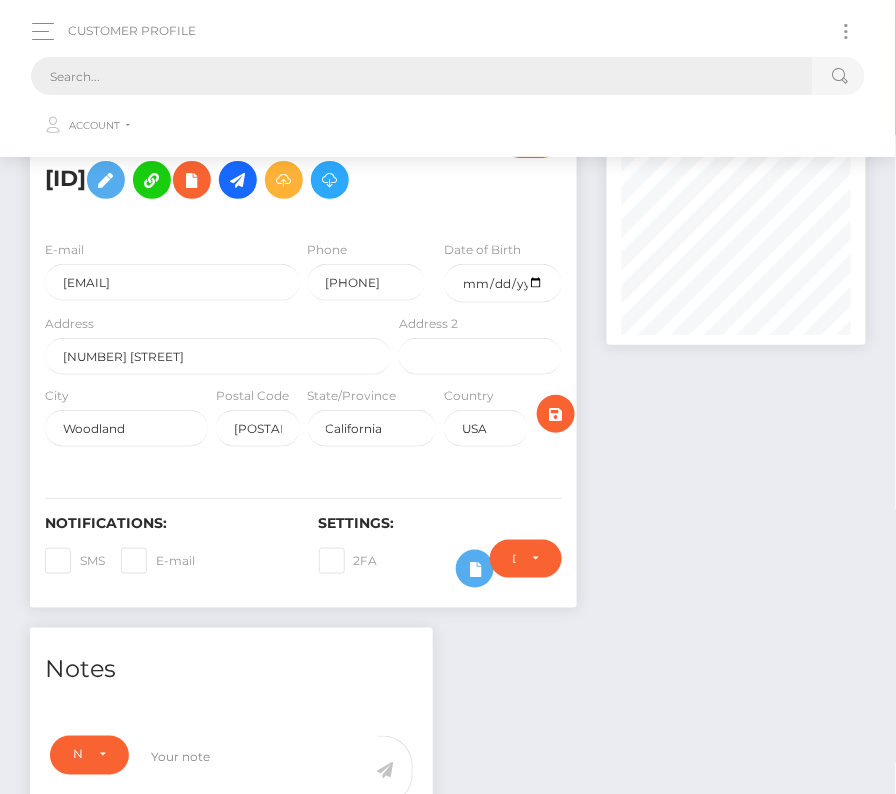 click at bounding box center [422, 76] 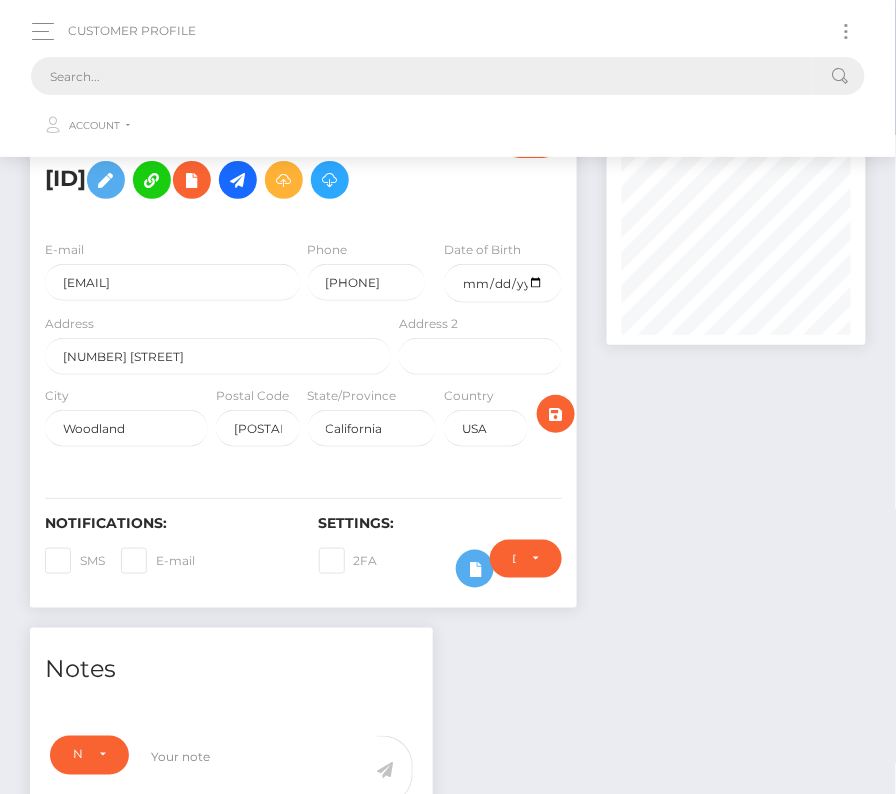 paste on "8497" 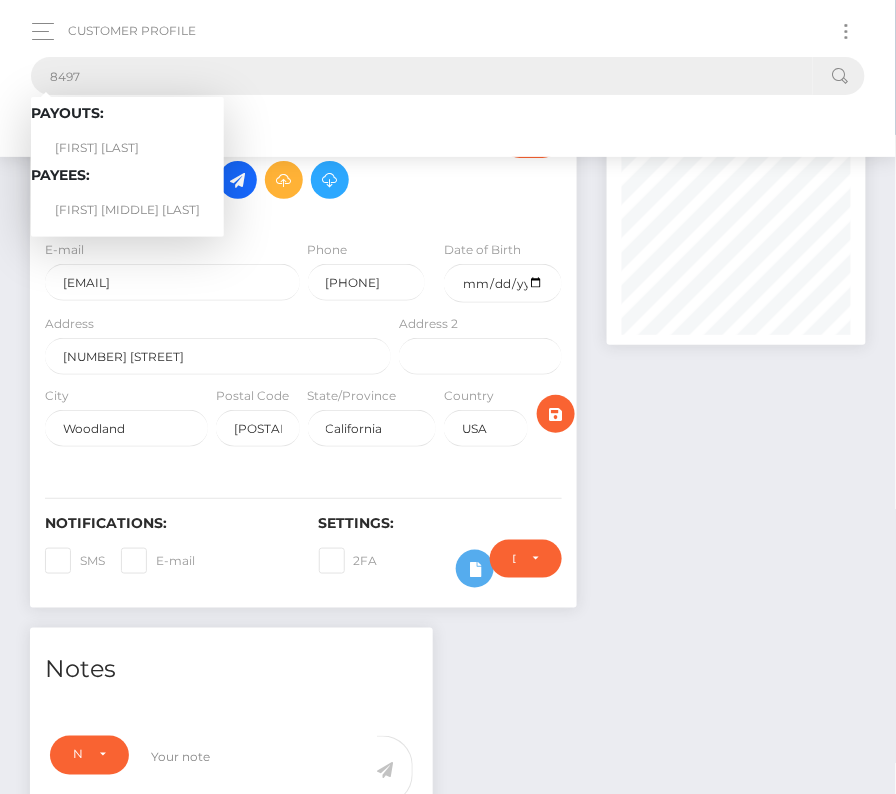 type on "8497" 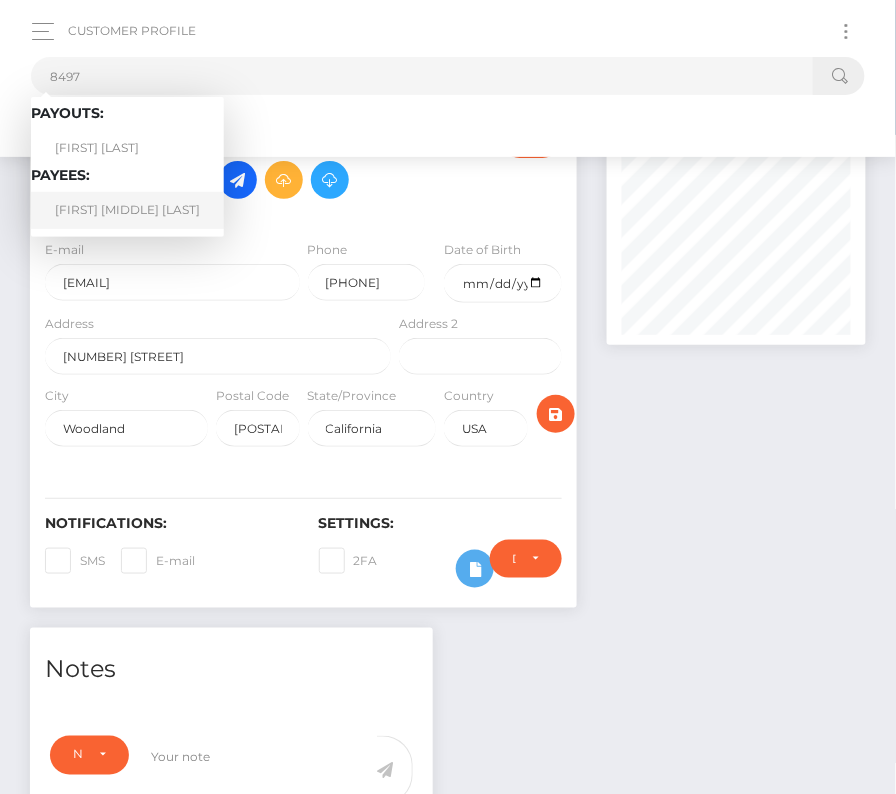 click on "[FIRST] [MIDDLE] [LAST]" at bounding box center (127, 210) 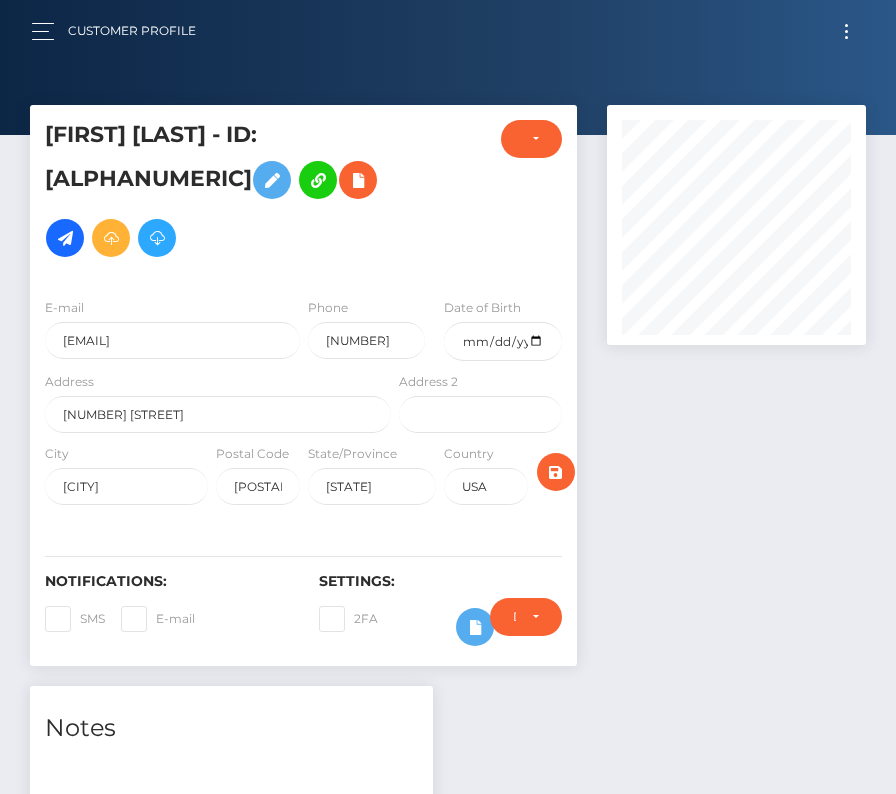 scroll, scrollTop: 0, scrollLeft: 0, axis: both 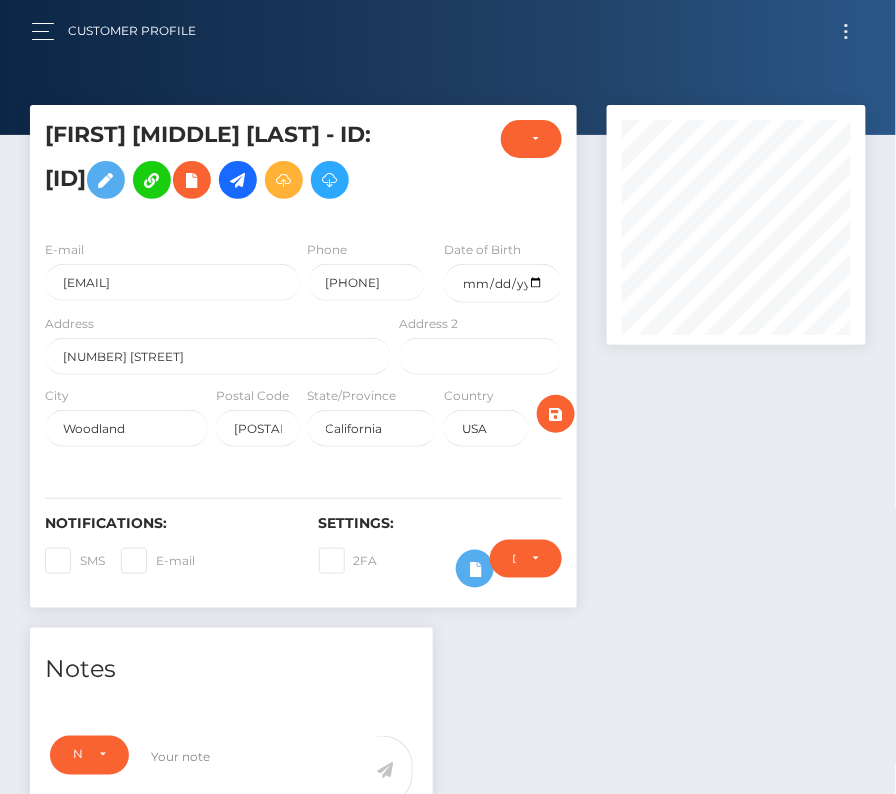 click on "Customer Profile
Loading...
Loading..." at bounding box center [448, 31] 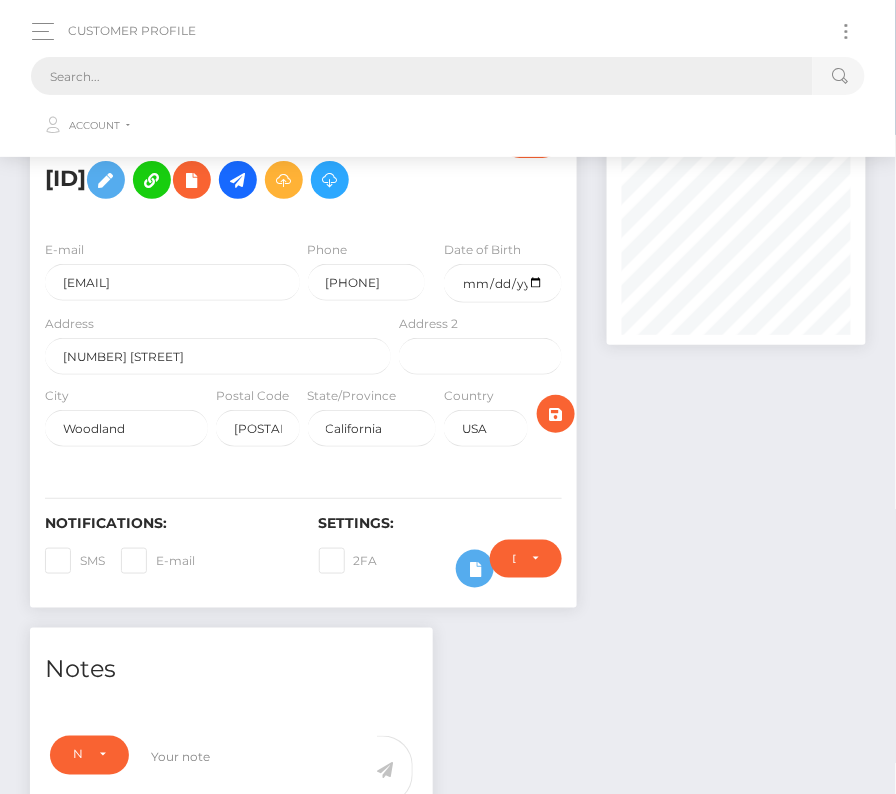 click at bounding box center [422, 76] 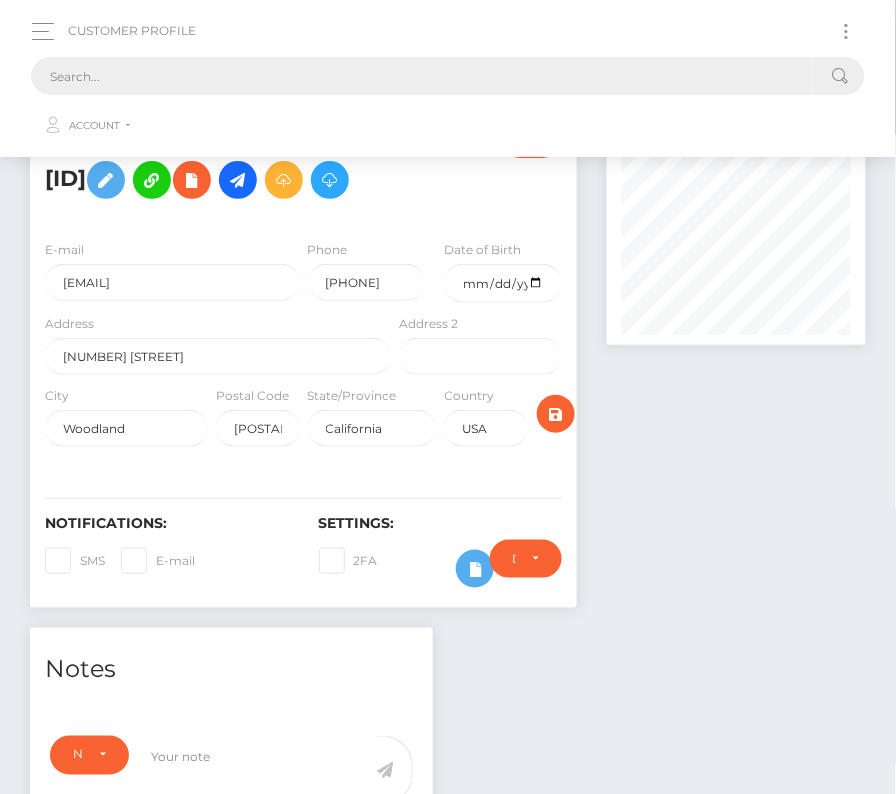 paste on "8497" 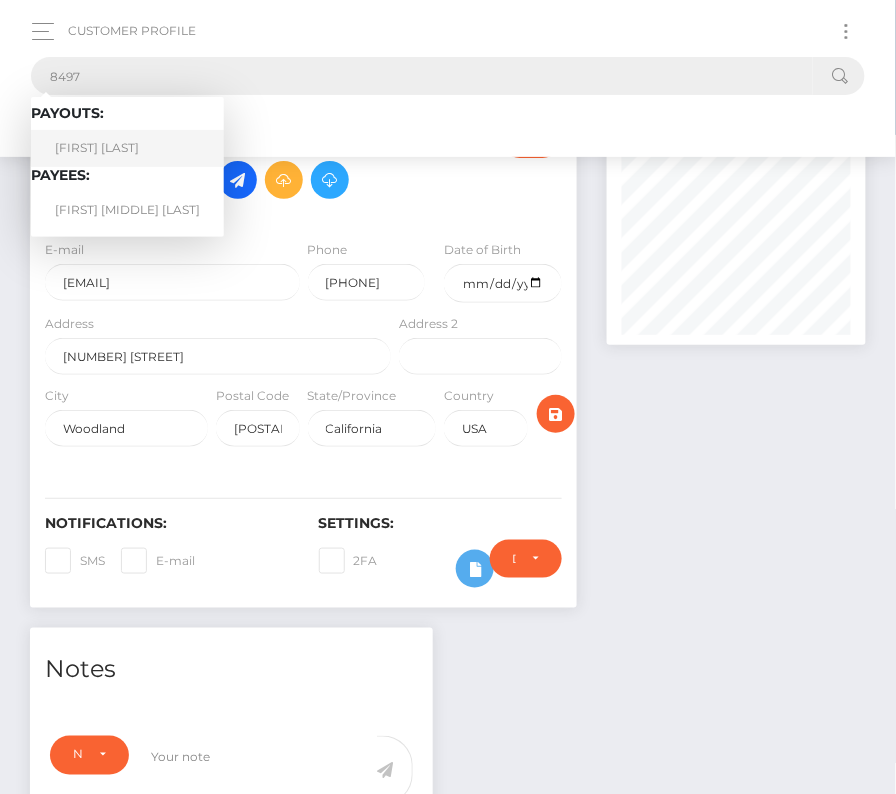 type on "8497" 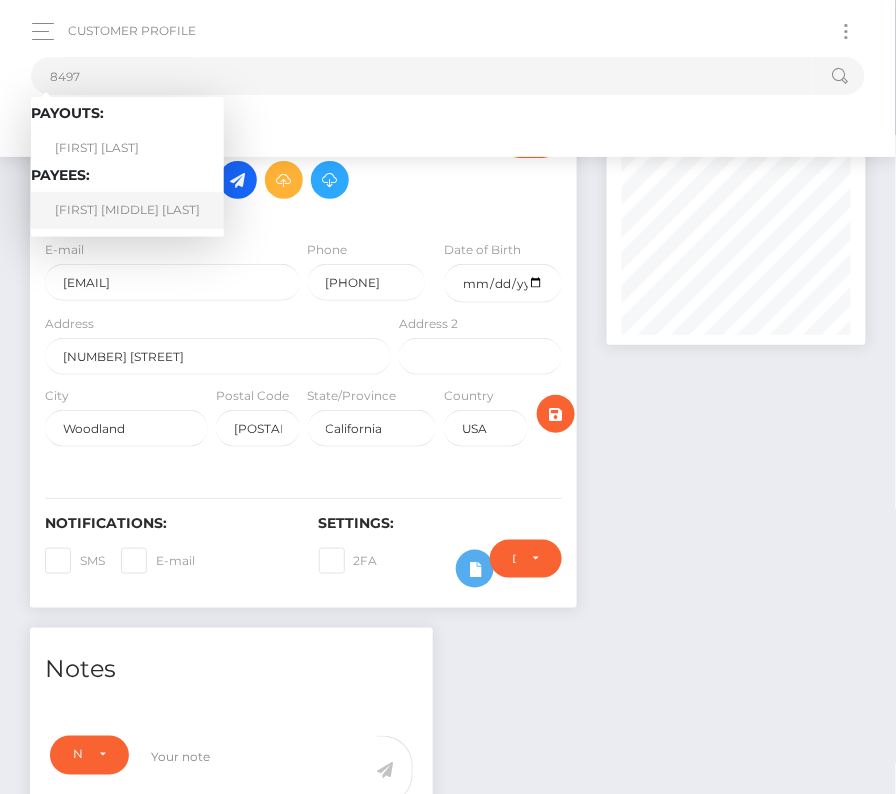 click on "ANTHONY P STINE" at bounding box center (127, 210) 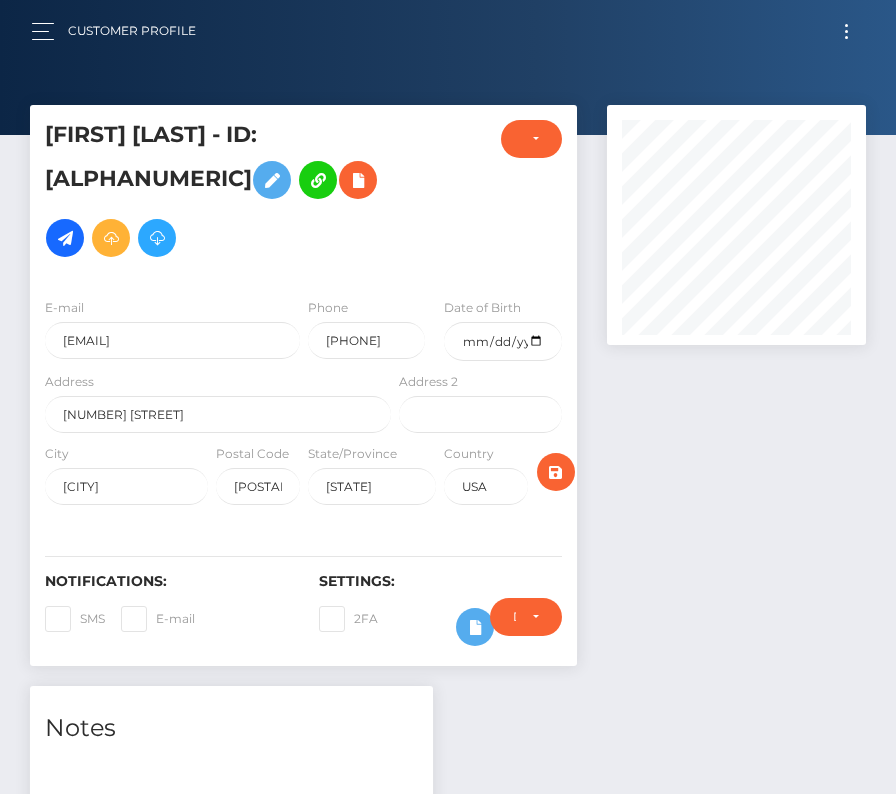 scroll, scrollTop: 0, scrollLeft: 0, axis: both 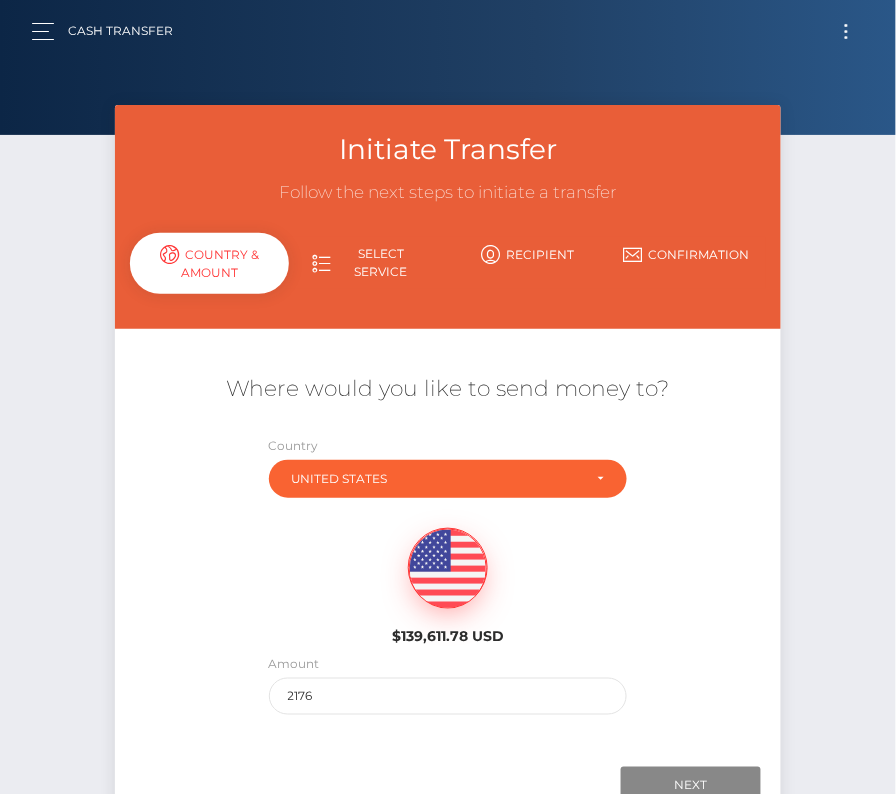 click at bounding box center [846, 31] 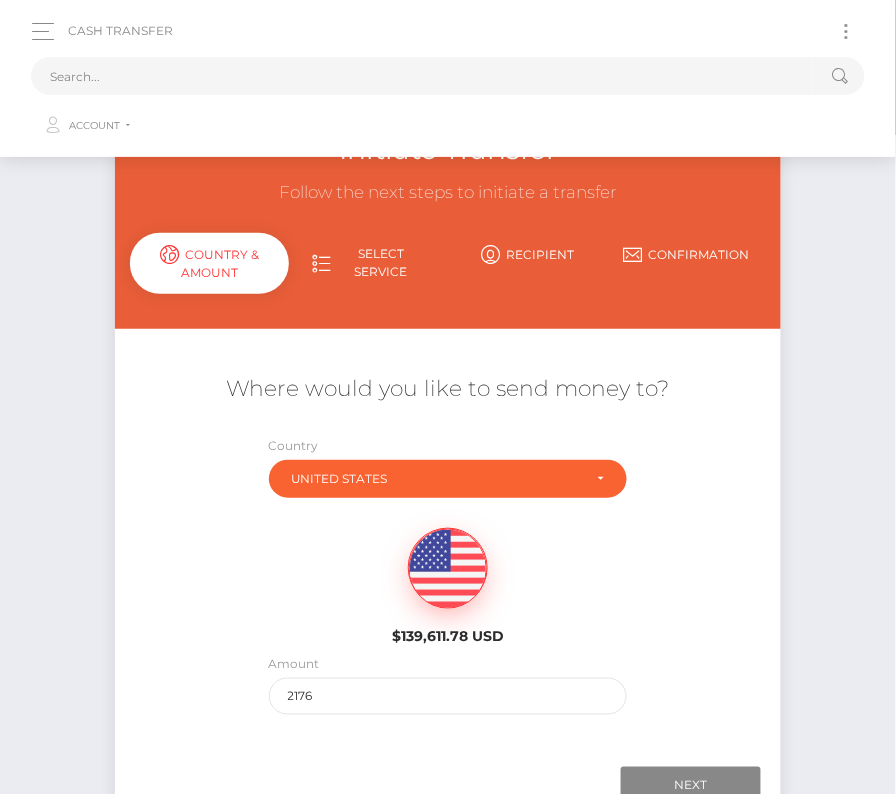 click at bounding box center [846, 37] 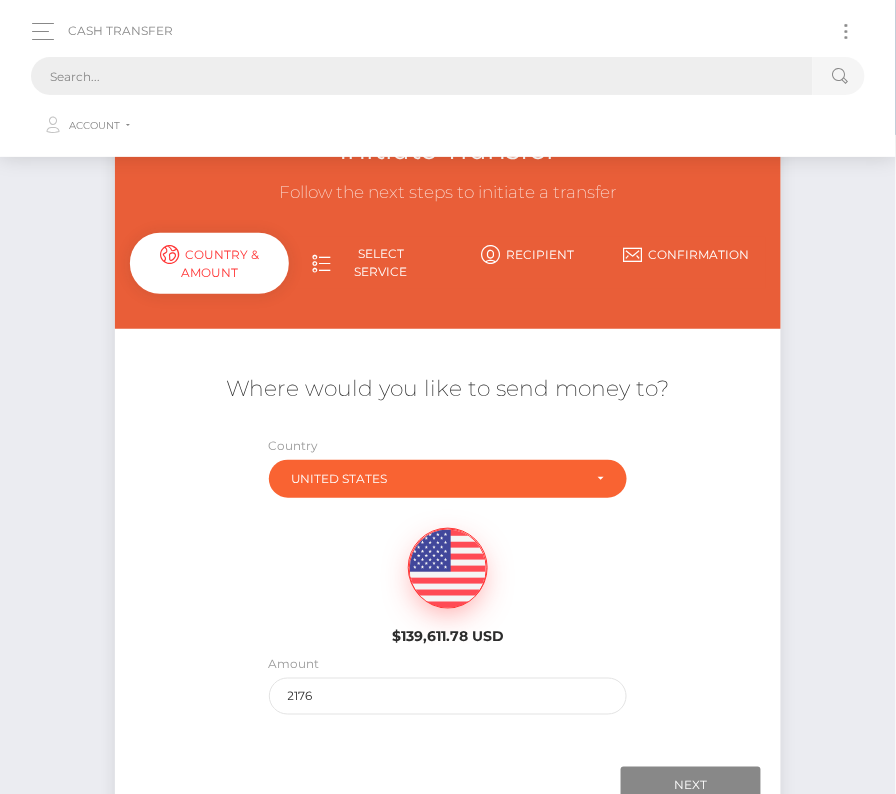 click at bounding box center [422, 76] 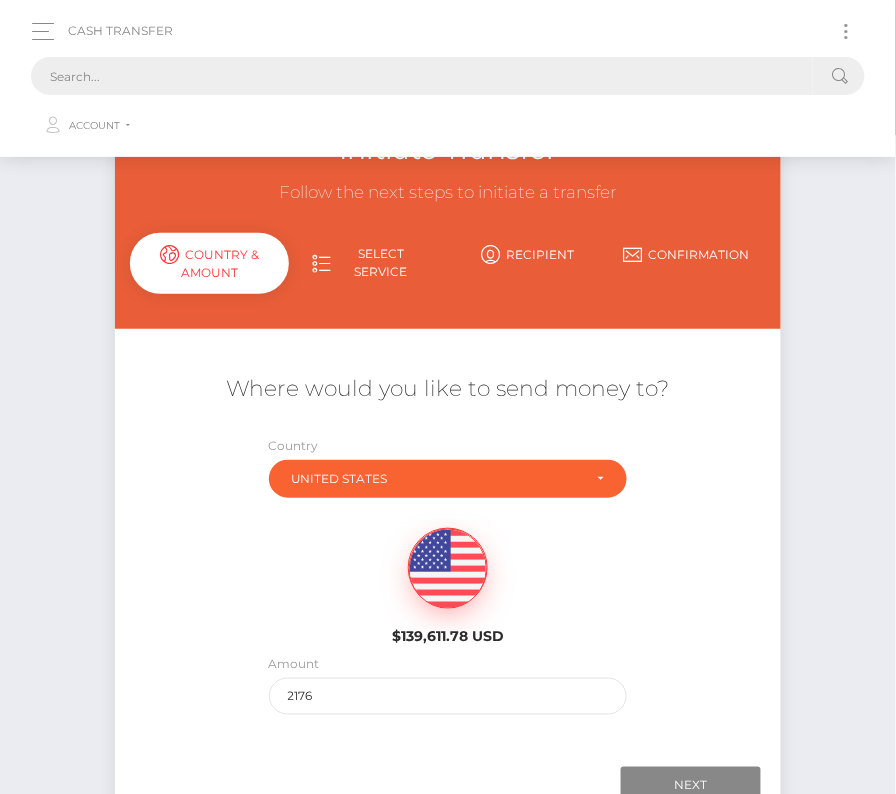 paste on "8497" 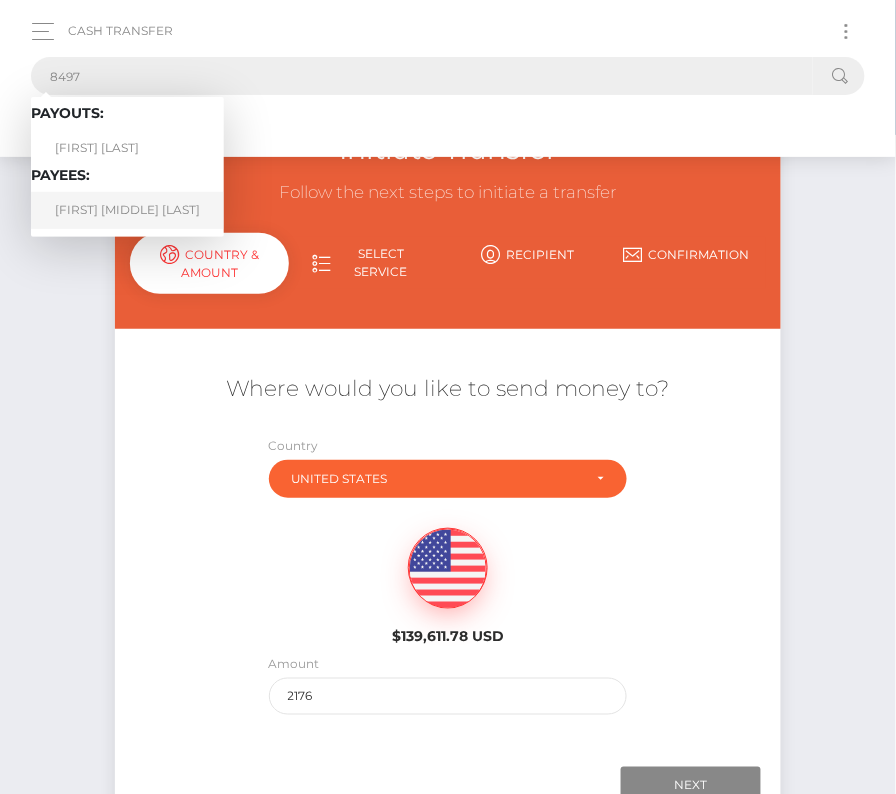 type on "8497" 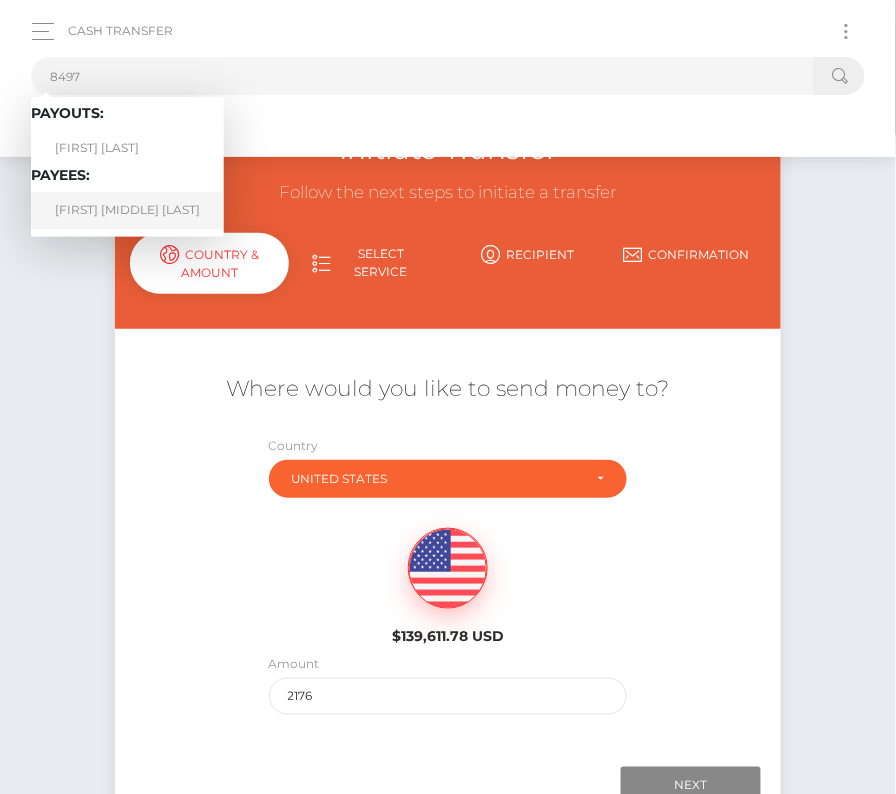 click on "ANTHONY P STINE" at bounding box center (127, 210) 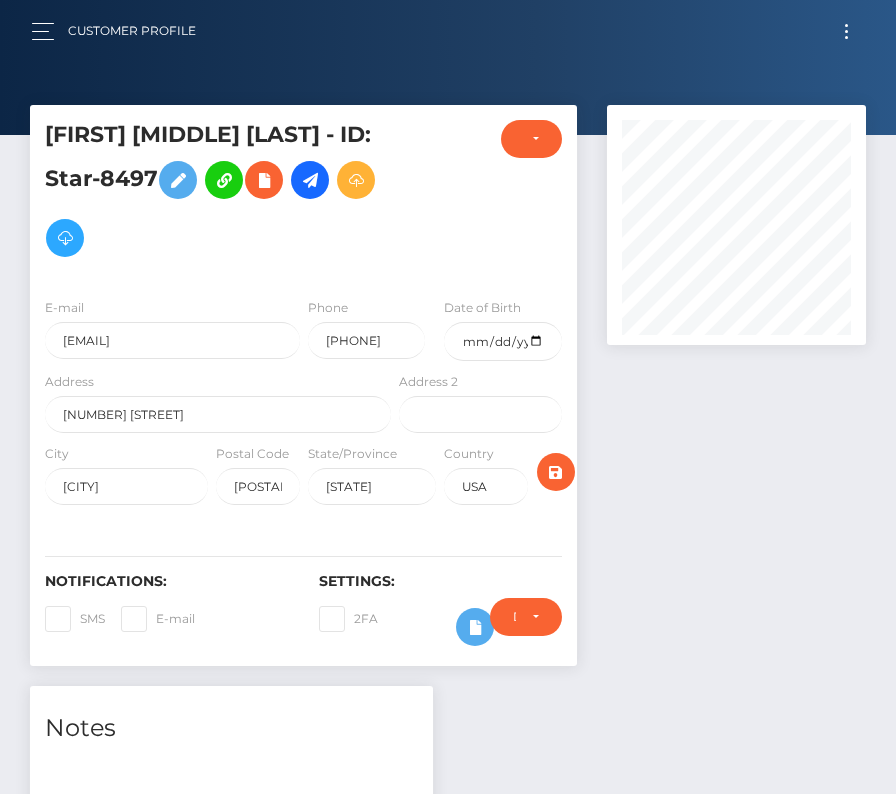 scroll, scrollTop: 0, scrollLeft: 0, axis: both 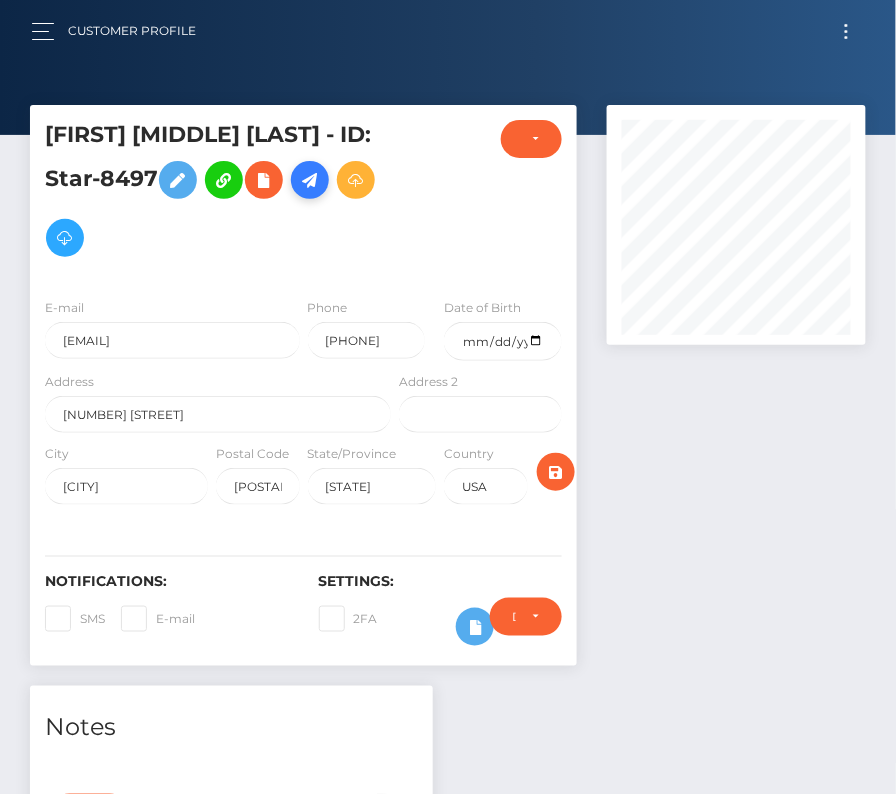 click at bounding box center [310, 180] 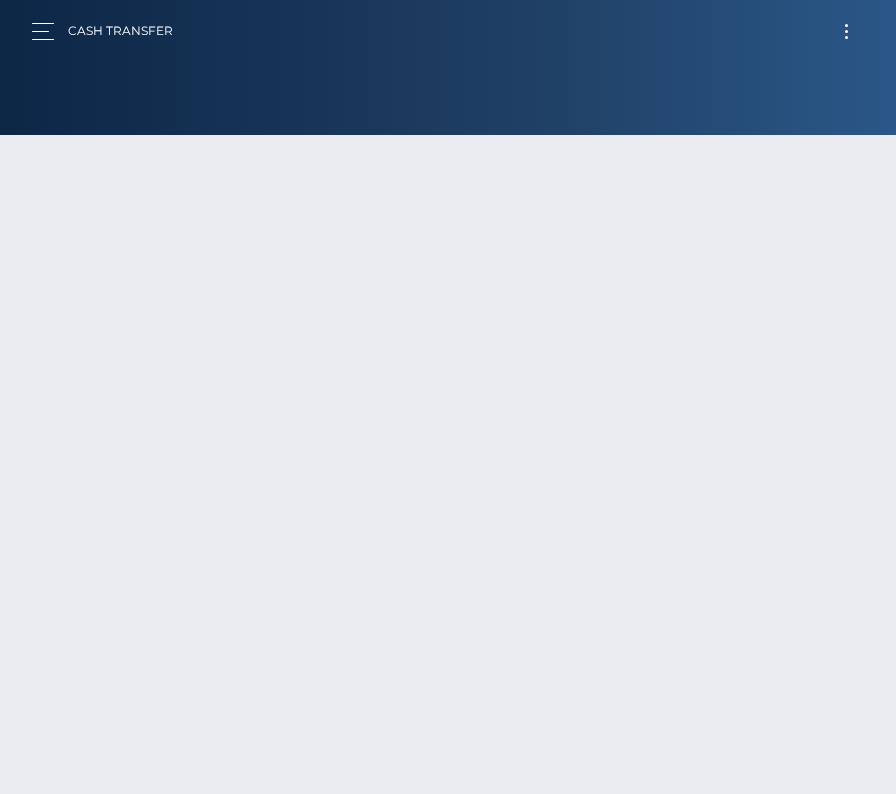 scroll, scrollTop: 0, scrollLeft: 0, axis: both 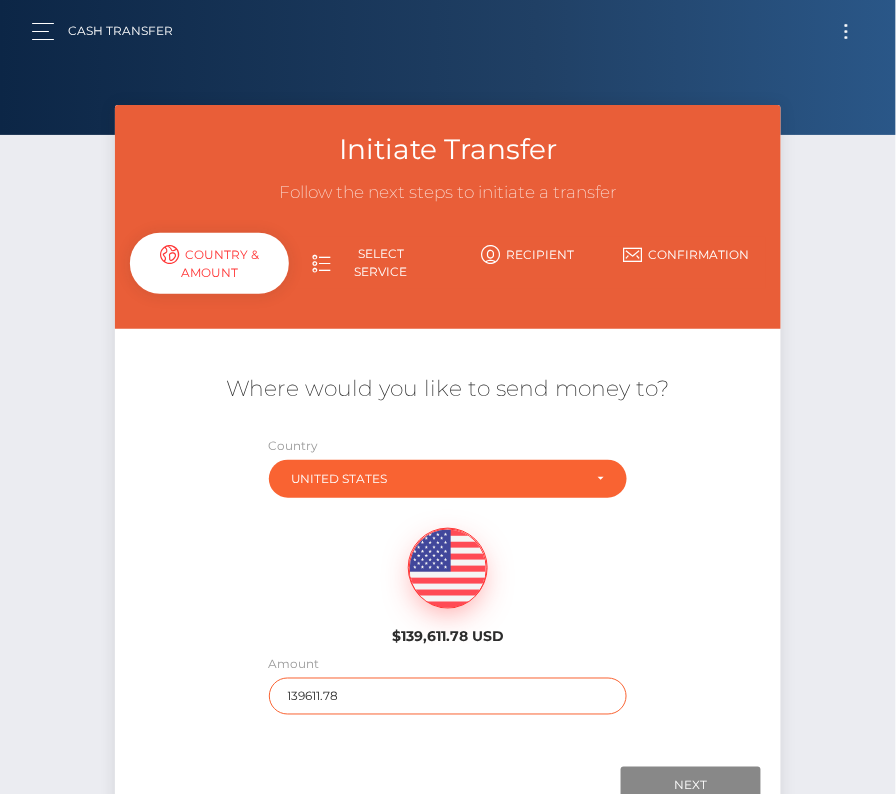 click on "139611.78" at bounding box center (448, 696) 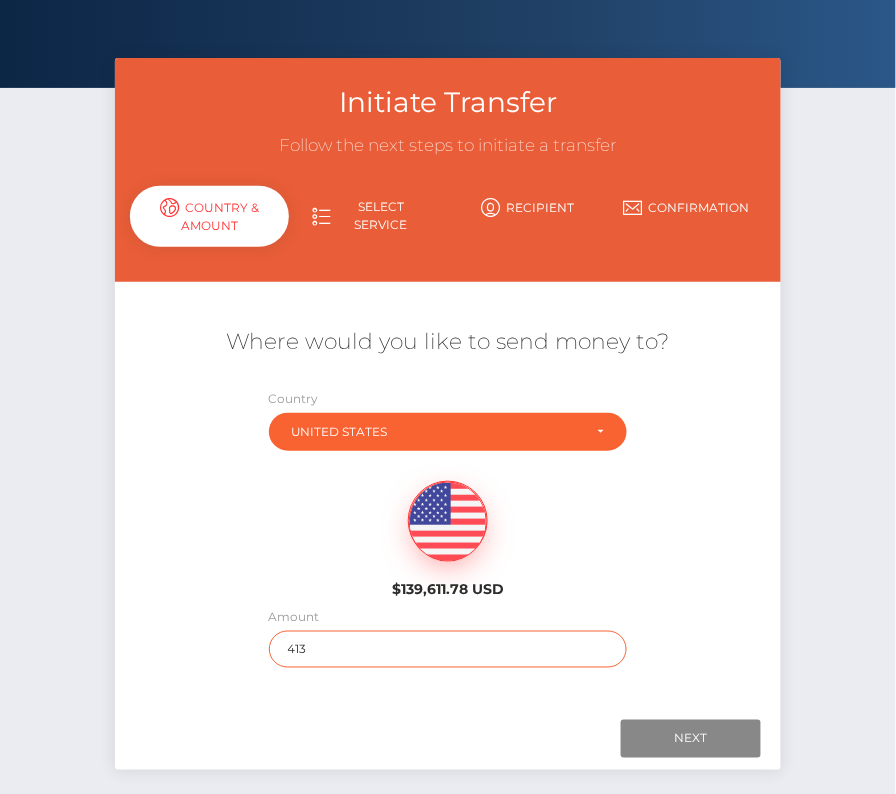scroll, scrollTop: 112, scrollLeft: 0, axis: vertical 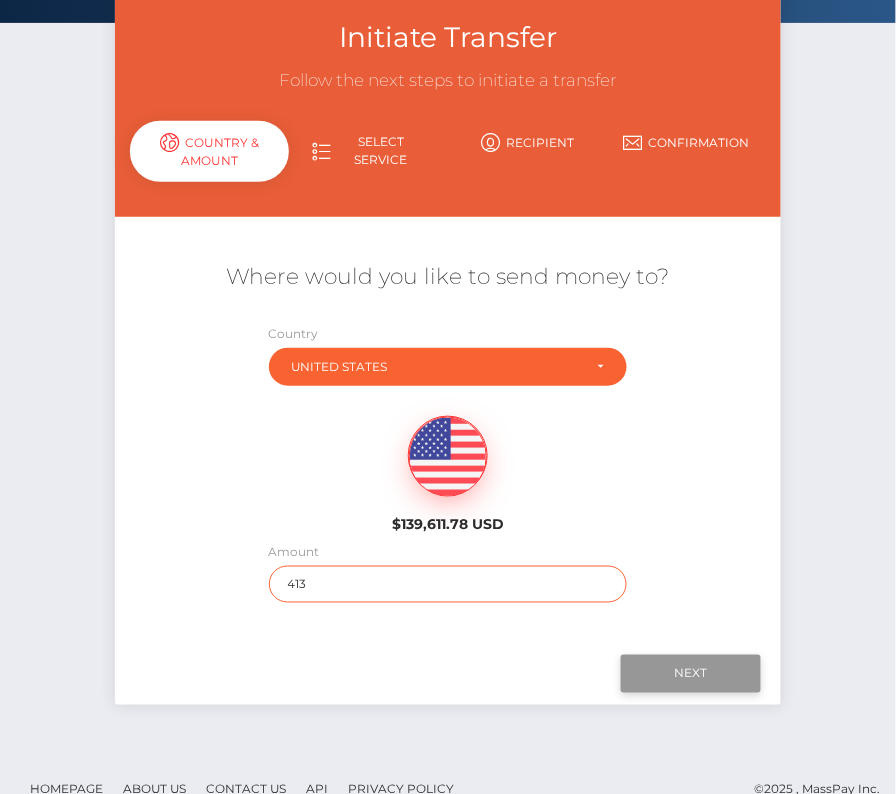 type on "413" 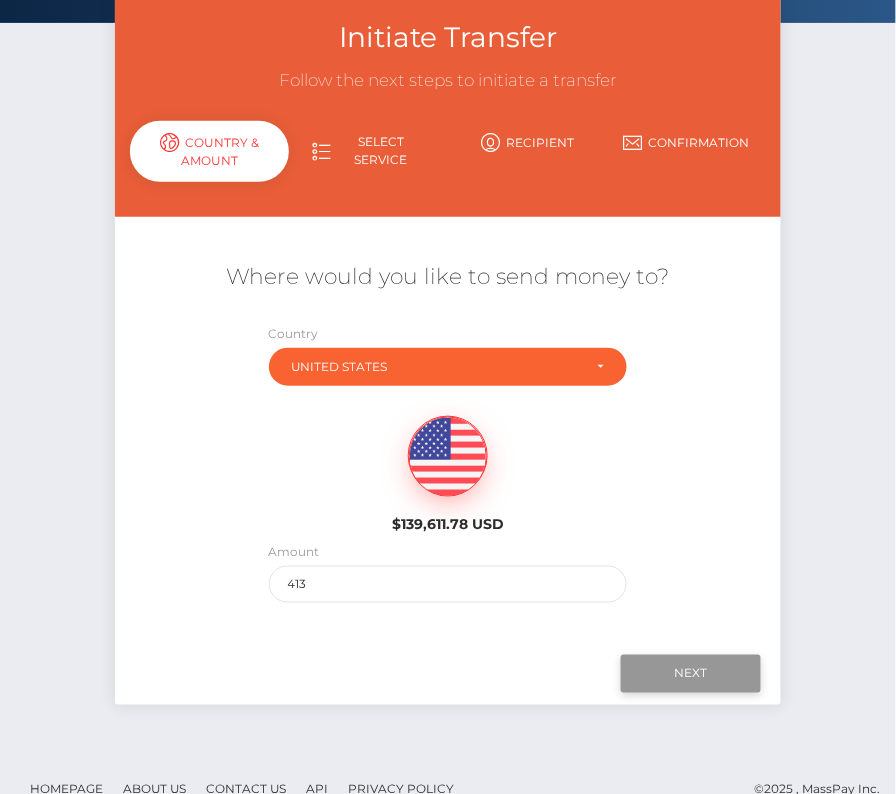 click on "Next" at bounding box center [691, 674] 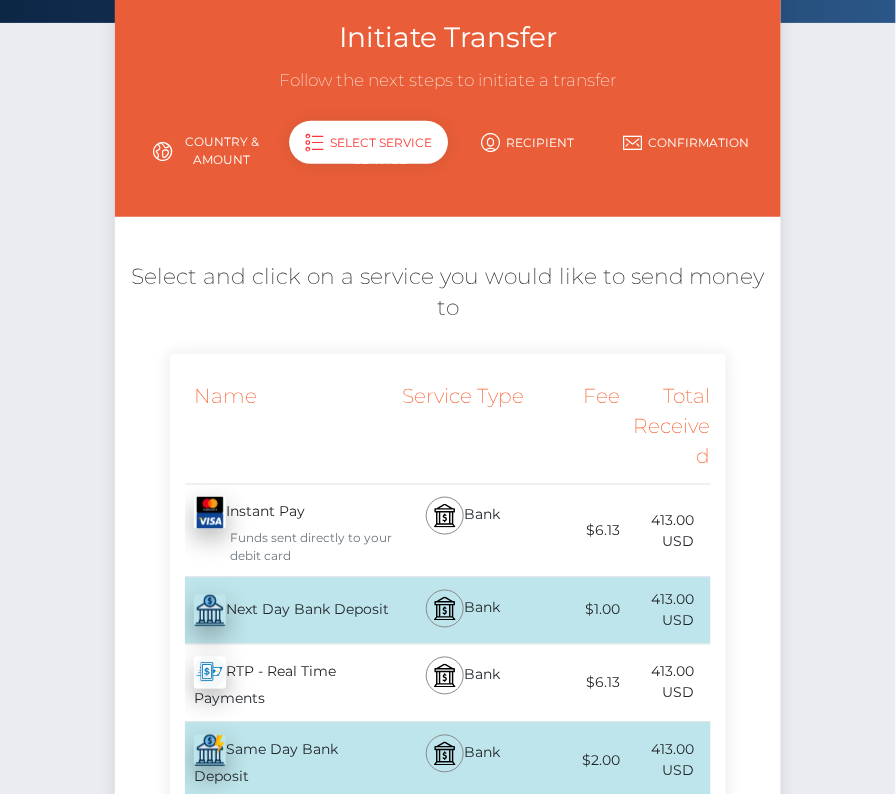 click on "Next Day Bank Deposit  - USD" at bounding box center (282, 611) 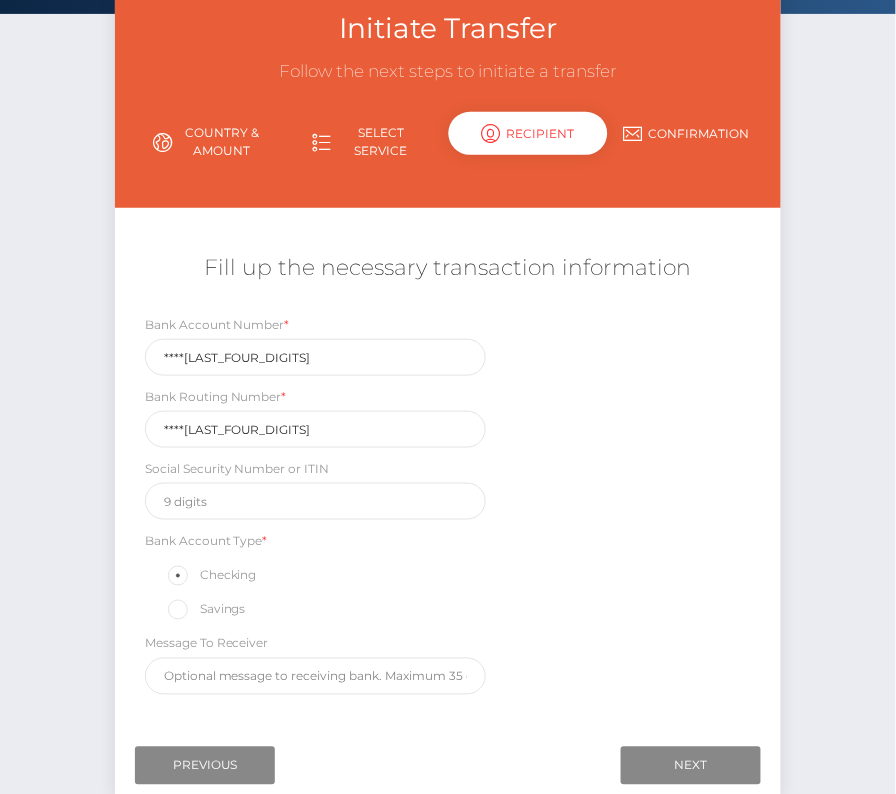 scroll, scrollTop: 185, scrollLeft: 0, axis: vertical 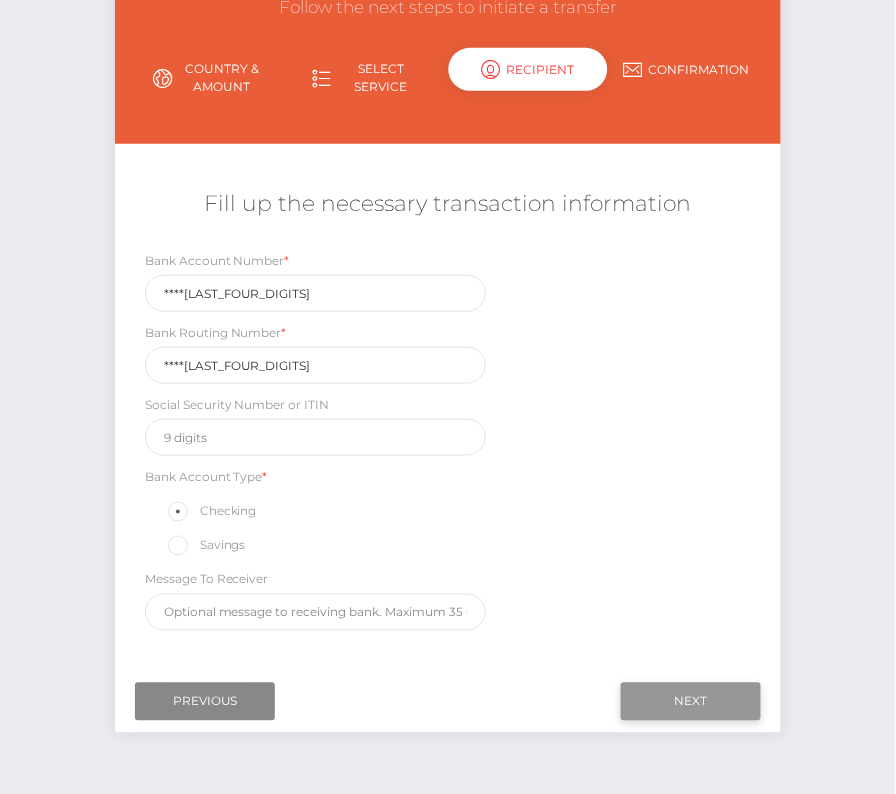 click on "Next" at bounding box center [691, 702] 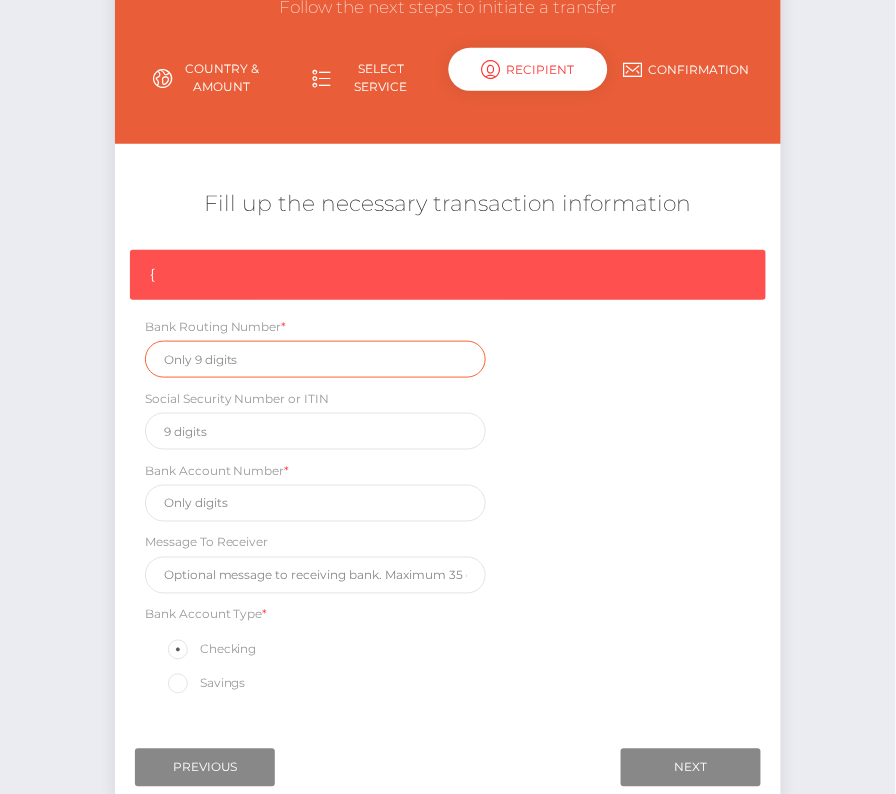 click at bounding box center (315, 359) 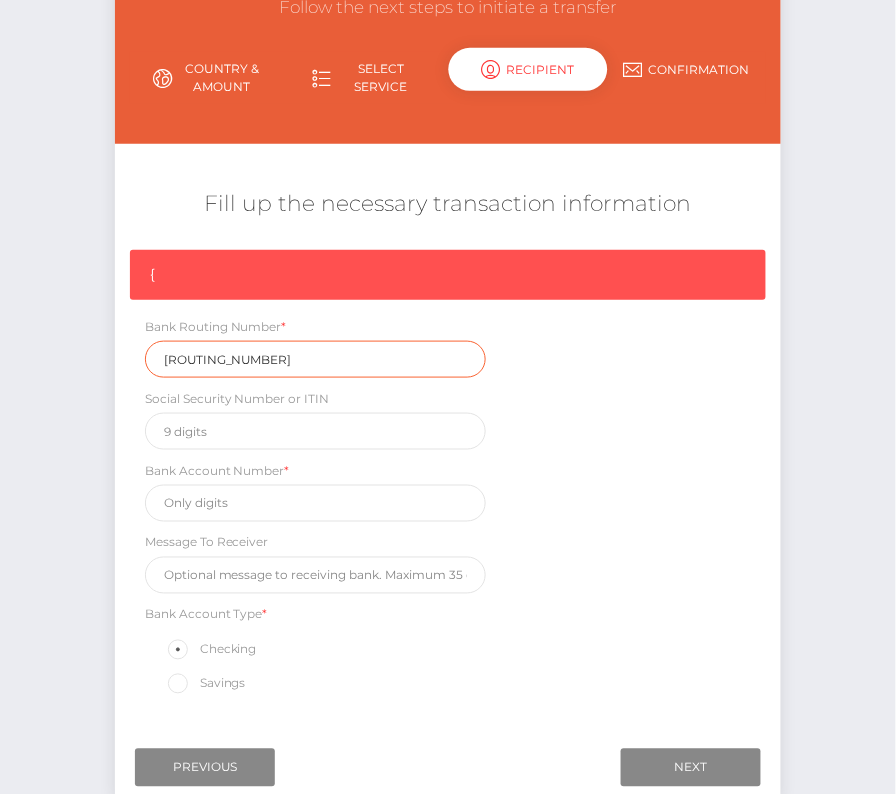 type on "121100782" 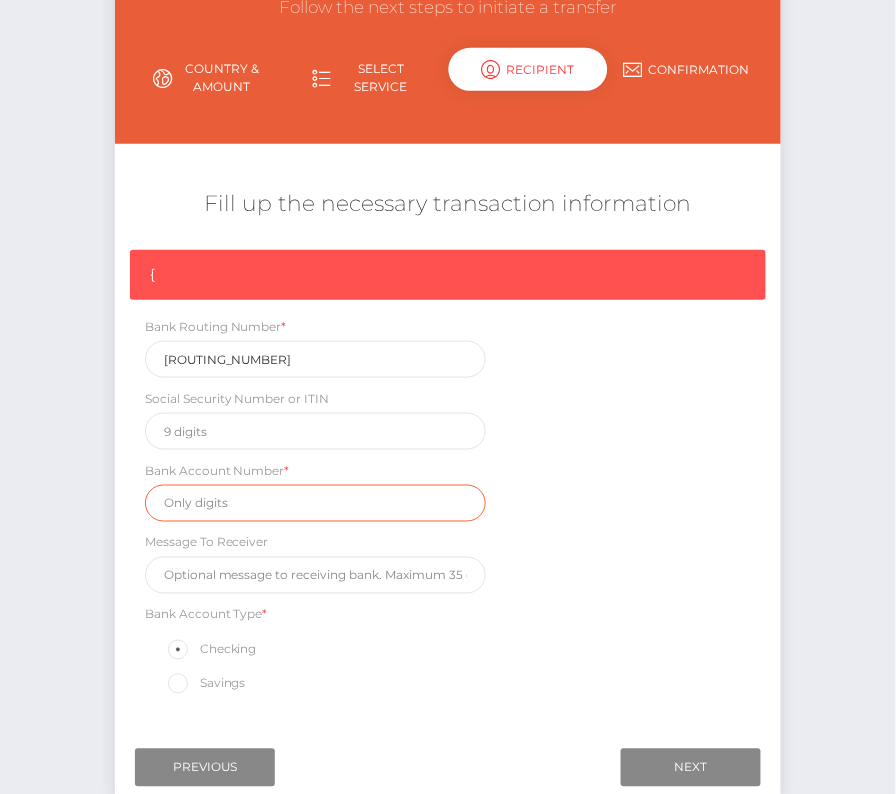 click at bounding box center (315, 503) 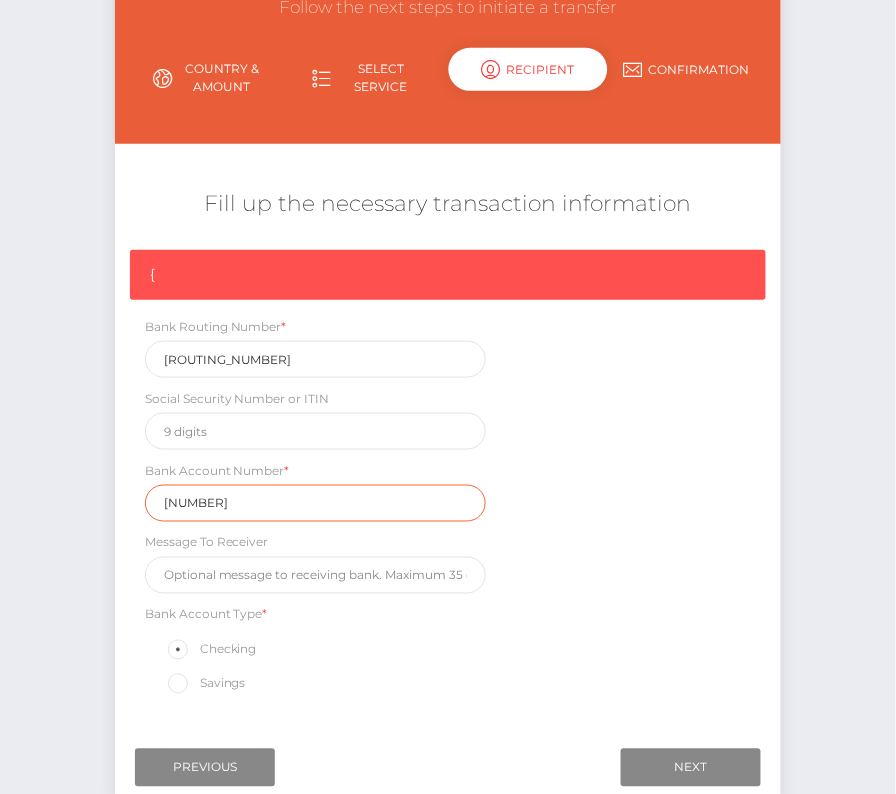 type on "155101207" 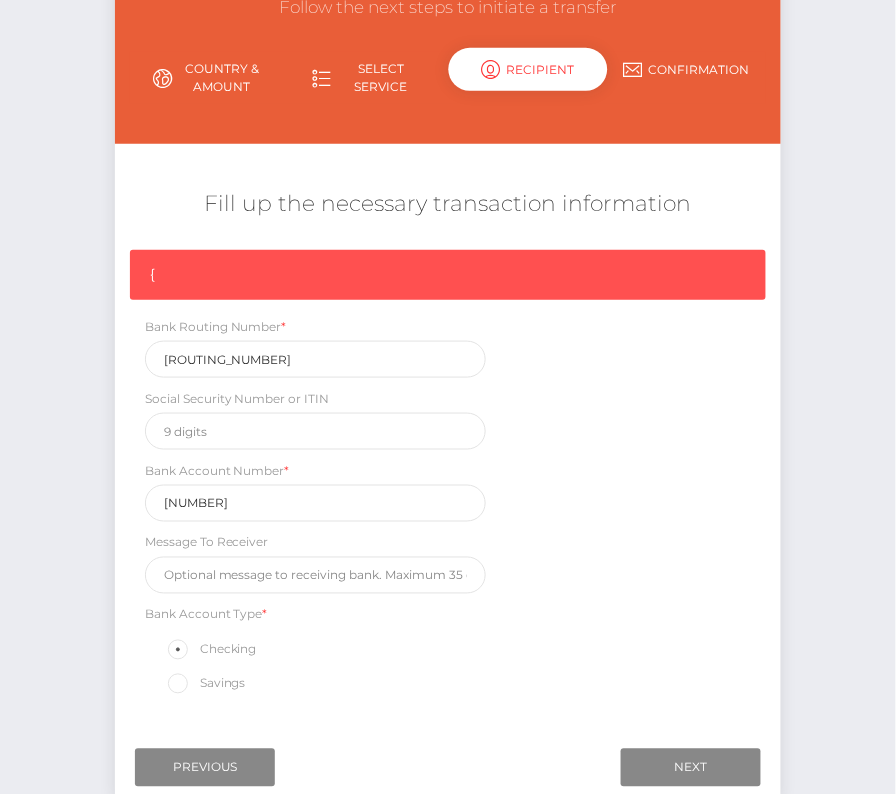 click on "{
Bank Routing Number  *
121100782
Social Security Number or ITIN
Bank Account Number  *
155101207
Message To Receiver
Bank Account Type  *
Checking
Savings" at bounding box center (448, 478) 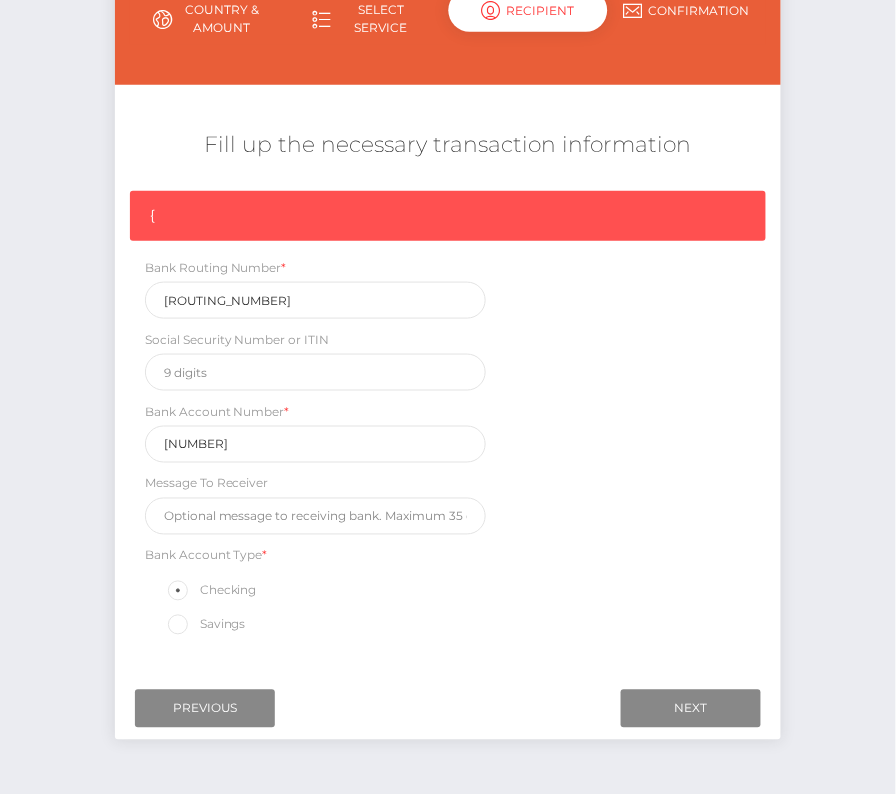 scroll, scrollTop: 301, scrollLeft: 0, axis: vertical 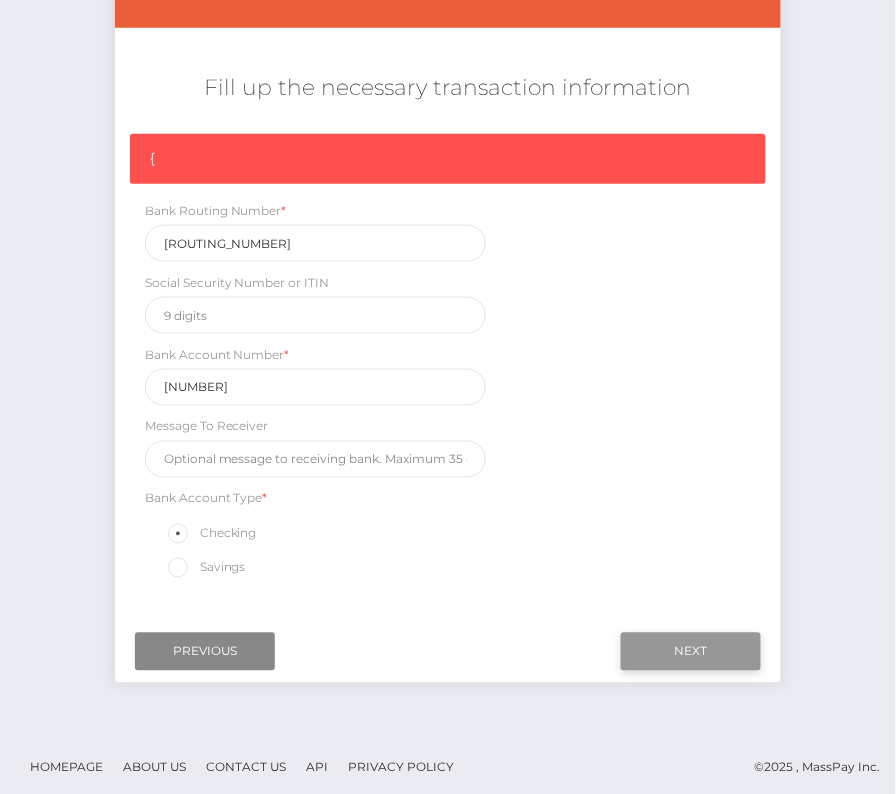 click on "Next" at bounding box center (691, 652) 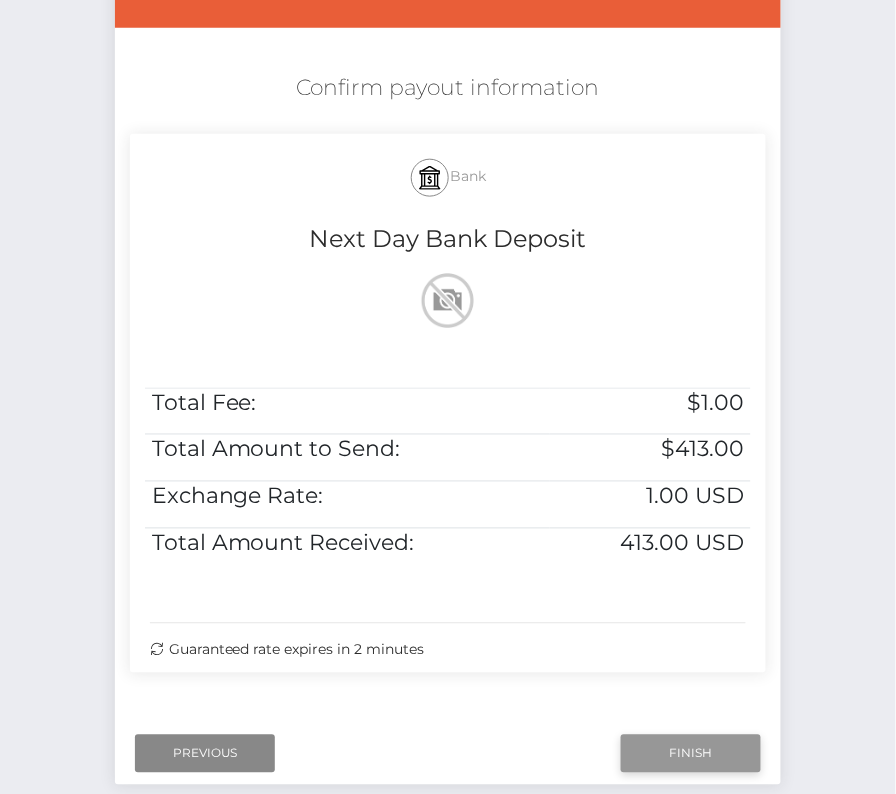 click on "Finish" at bounding box center (691, 754) 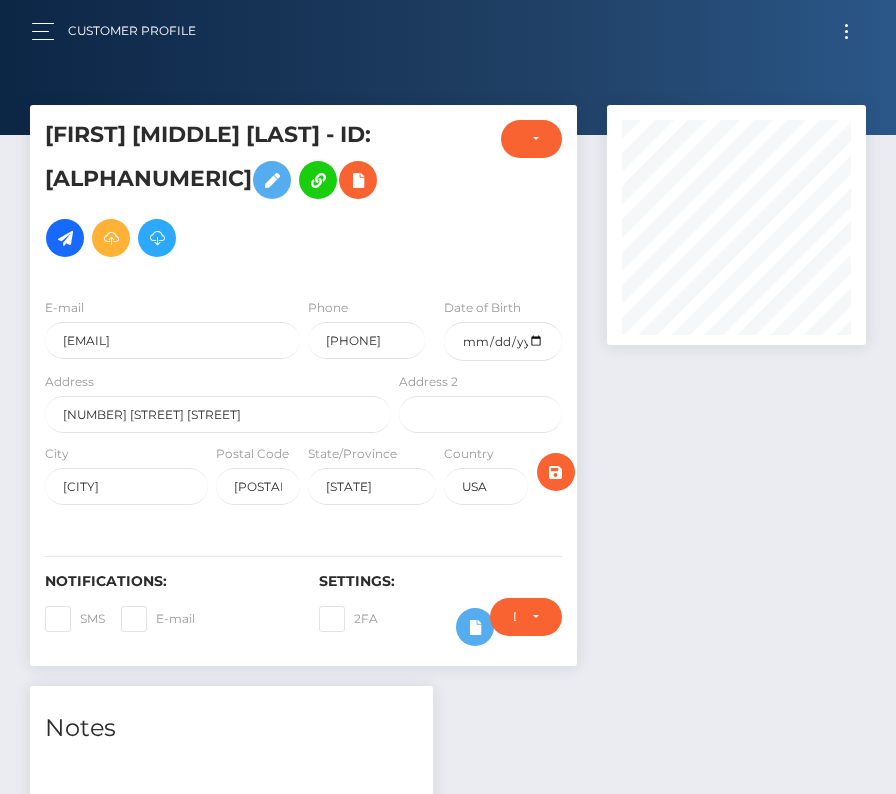 scroll, scrollTop: 0, scrollLeft: 0, axis: both 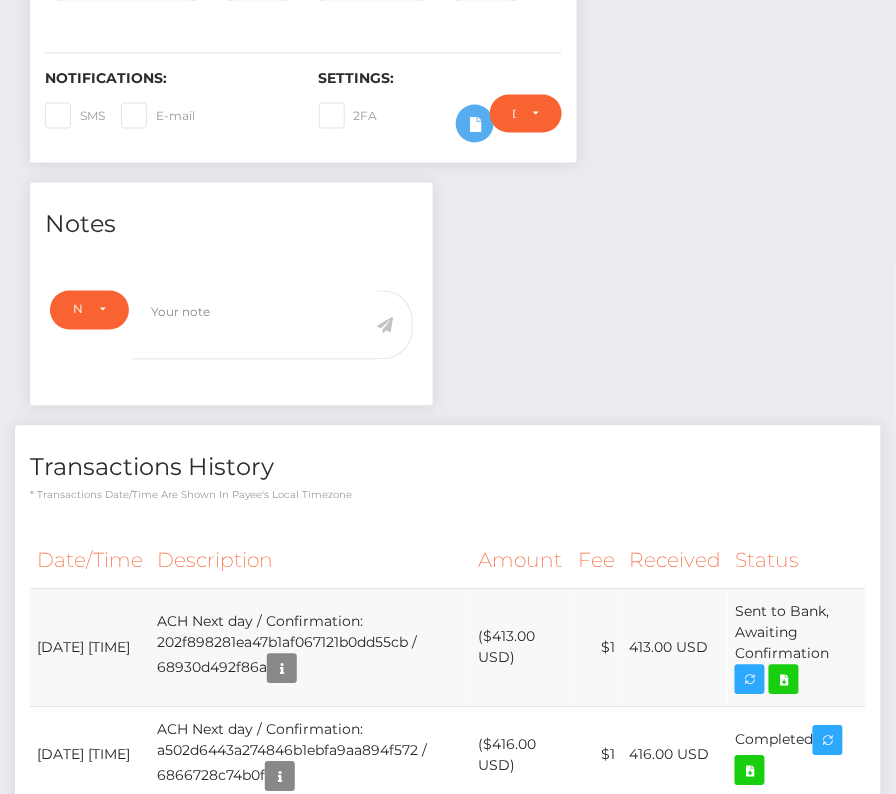 drag, startPoint x: 38, startPoint y: 569, endPoint x: 835, endPoint y: 594, distance: 797.392 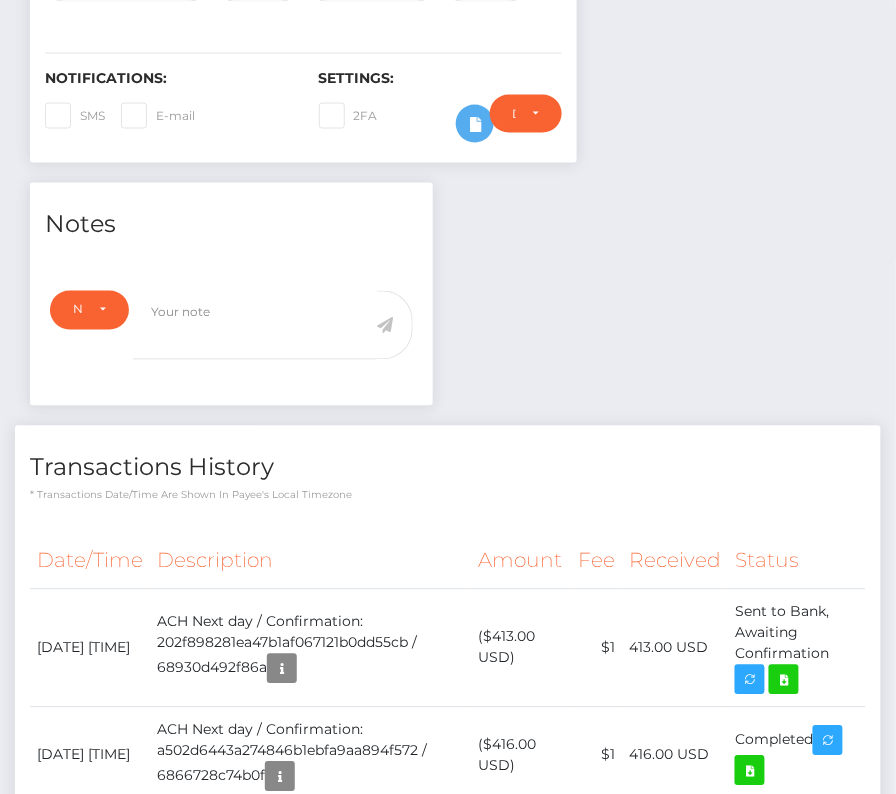 copy on "August  6, 2025 03:09AM
ACH Next day / Confirmation: 202f898281ea47b1af067121b0dd55cb / 68930d492f86a
($413.00 USD)
$1
413.00 USD
Sent to Bank, Awaiting Confirmation" 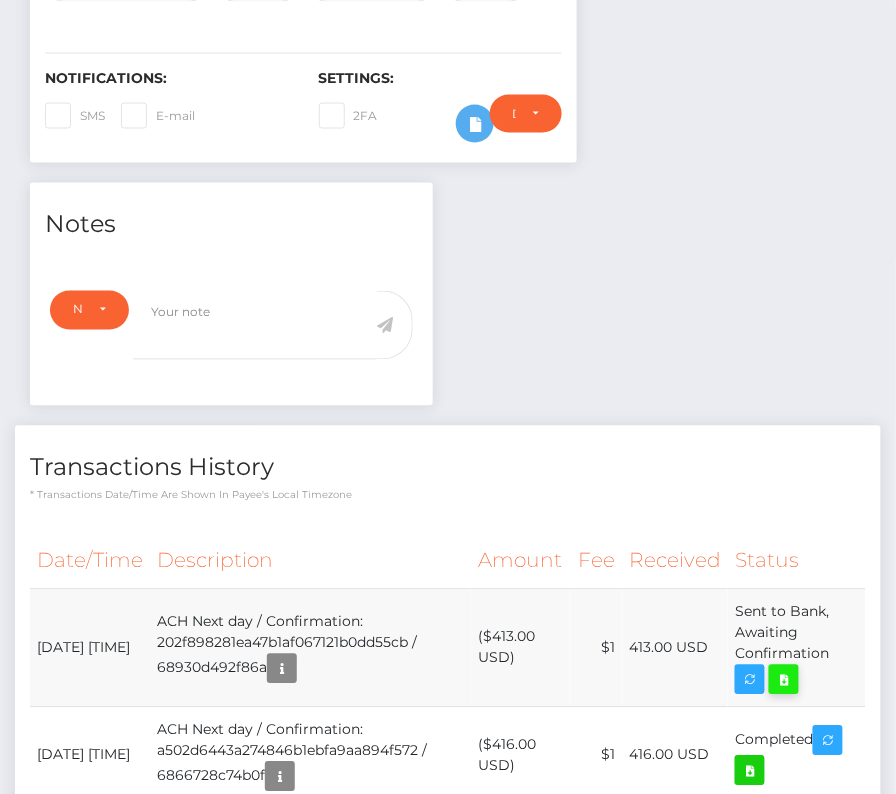 click at bounding box center (784, 680) 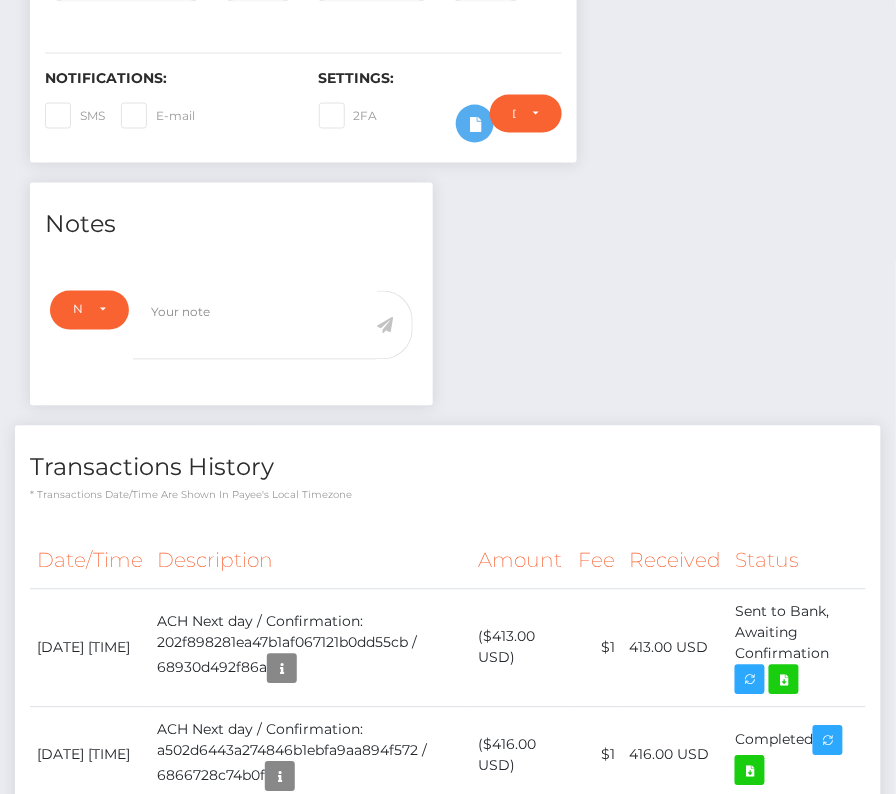 click on "Transactions History" at bounding box center [448, 468] 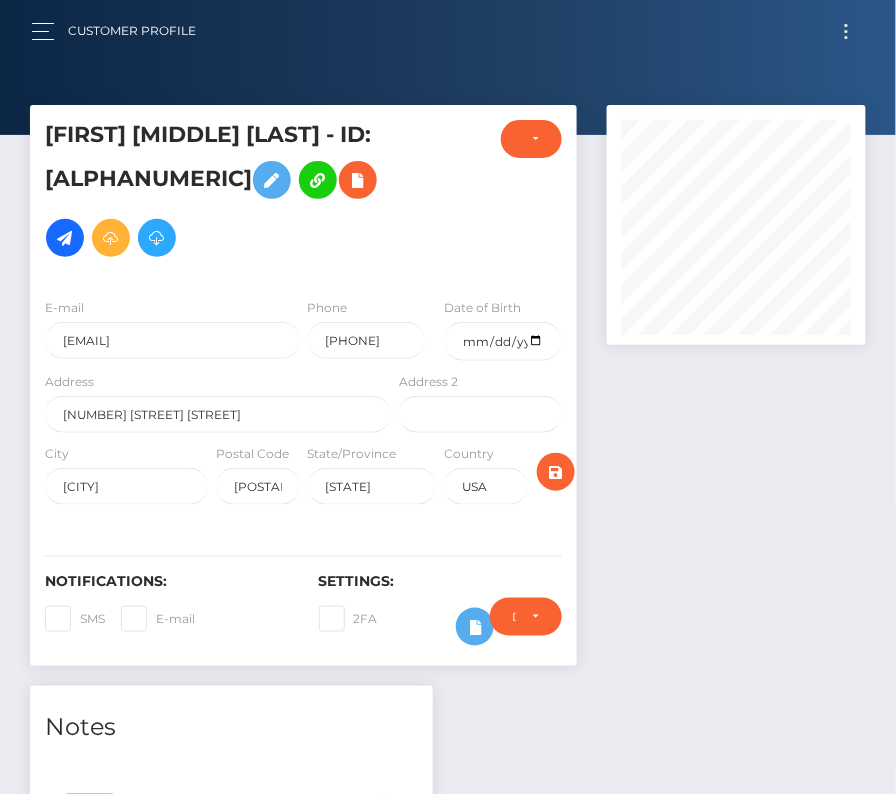click at bounding box center (846, 31) 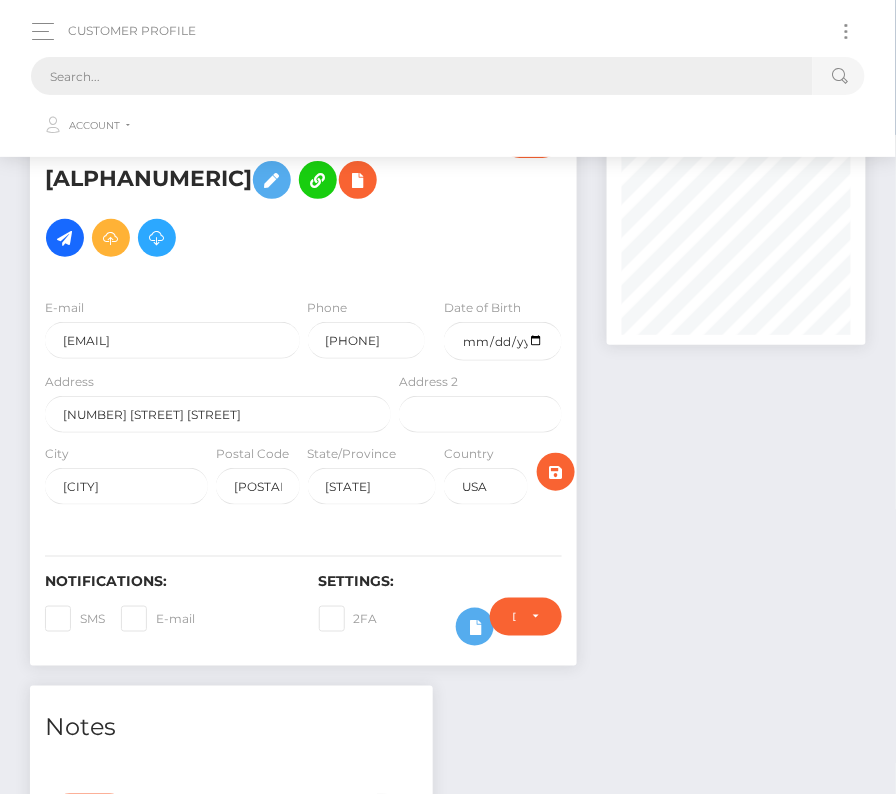 click at bounding box center (422, 76) 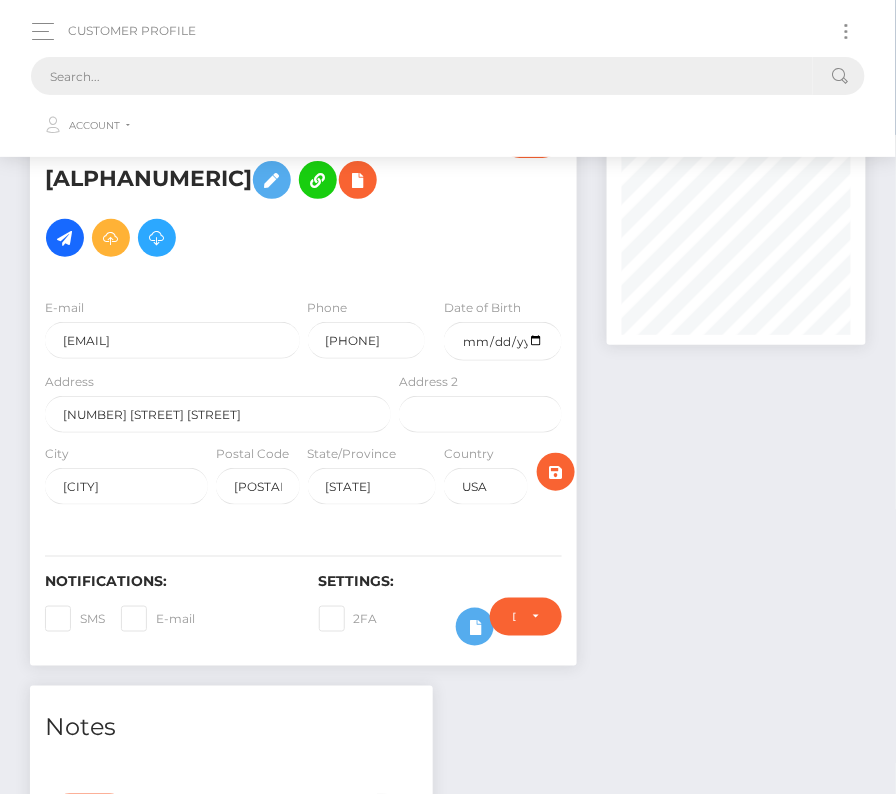 paste on "310782" 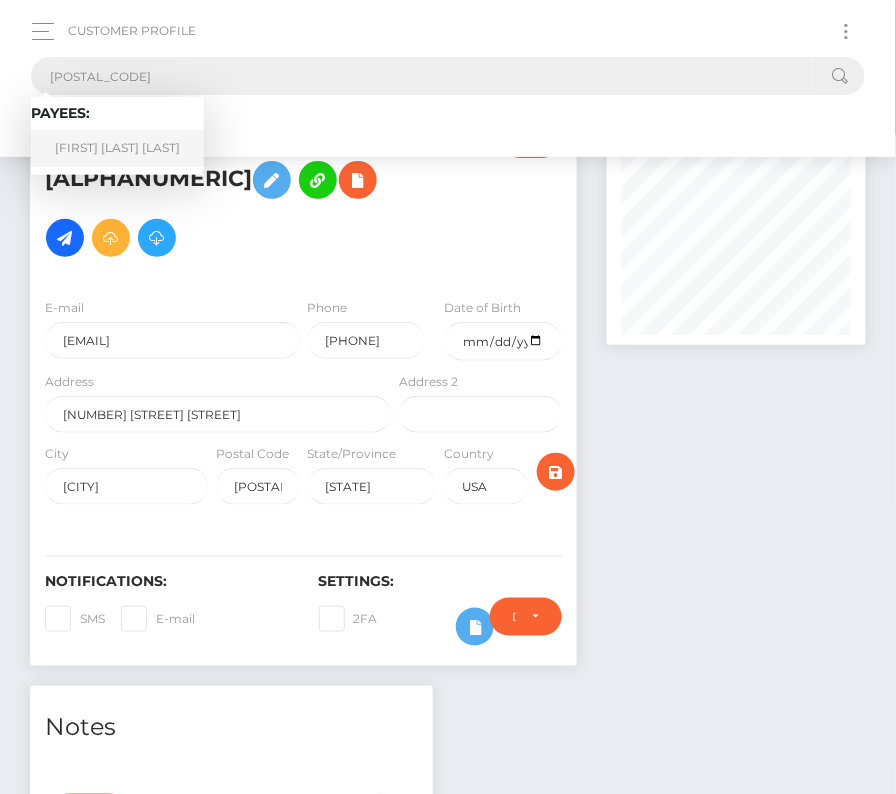 type on "310782" 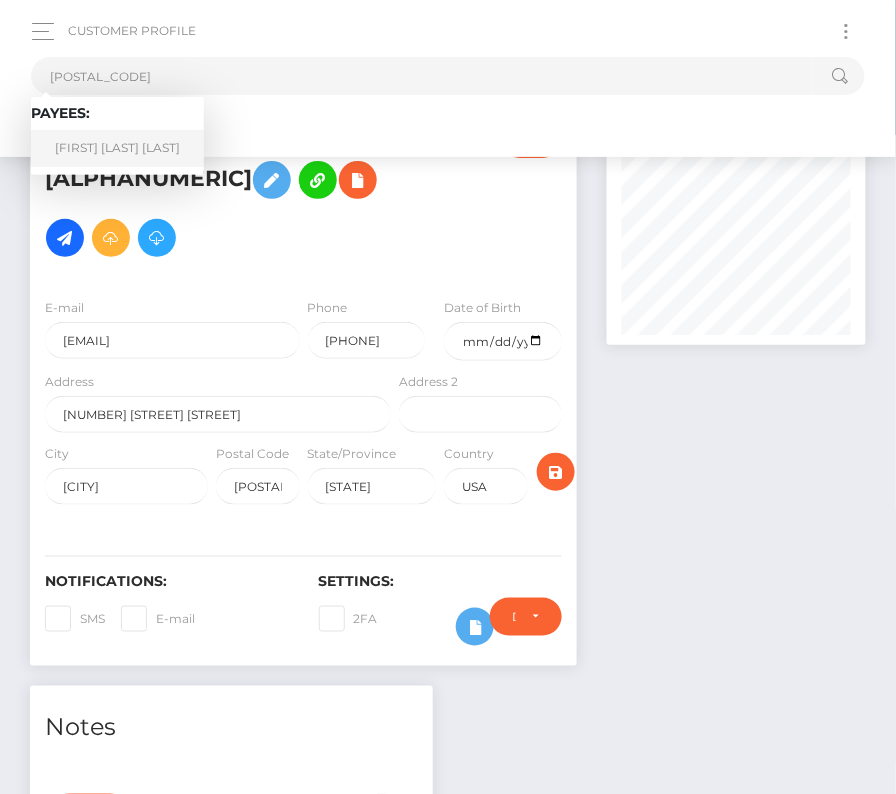 click on "Reginald Curtis Talley" at bounding box center (117, 148) 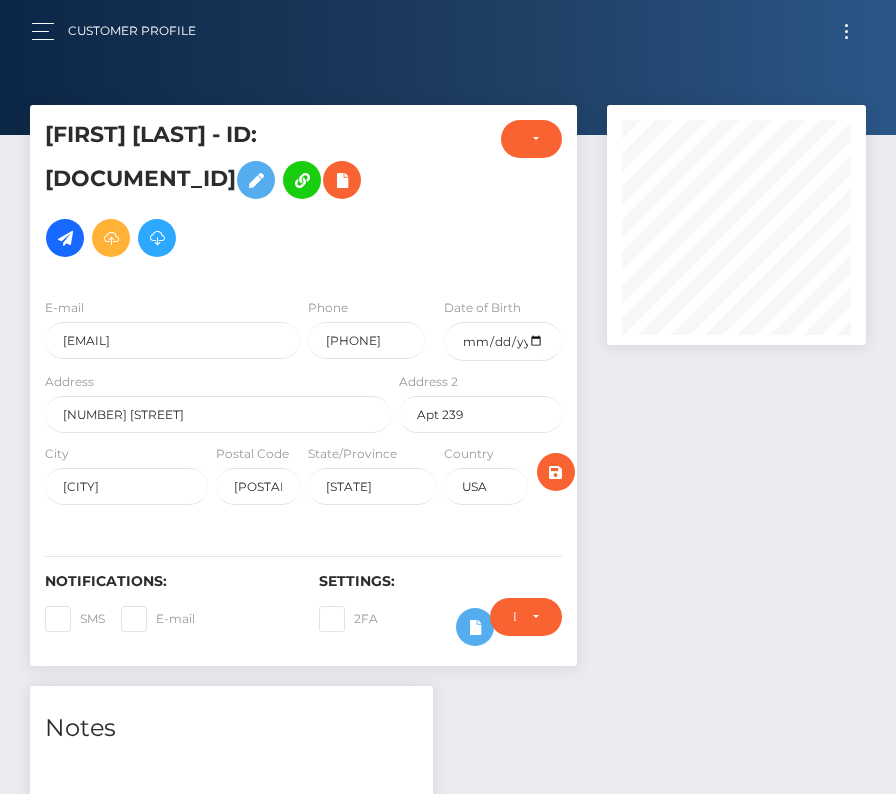 scroll, scrollTop: 0, scrollLeft: 0, axis: both 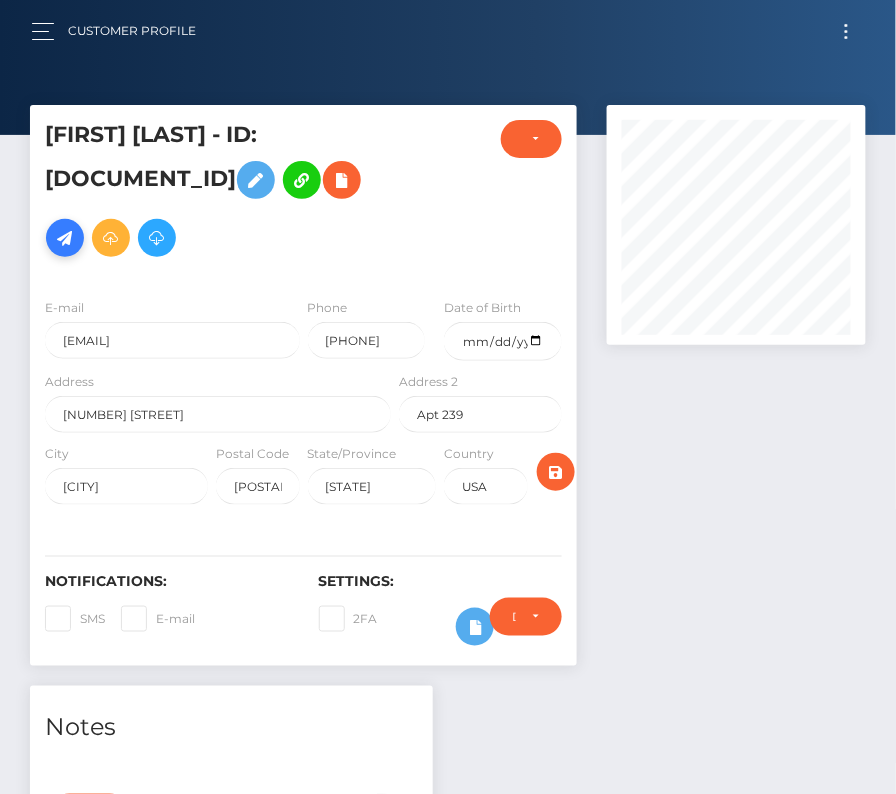 click at bounding box center (65, 238) 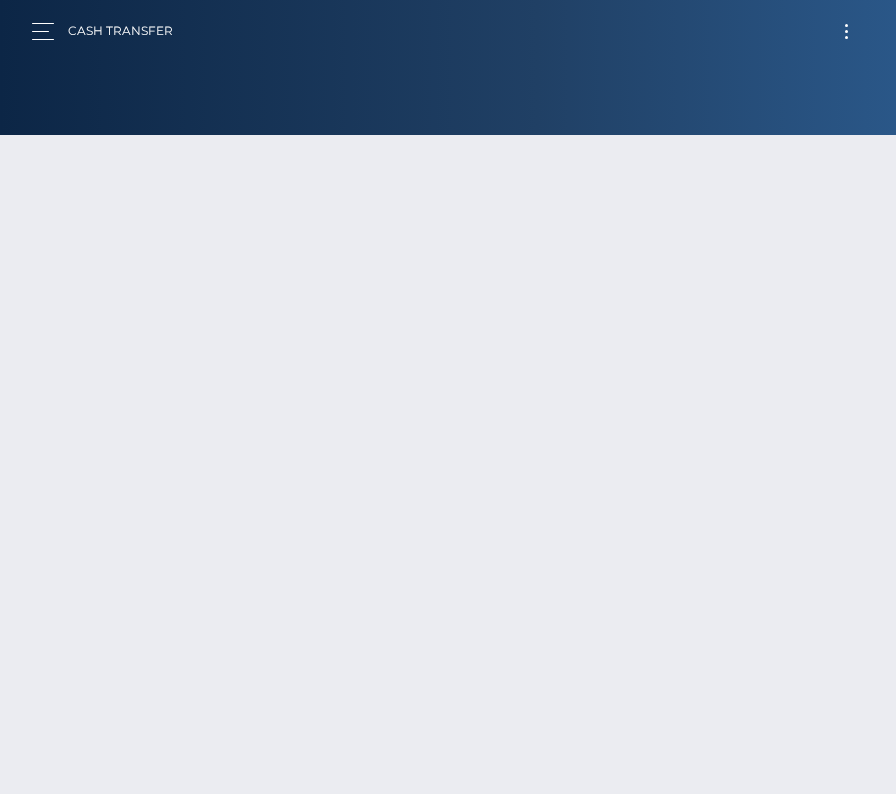 scroll, scrollTop: 0, scrollLeft: 0, axis: both 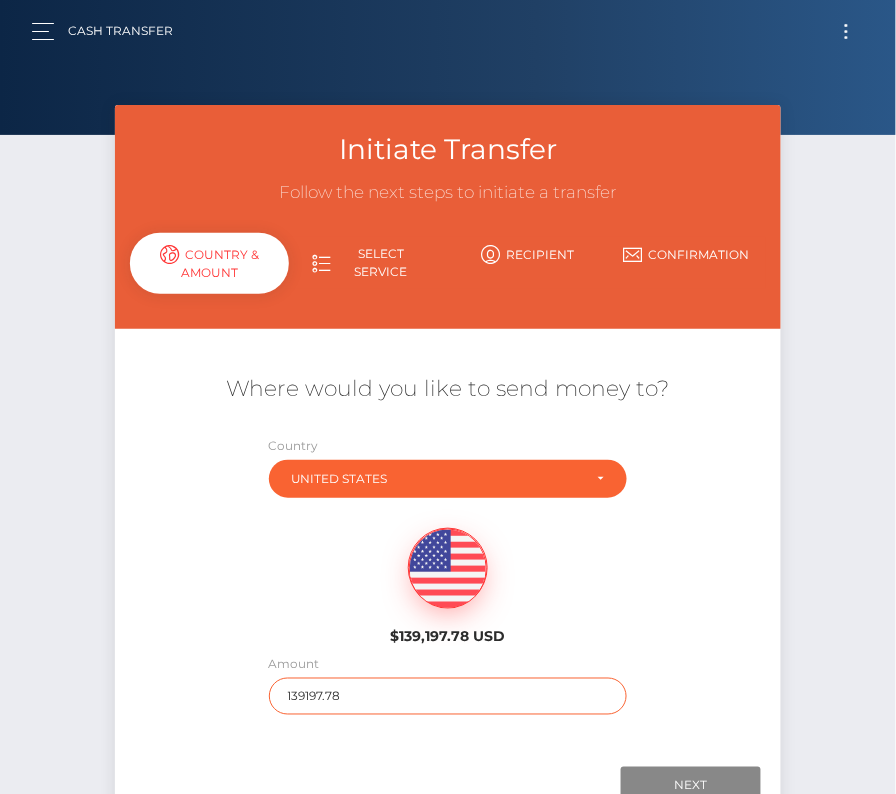 click on "139197.78" at bounding box center [448, 696] 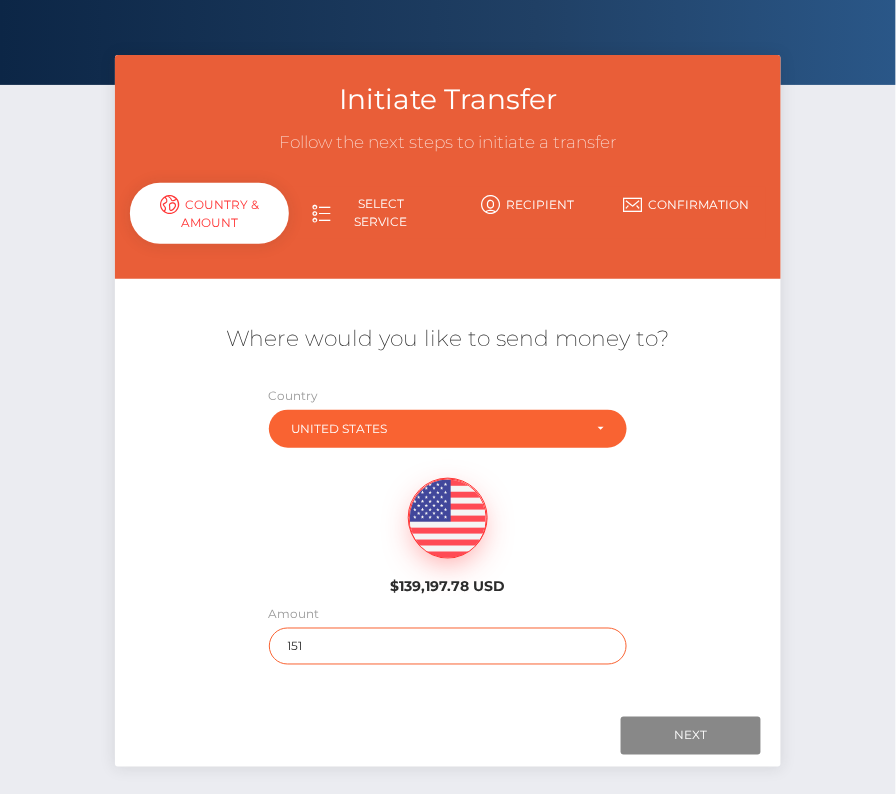 scroll, scrollTop: 55, scrollLeft: 0, axis: vertical 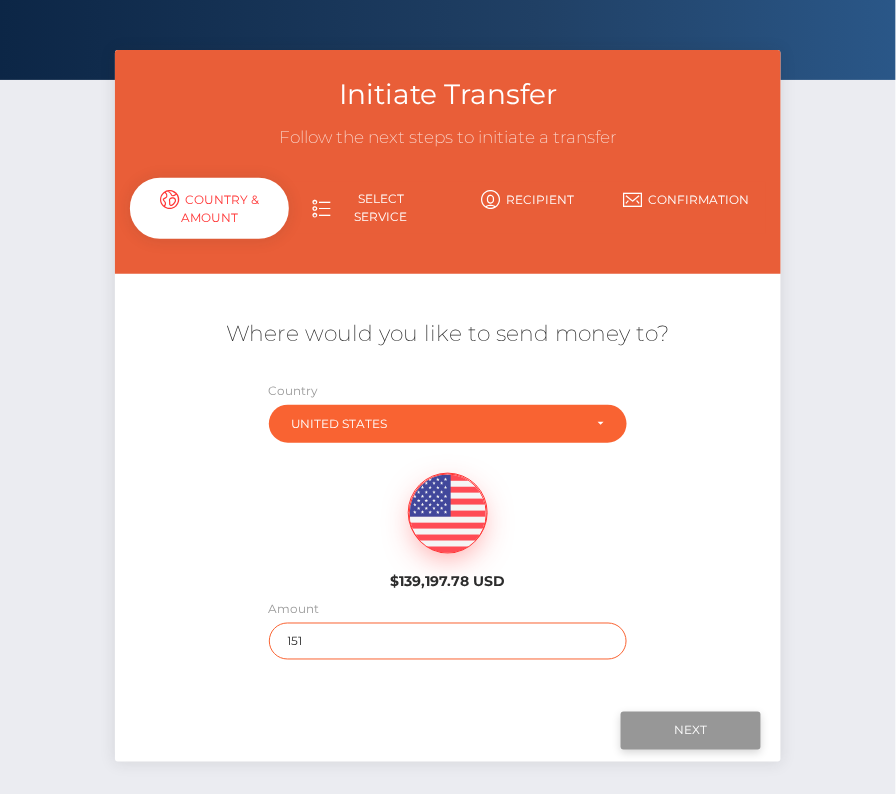 type on "151" 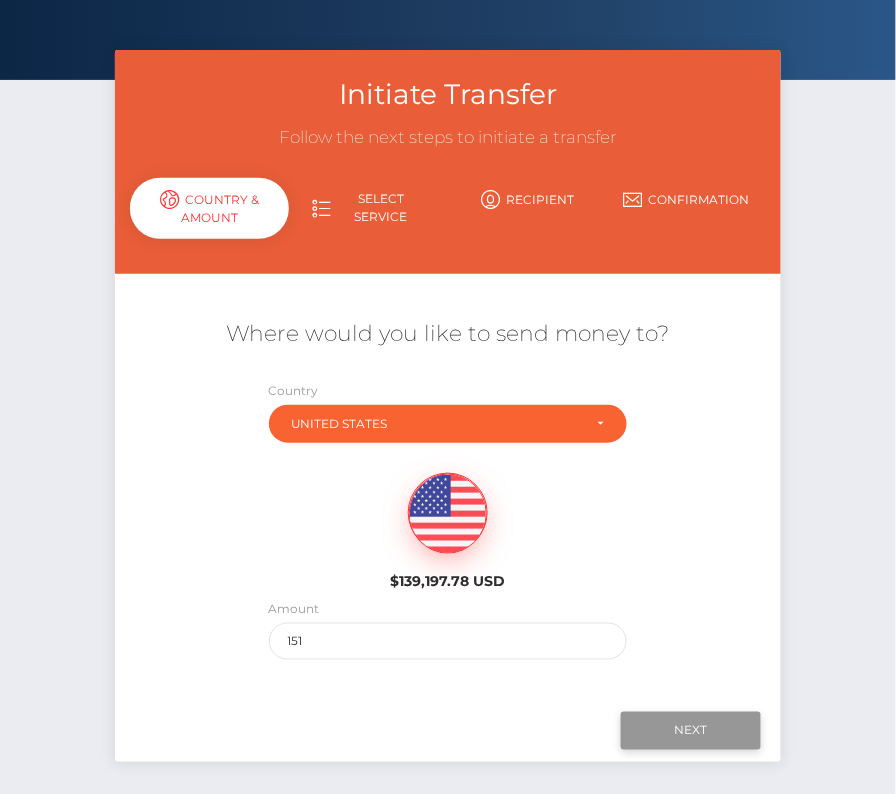 click on "Next" at bounding box center (691, 731) 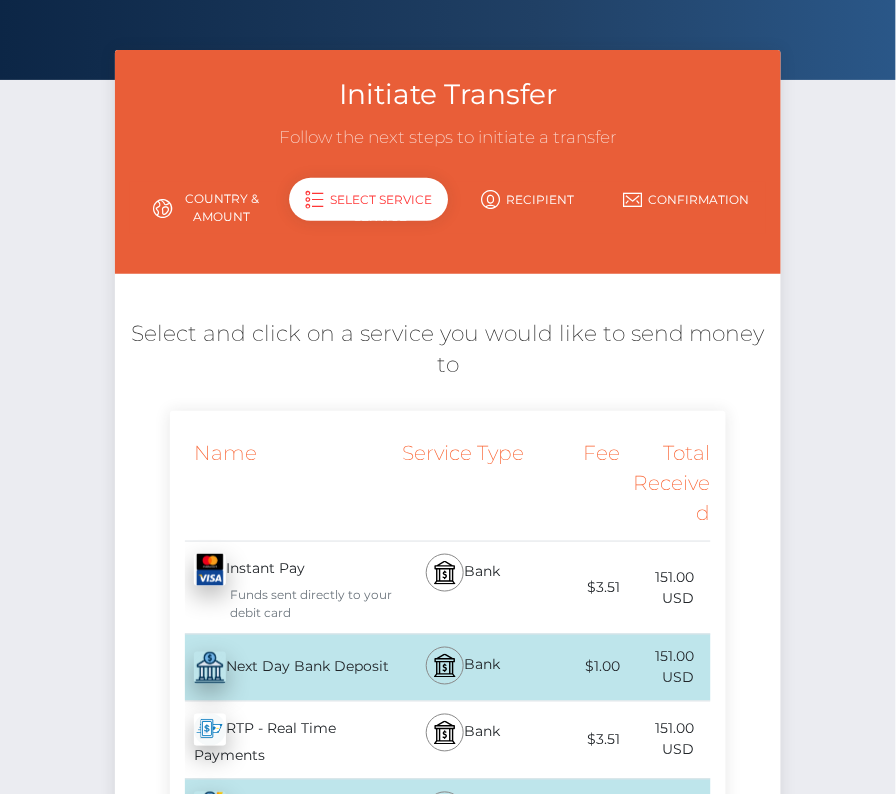 click on "Next Day Bank Deposit  - USD" at bounding box center (282, 668) 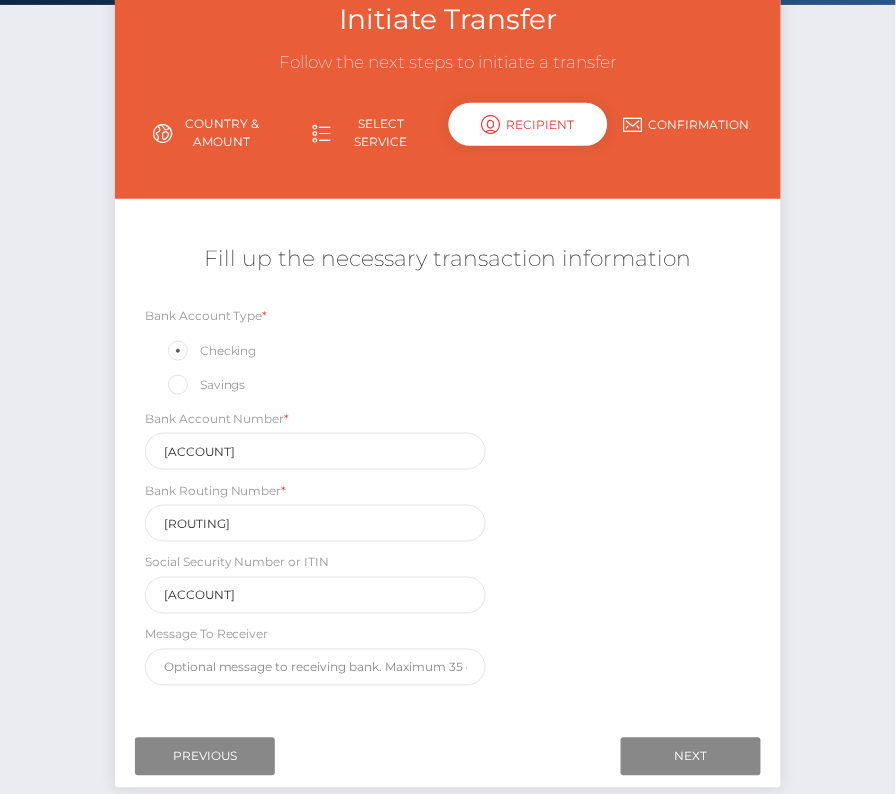 scroll, scrollTop: 157, scrollLeft: 0, axis: vertical 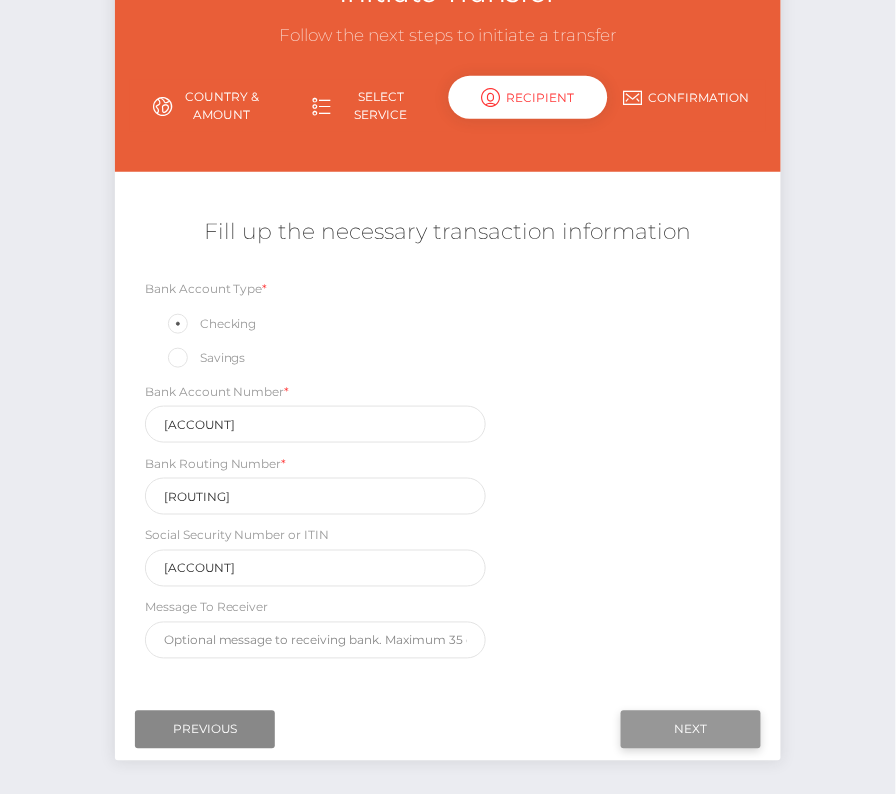 click on "Next" at bounding box center (691, 730) 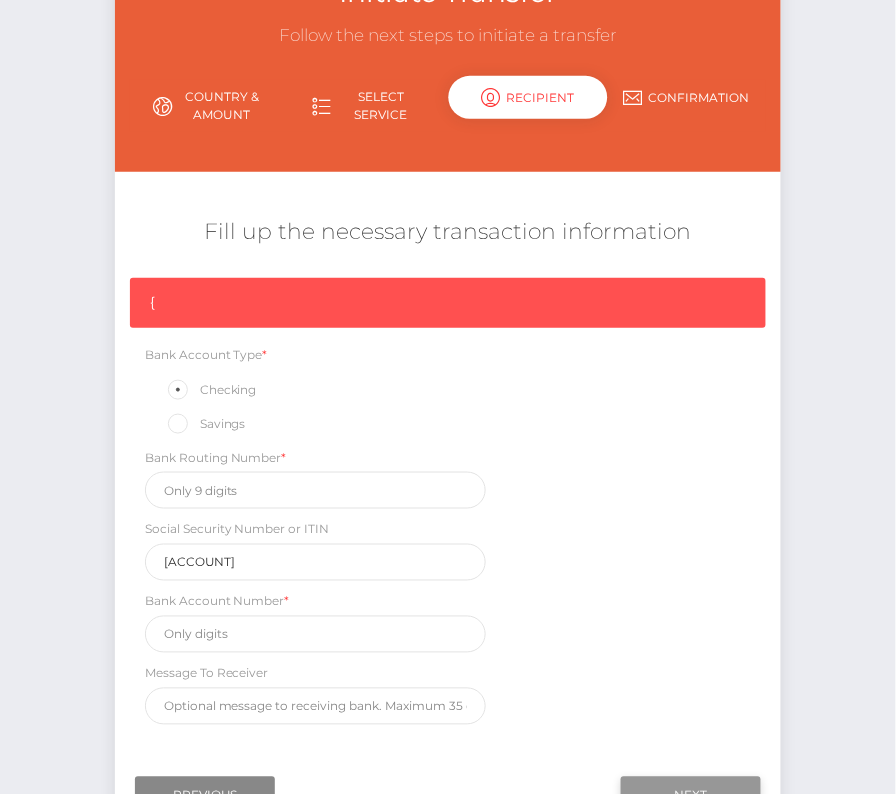 scroll, scrollTop: 169, scrollLeft: 0, axis: vertical 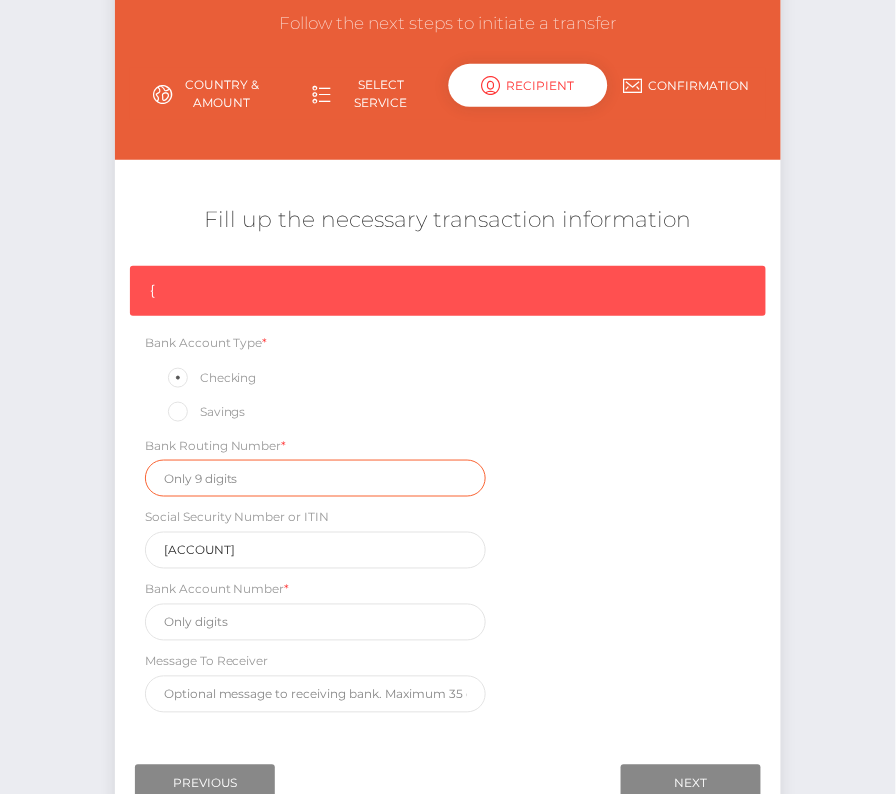 click at bounding box center [315, 478] 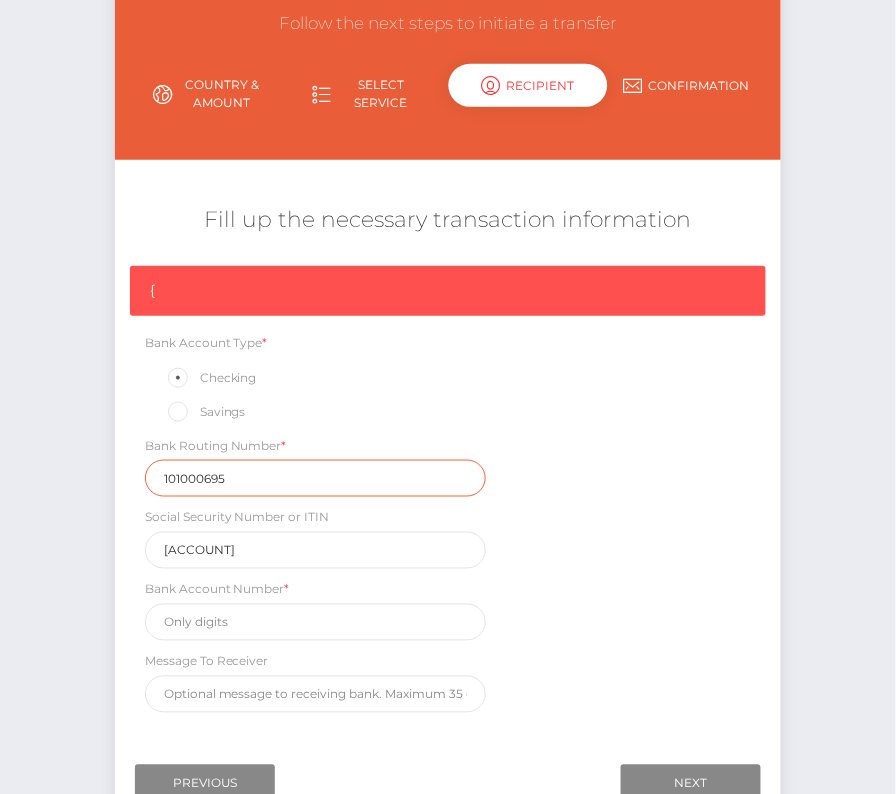 type on "101000695" 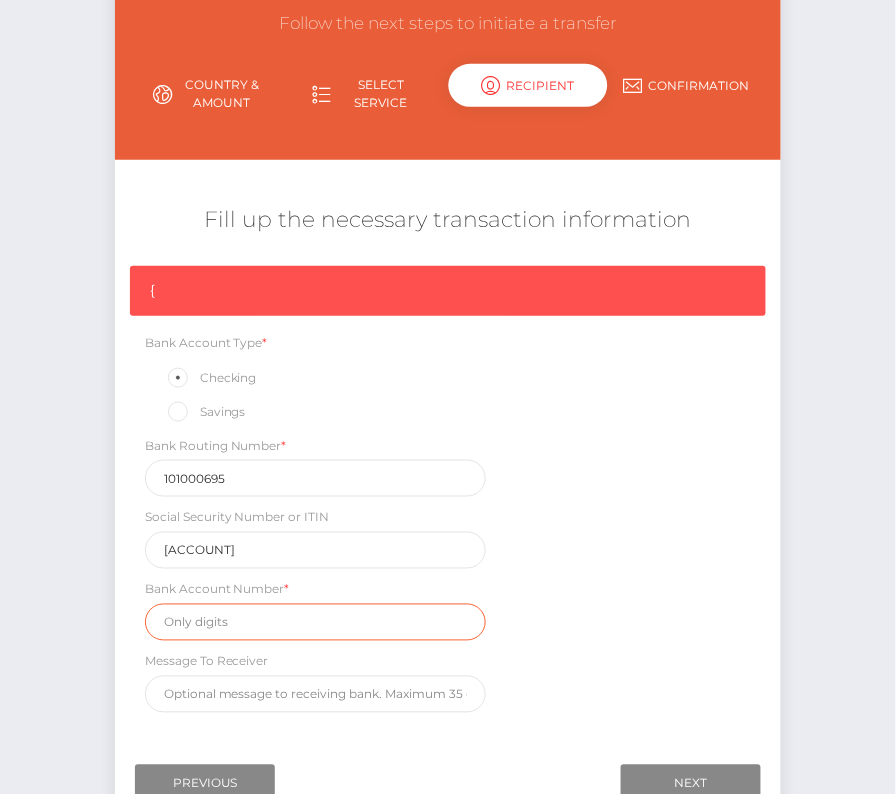 click at bounding box center [315, 622] 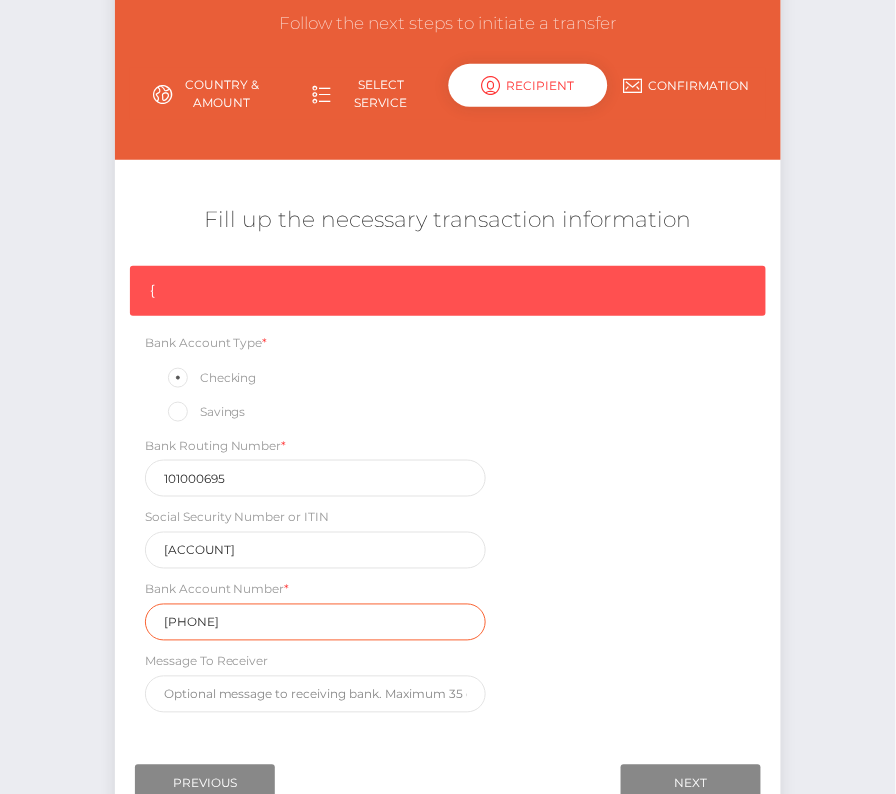 type on "[PHONE]" 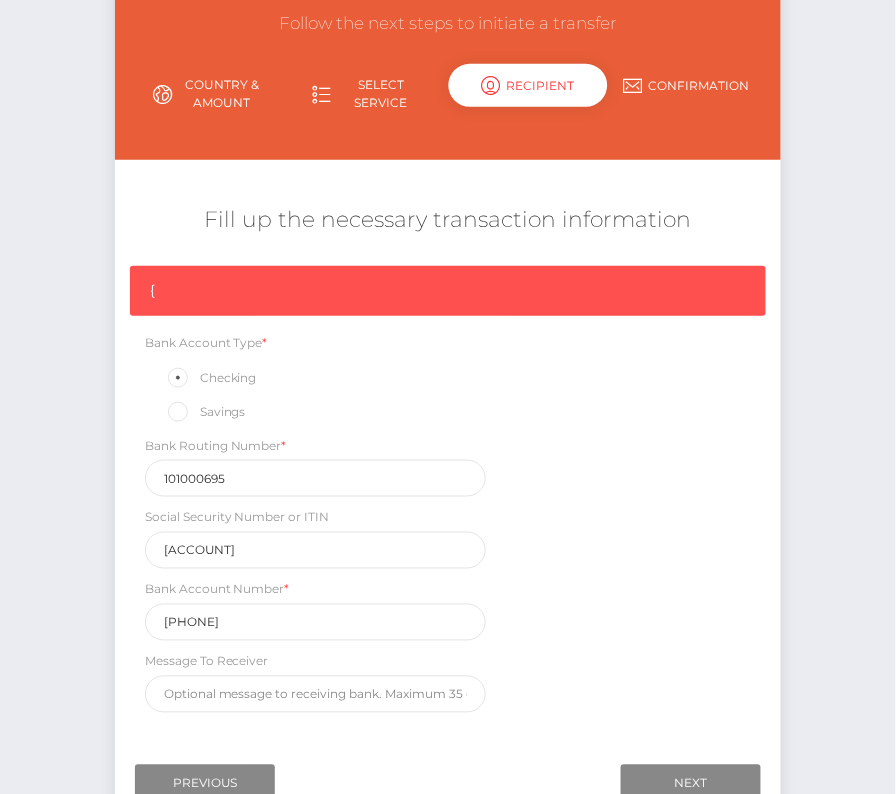 click on "{
Bank Account Type  *
Checking
Savings
Bank Routing Number  *
[ROUTING]
Social Security Number or ITIN
[SSN]
Bank Account Number  *
[ACCOUNT]" at bounding box center (448, 494) 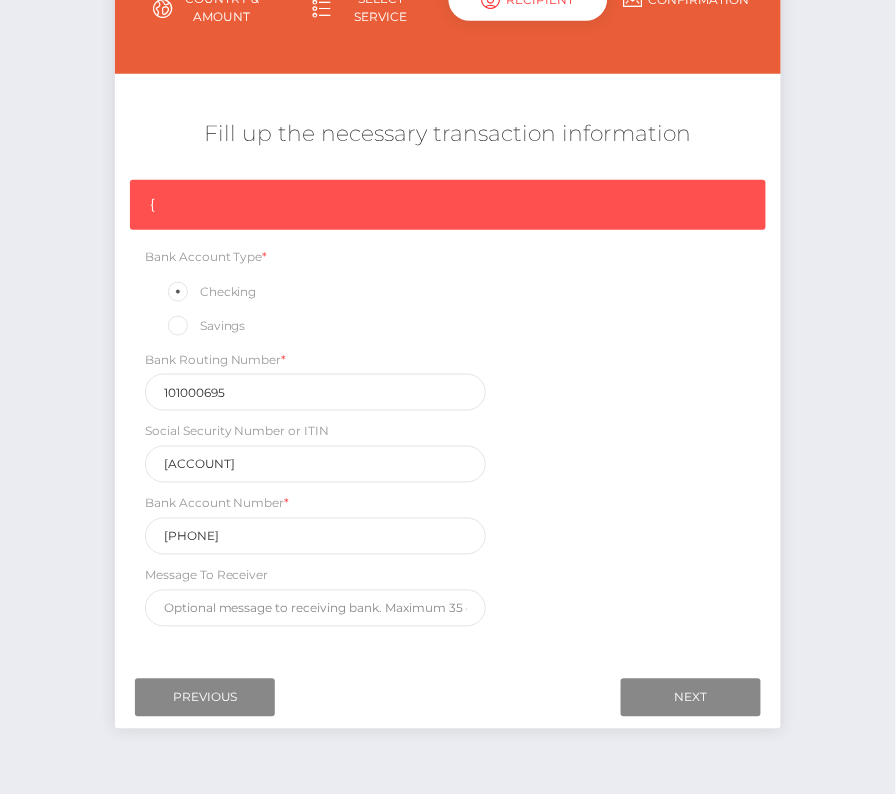 scroll, scrollTop: 262, scrollLeft: 0, axis: vertical 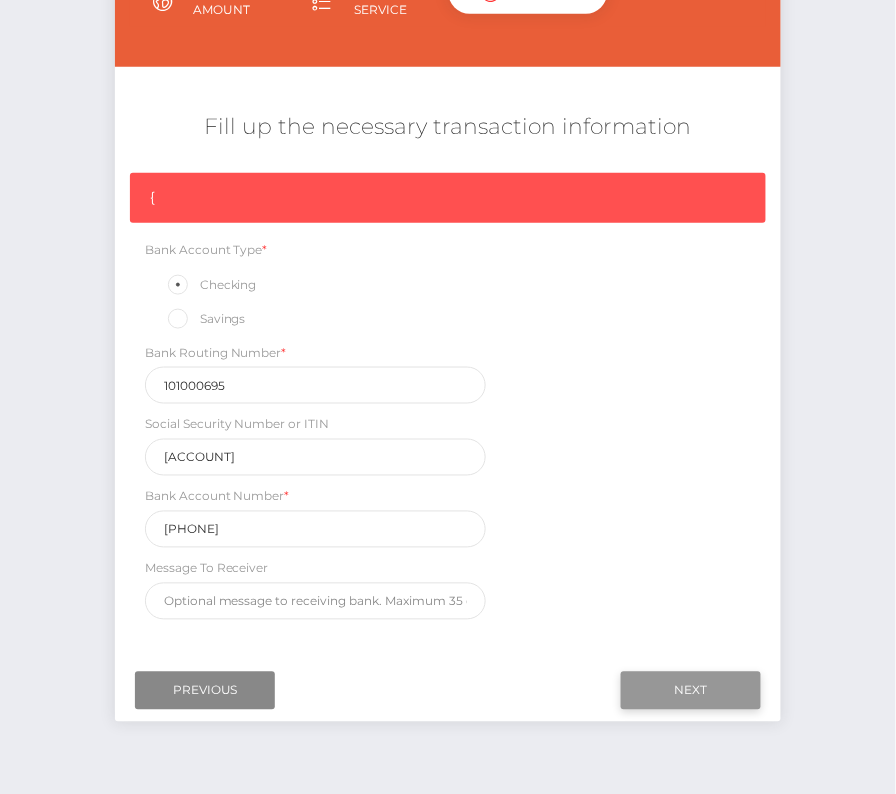 click on "Next" at bounding box center (691, 691) 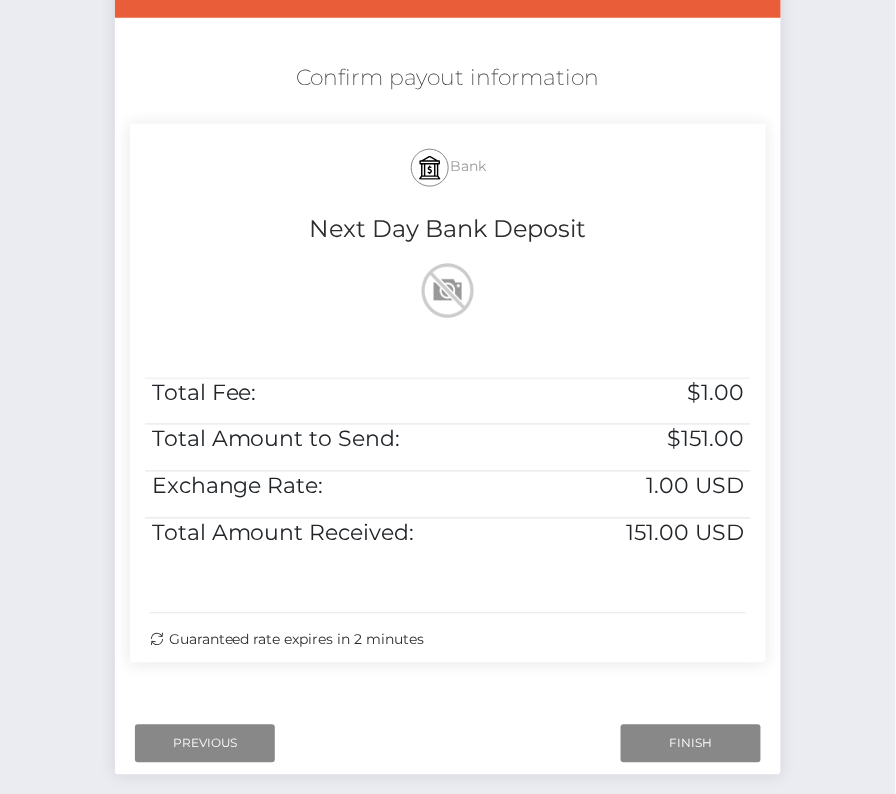 scroll, scrollTop: 324, scrollLeft: 0, axis: vertical 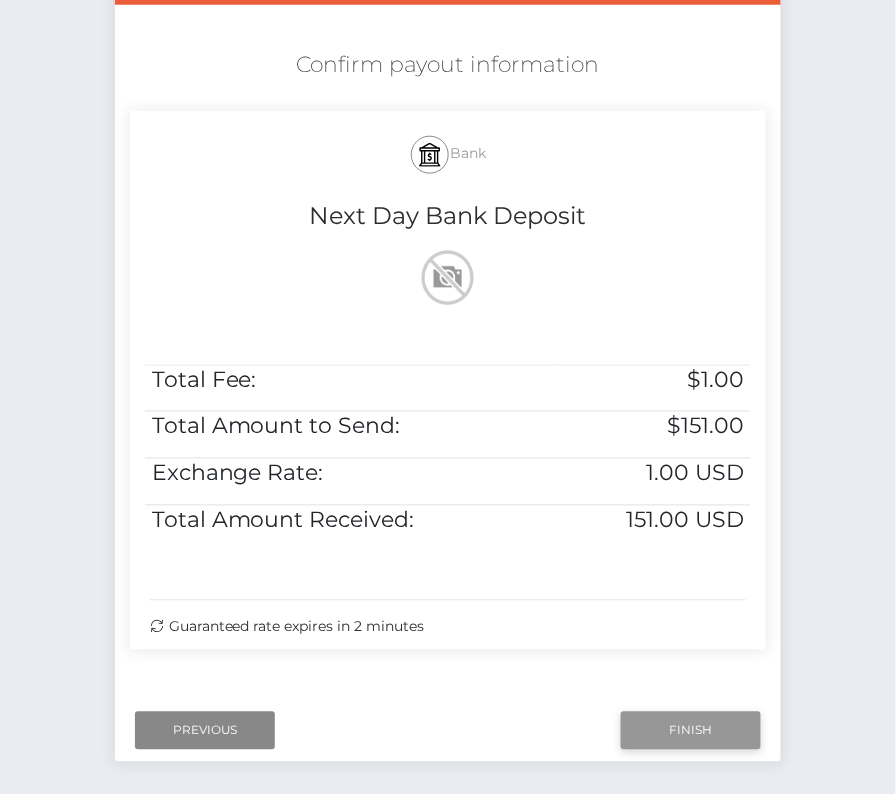 click on "Finish" at bounding box center (691, 731) 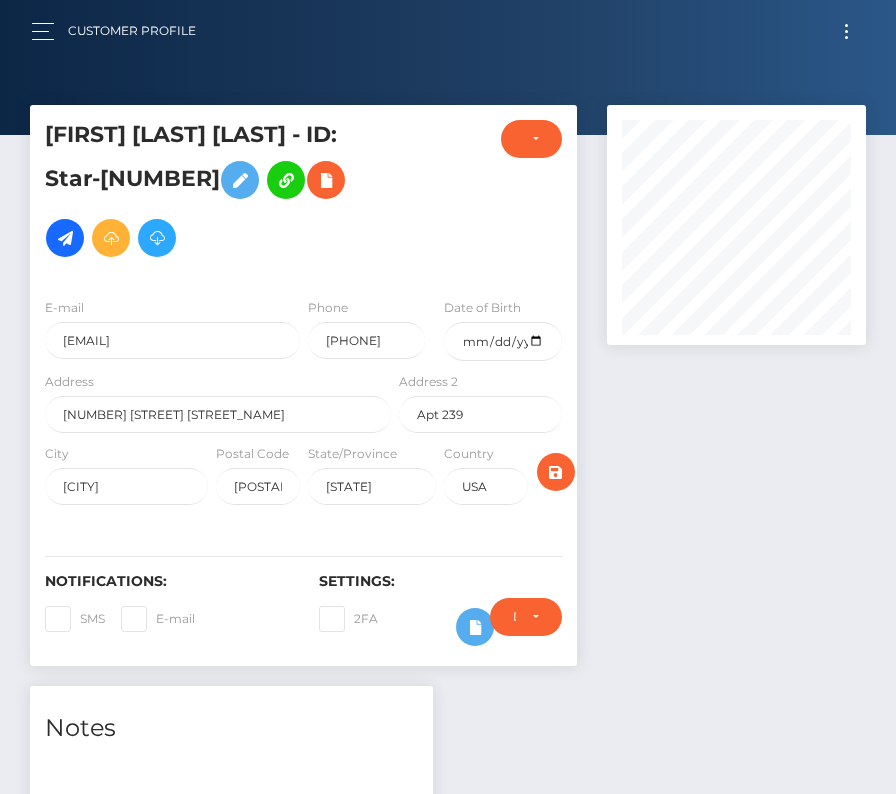 scroll, scrollTop: 0, scrollLeft: 0, axis: both 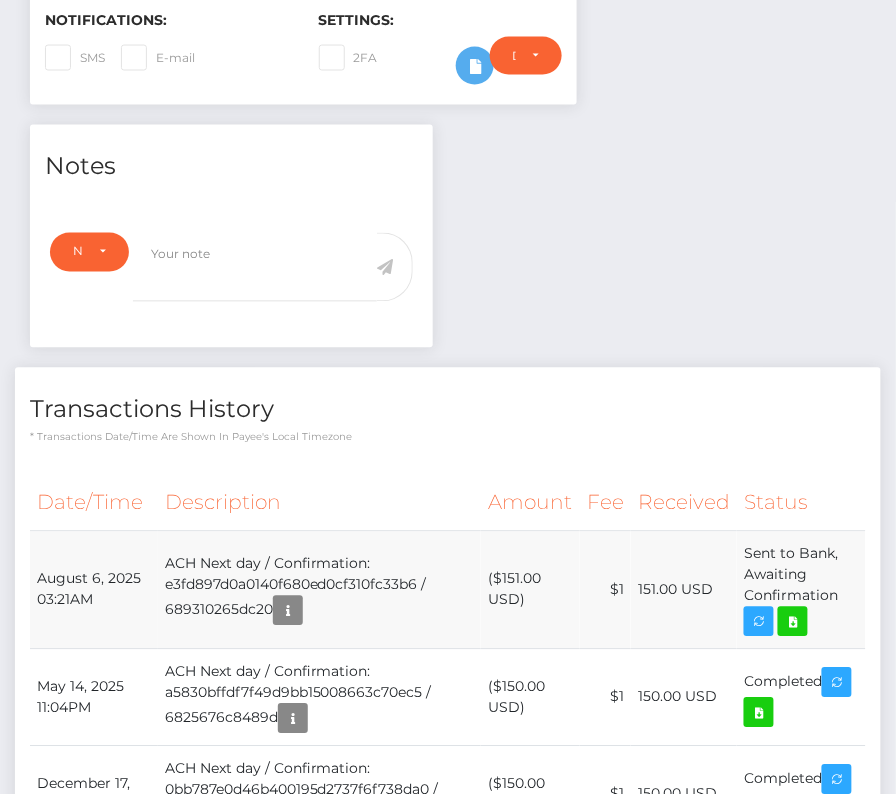 drag, startPoint x: 36, startPoint y: 572, endPoint x: 848, endPoint y: 596, distance: 812.3546 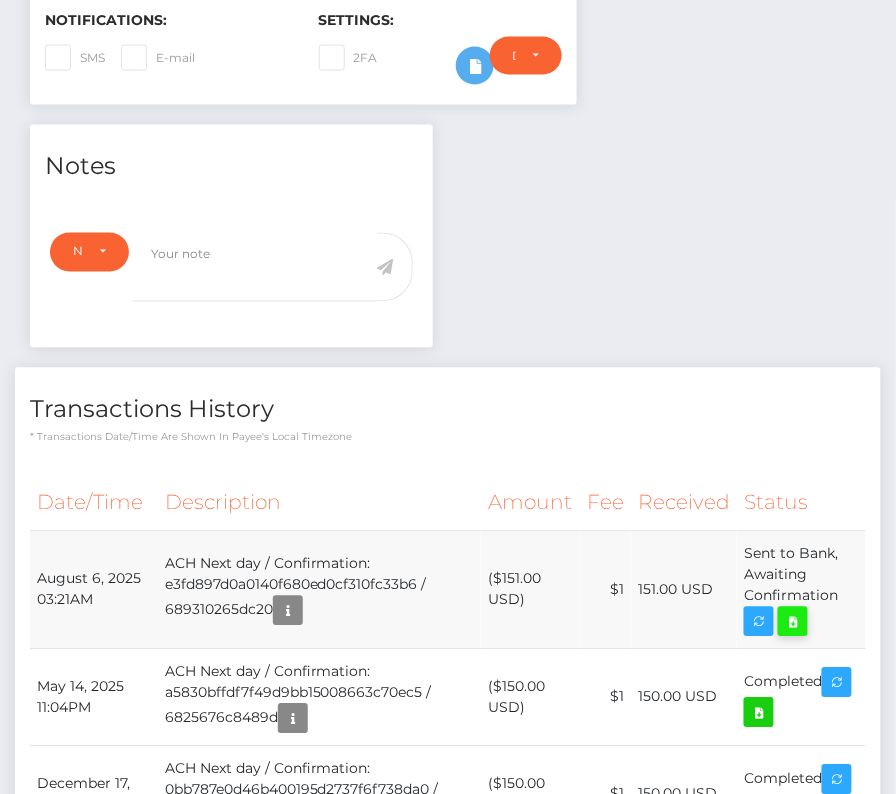 click at bounding box center (793, 622) 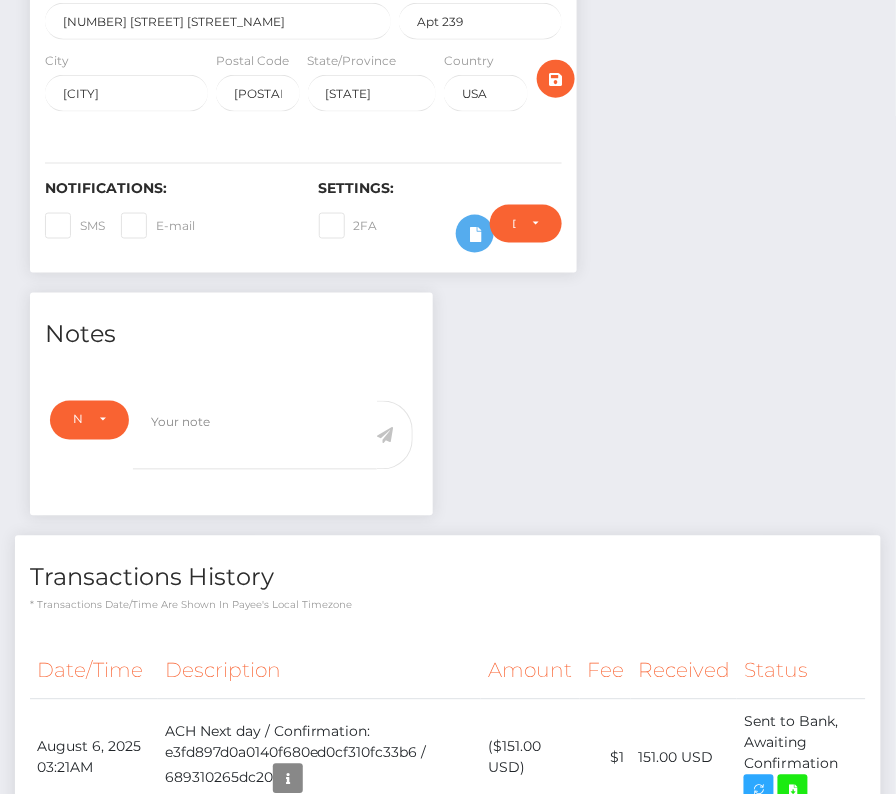 scroll, scrollTop: 625, scrollLeft: 0, axis: vertical 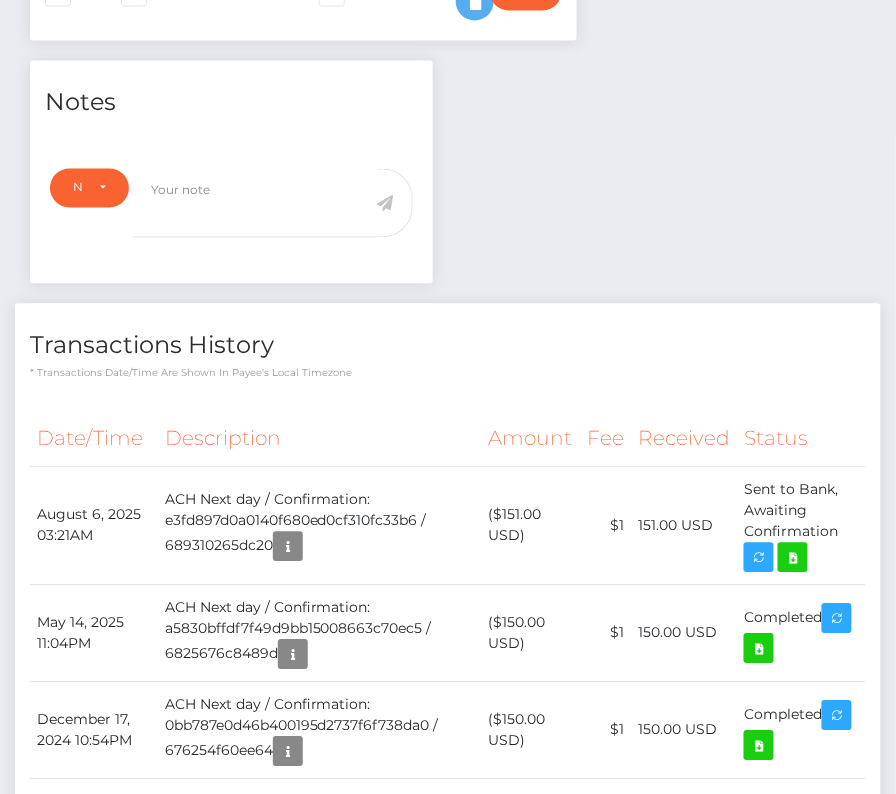 click on "Description" at bounding box center (319, 439) 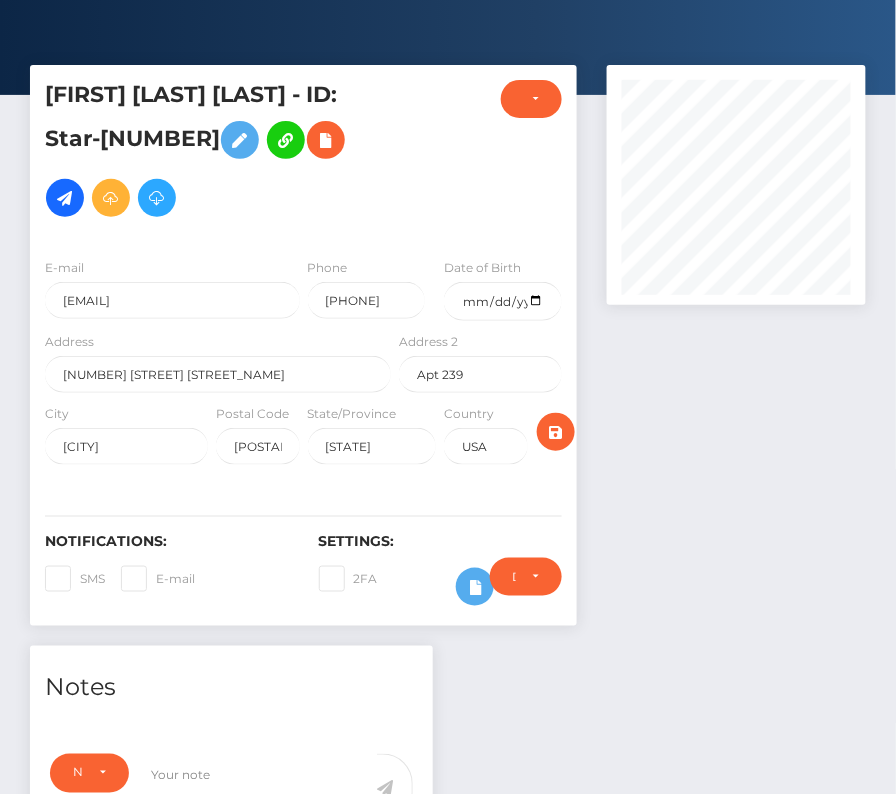 scroll, scrollTop: 0, scrollLeft: 0, axis: both 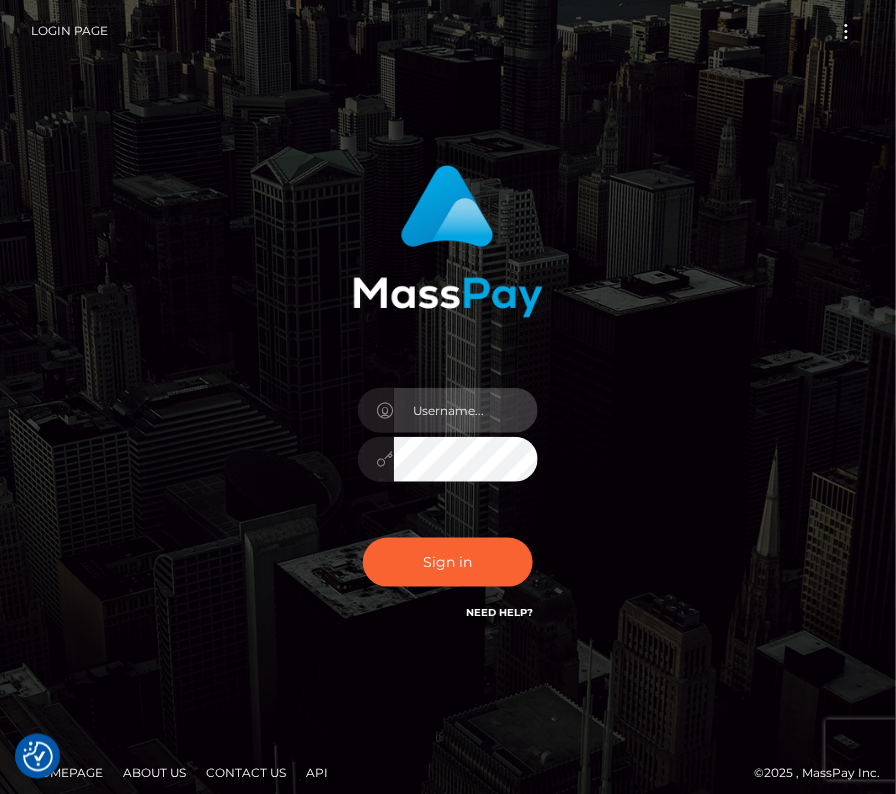 click at bounding box center (466, 410) 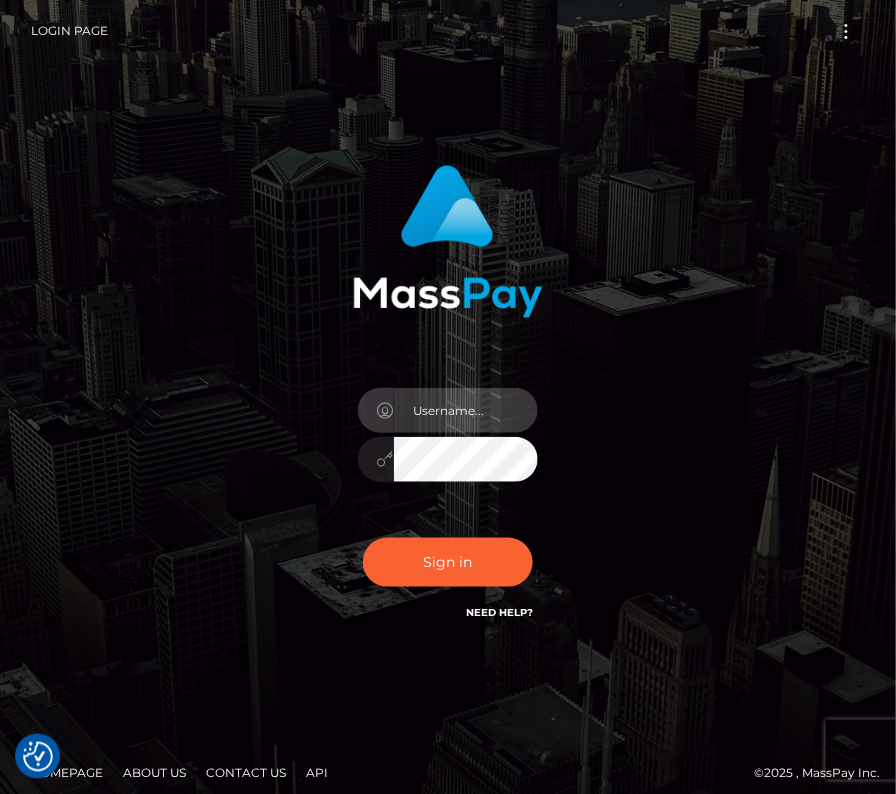 type on "kateo" 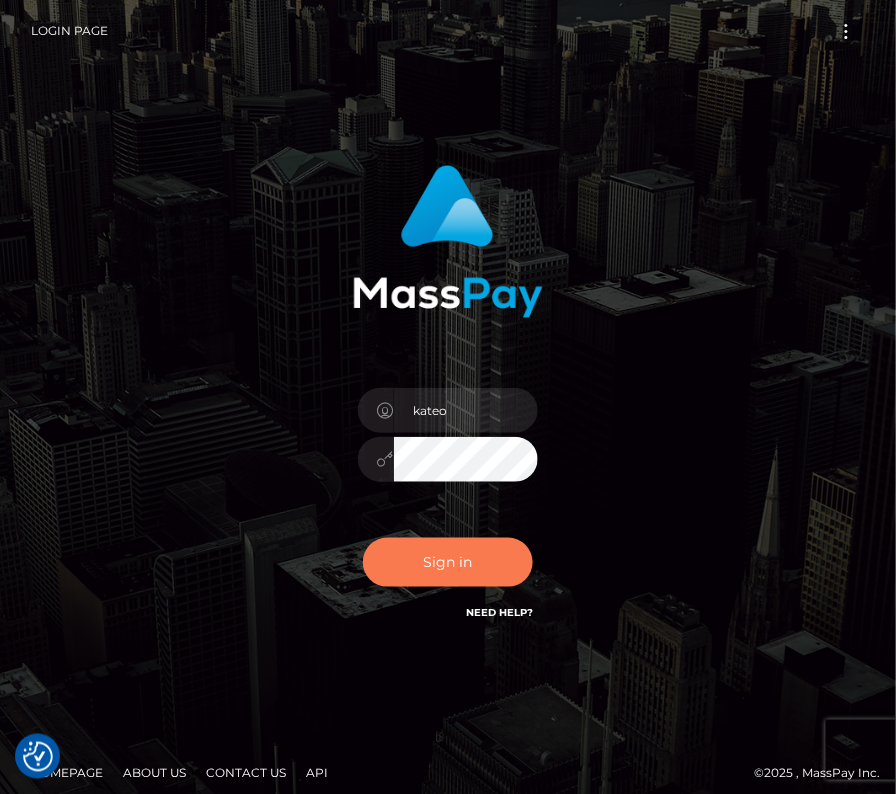 click on "Sign in" at bounding box center (448, 562) 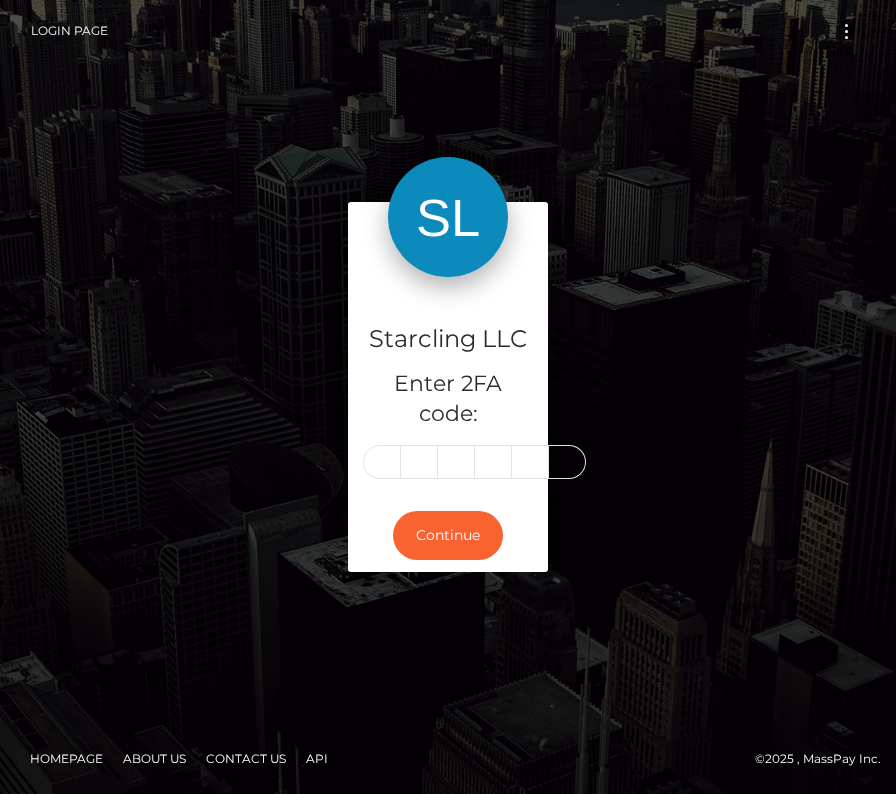 scroll, scrollTop: 0, scrollLeft: 0, axis: both 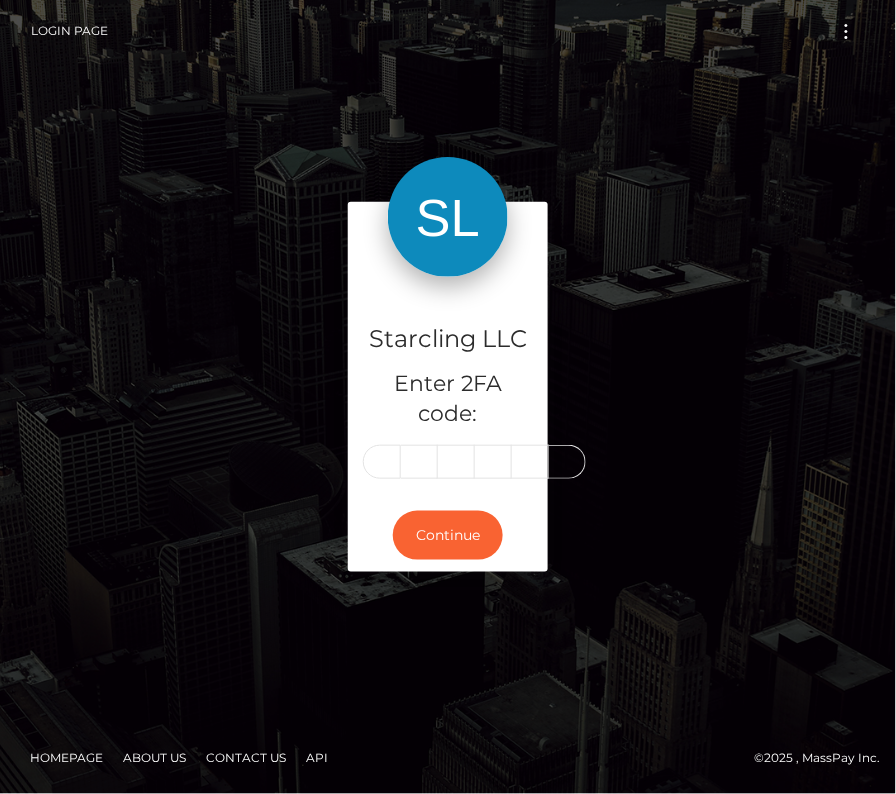 type on "3" 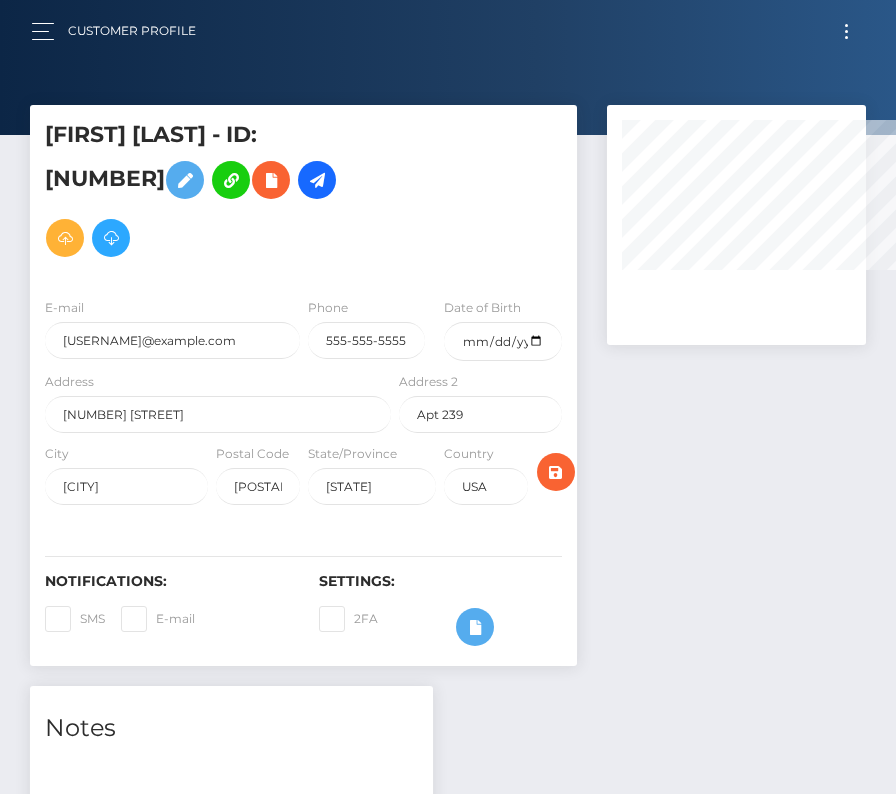 scroll, scrollTop: 0, scrollLeft: 0, axis: both 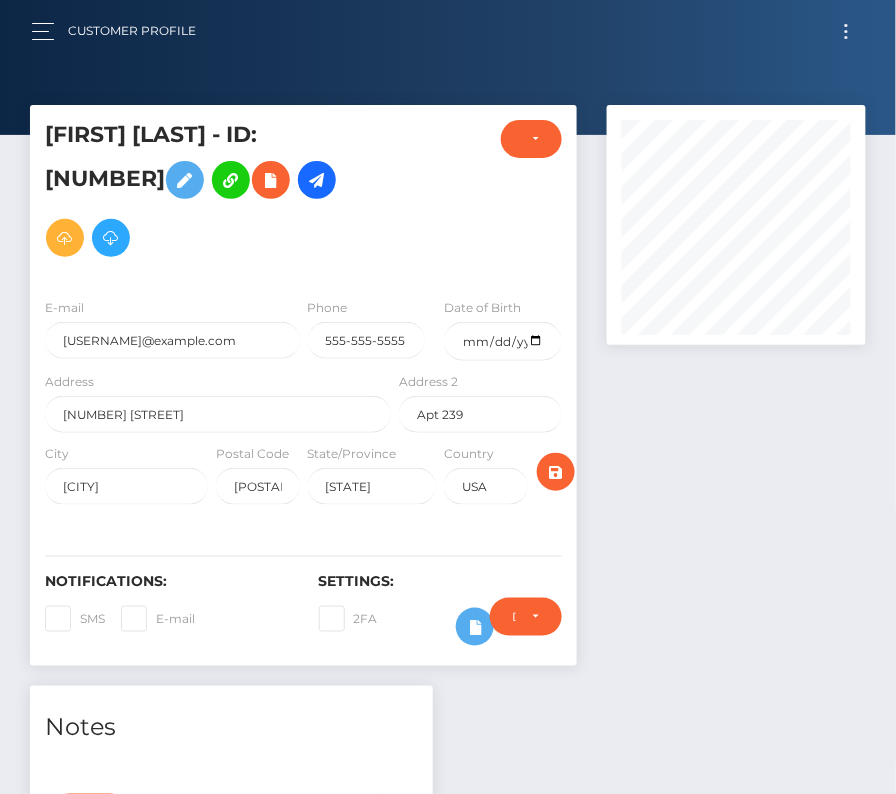 click at bounding box center [846, 31] 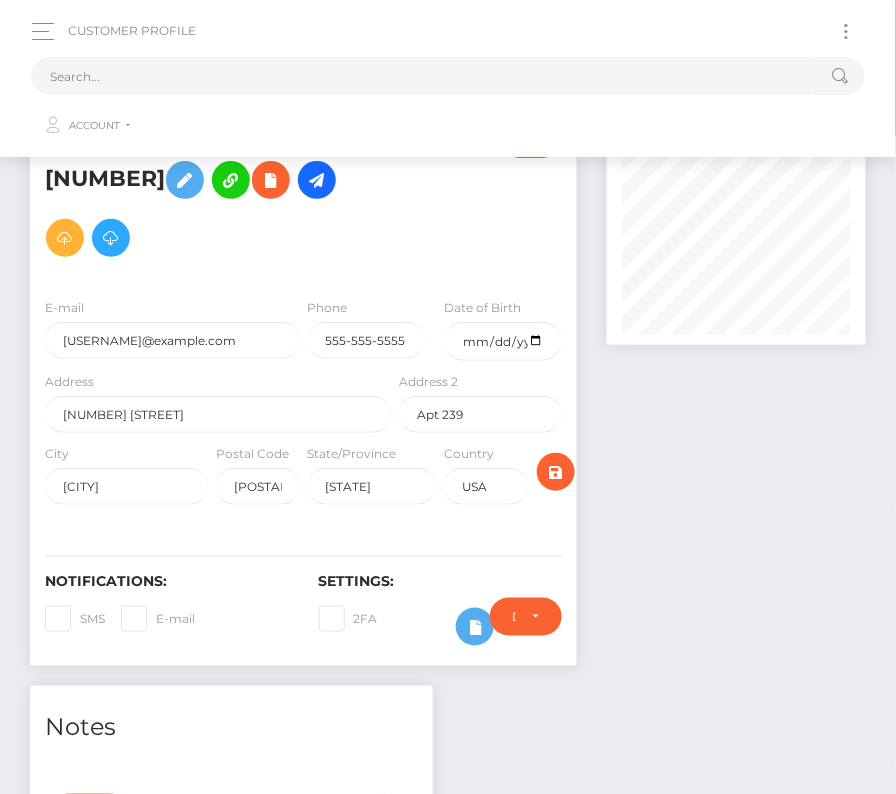 click on "Notifications:
SMS
E-mail
Settings:
2FA" at bounding box center [303, 595] 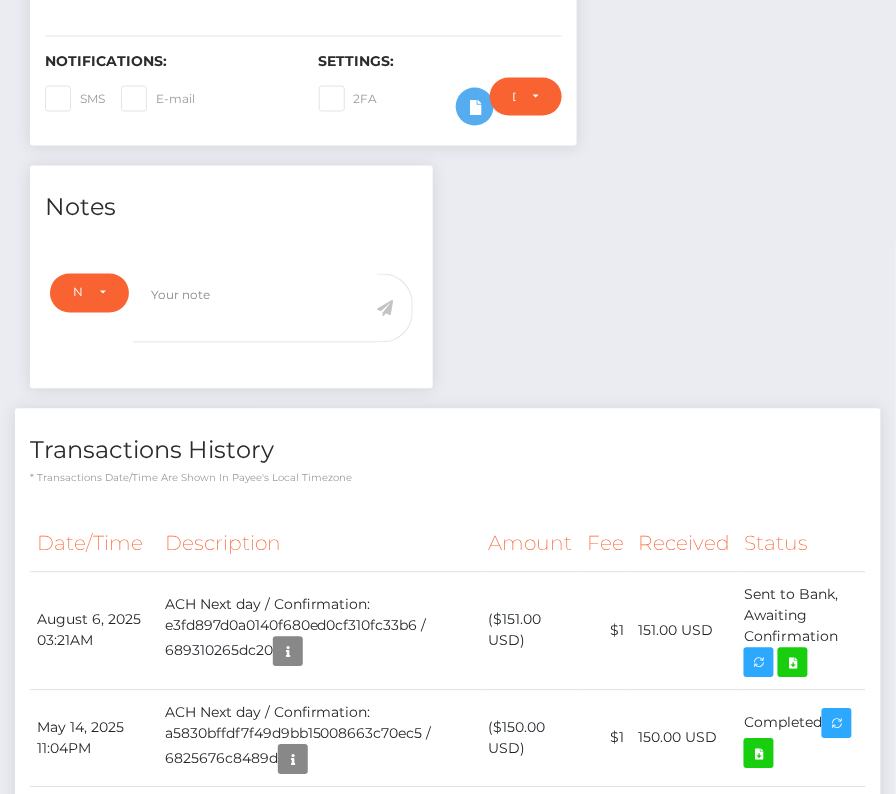 scroll, scrollTop: 0, scrollLeft: 0, axis: both 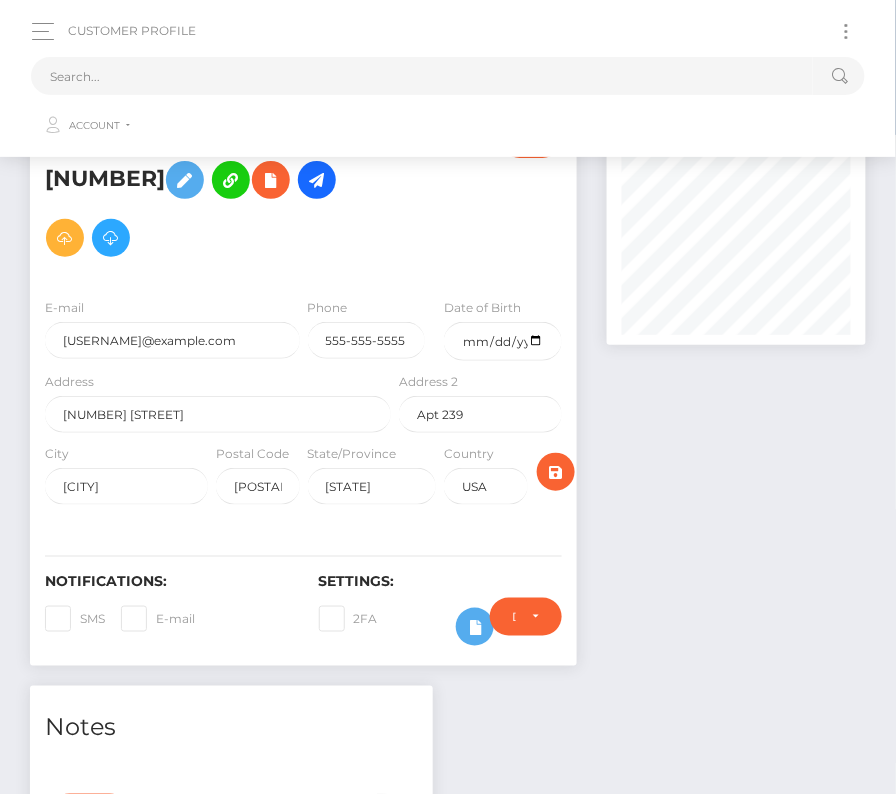 click on "Customer Profile
Loading...
Loading...
Account" at bounding box center (448, 78) 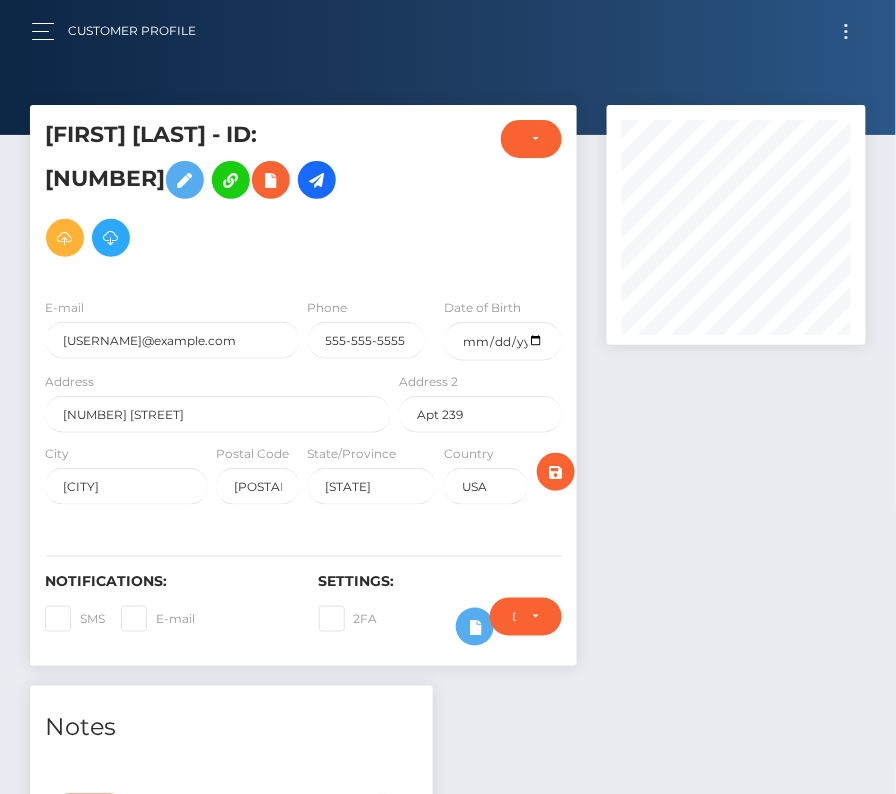 click on "Customer Profile
Loading...
Loading...
Account" at bounding box center (448, 31) 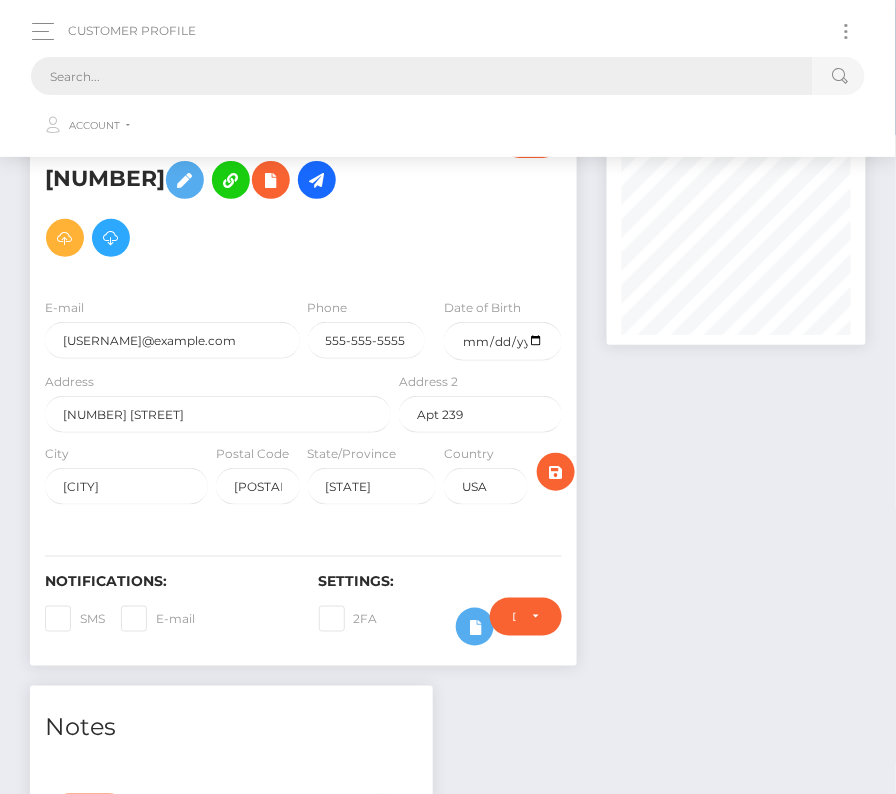 click at bounding box center (422, 76) 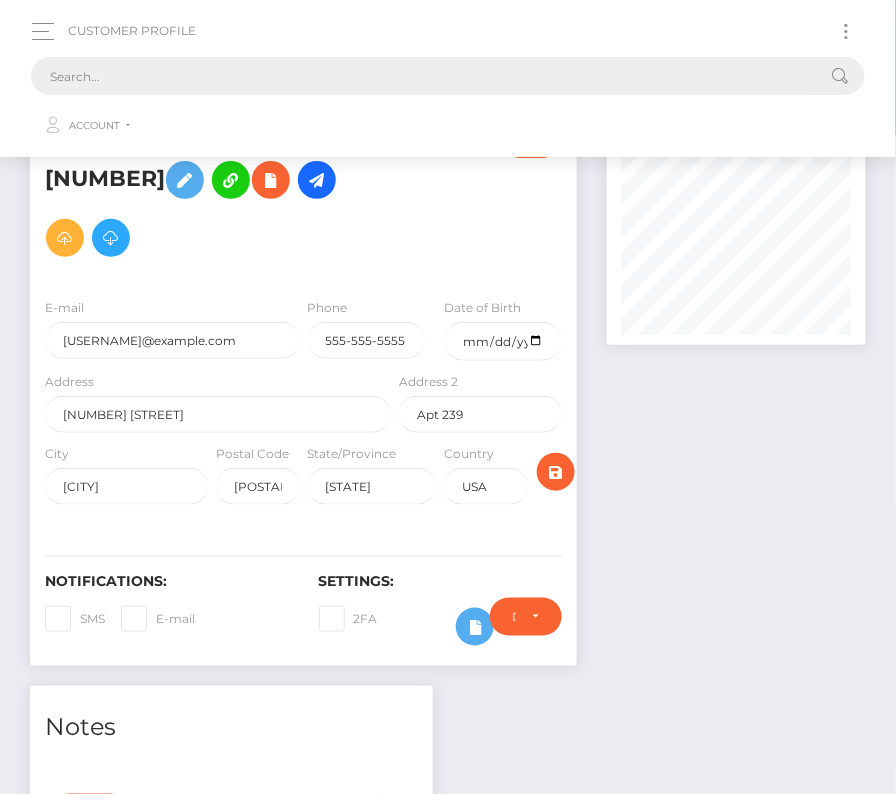 paste on "157999" 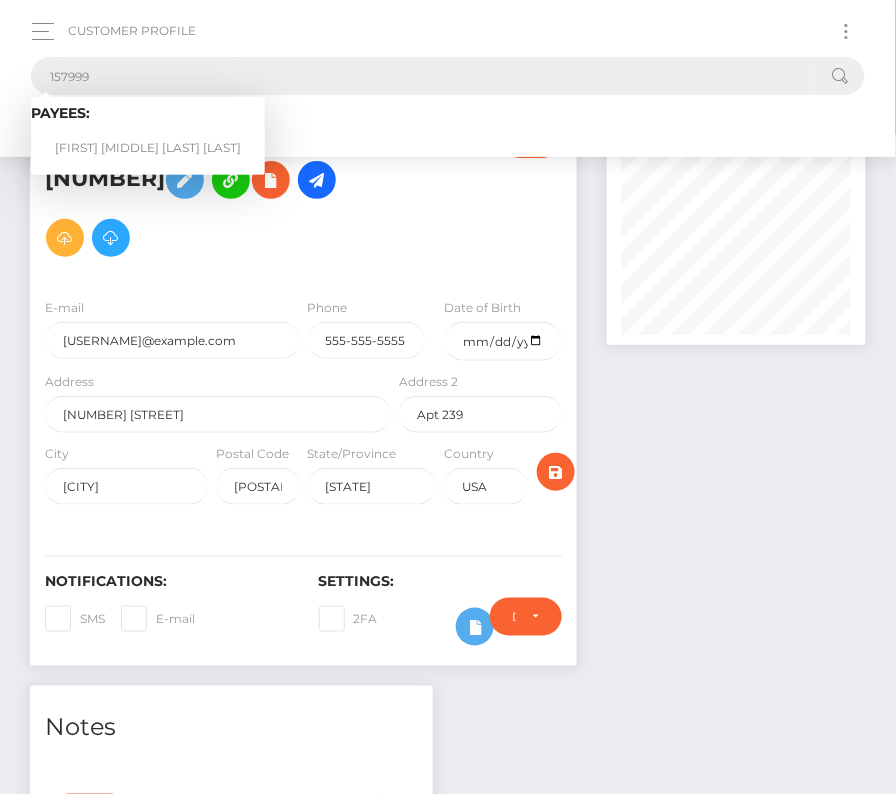 type on "157999" 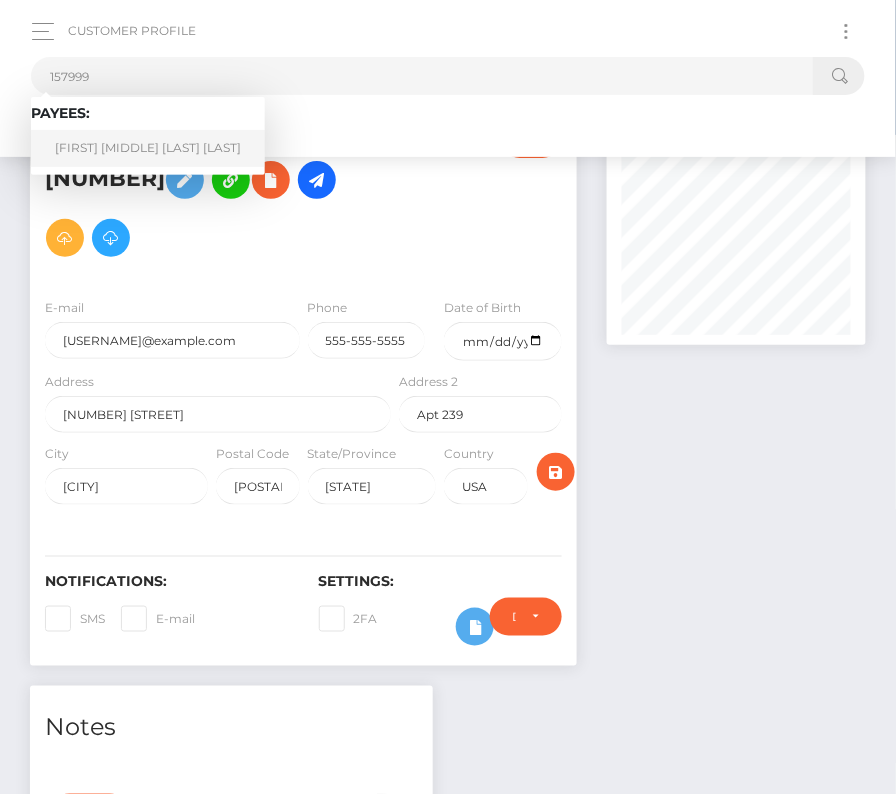 click on "Samantha Annabel Hope Bailey" at bounding box center (148, 148) 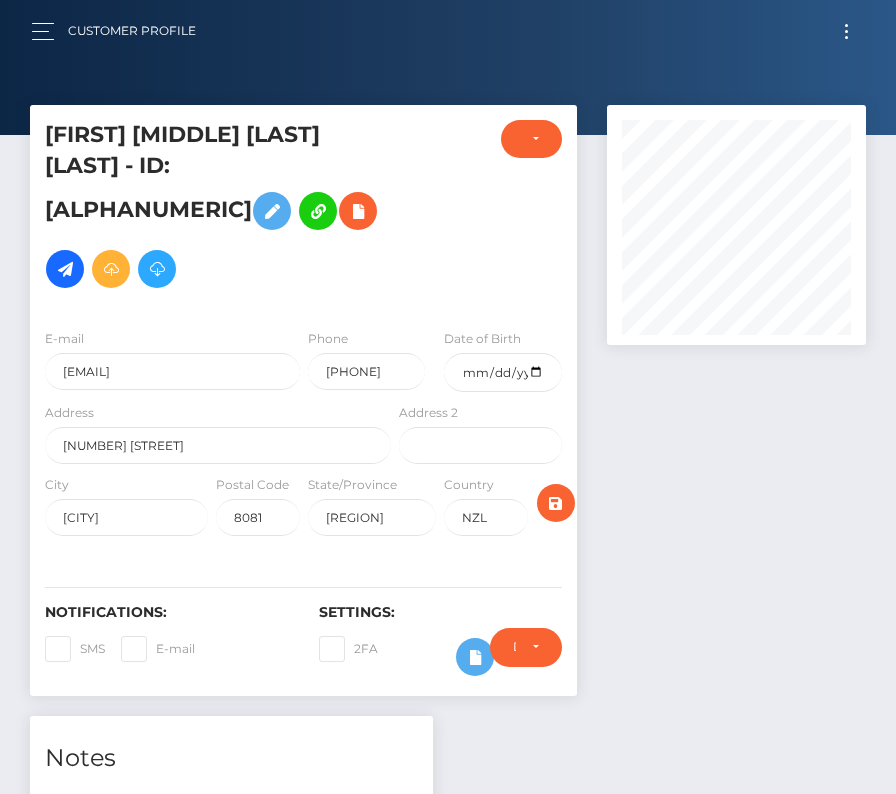 scroll, scrollTop: 0, scrollLeft: 0, axis: both 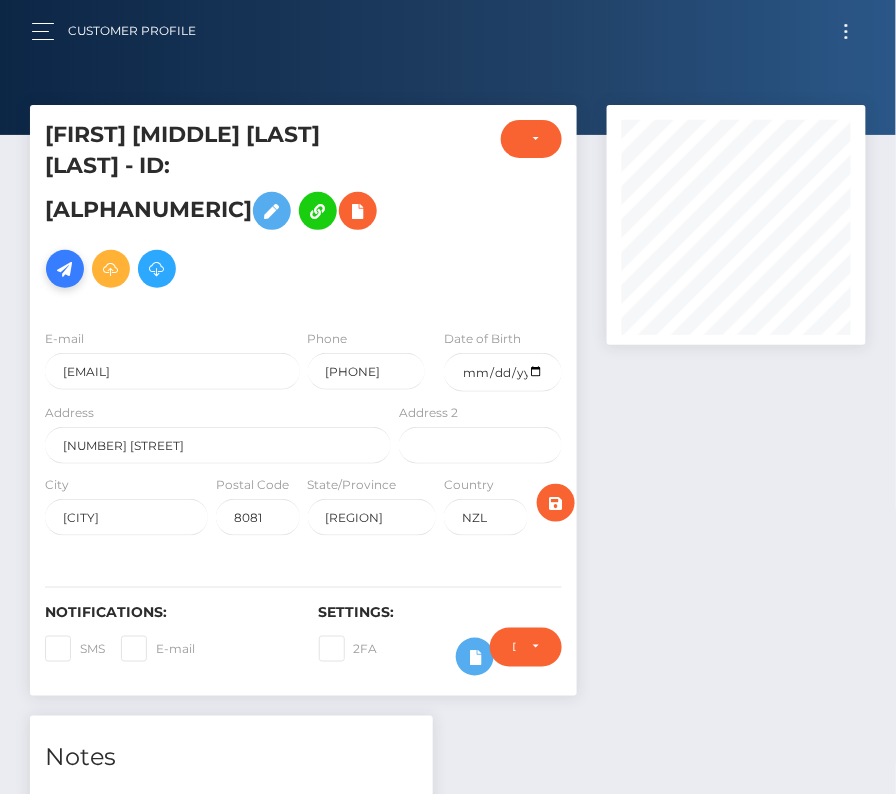 click at bounding box center [65, 269] 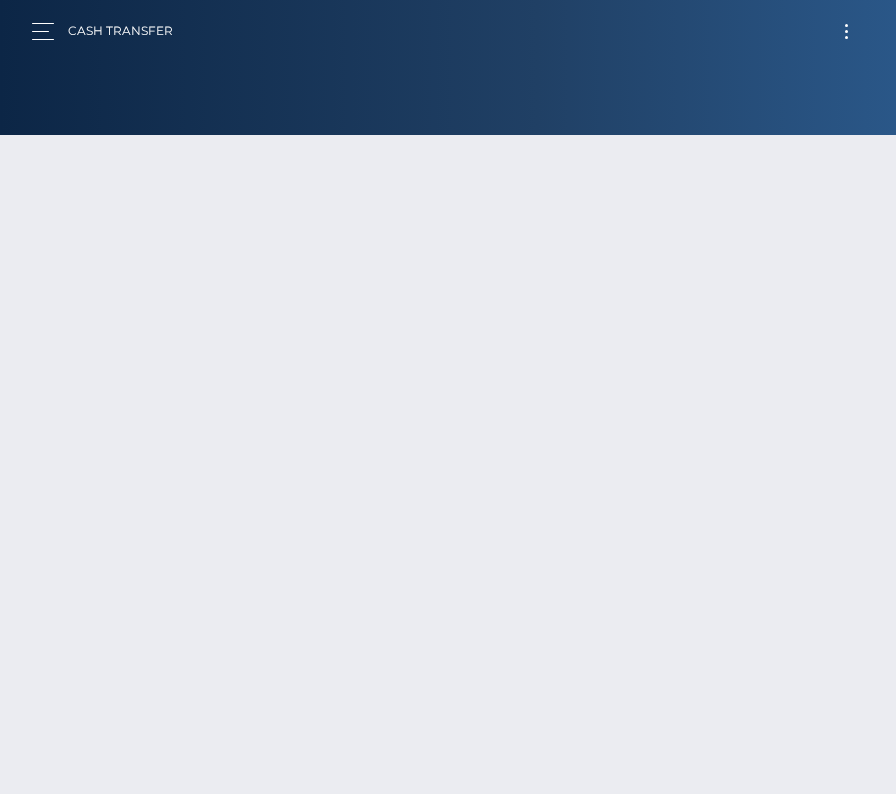 scroll, scrollTop: 0, scrollLeft: 0, axis: both 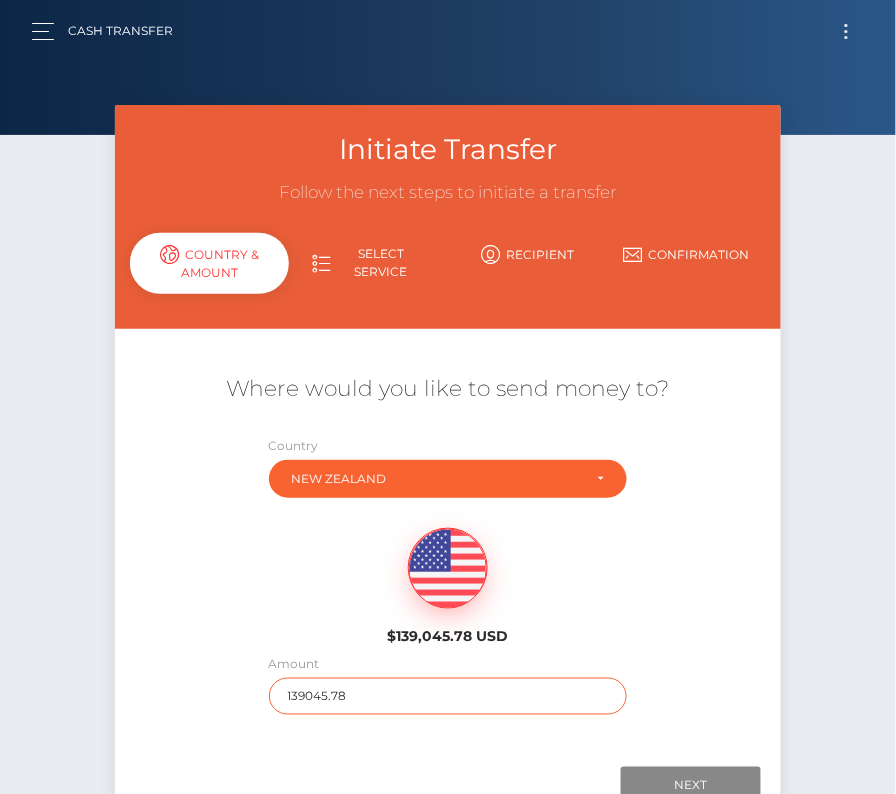 click on "139045.78" at bounding box center (448, 696) 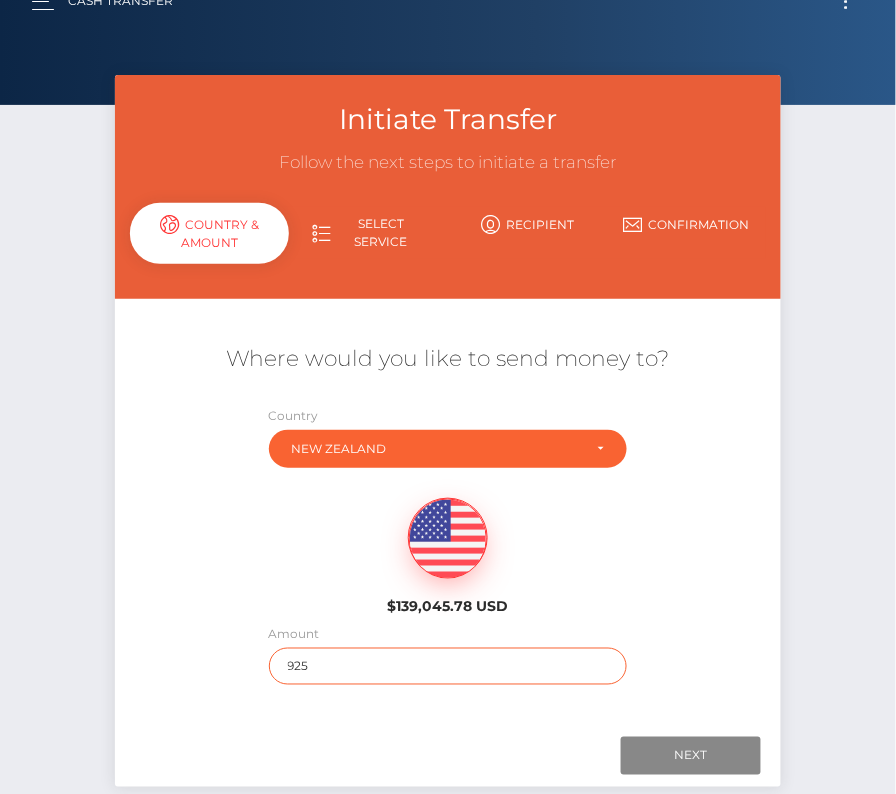 scroll, scrollTop: 43, scrollLeft: 0, axis: vertical 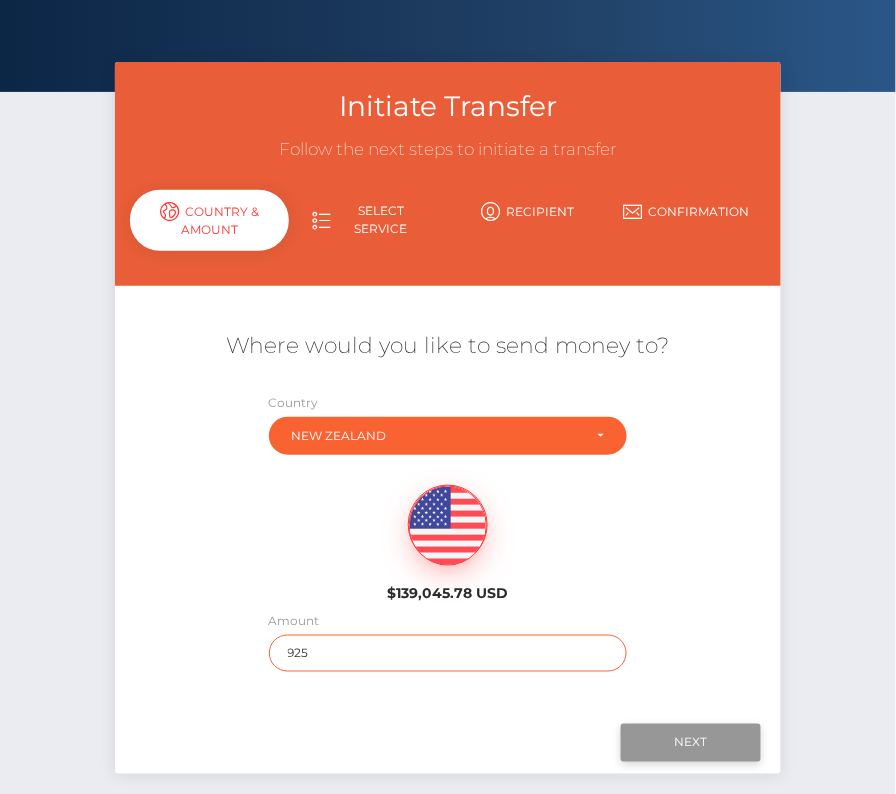 type on "925" 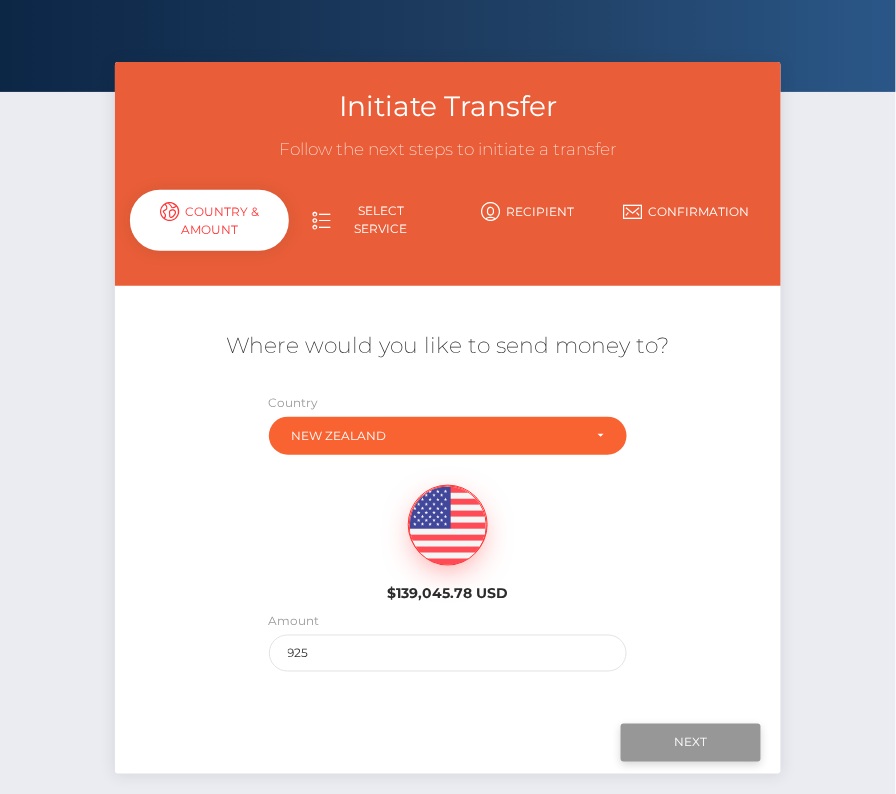 click on "Next" at bounding box center [691, 743] 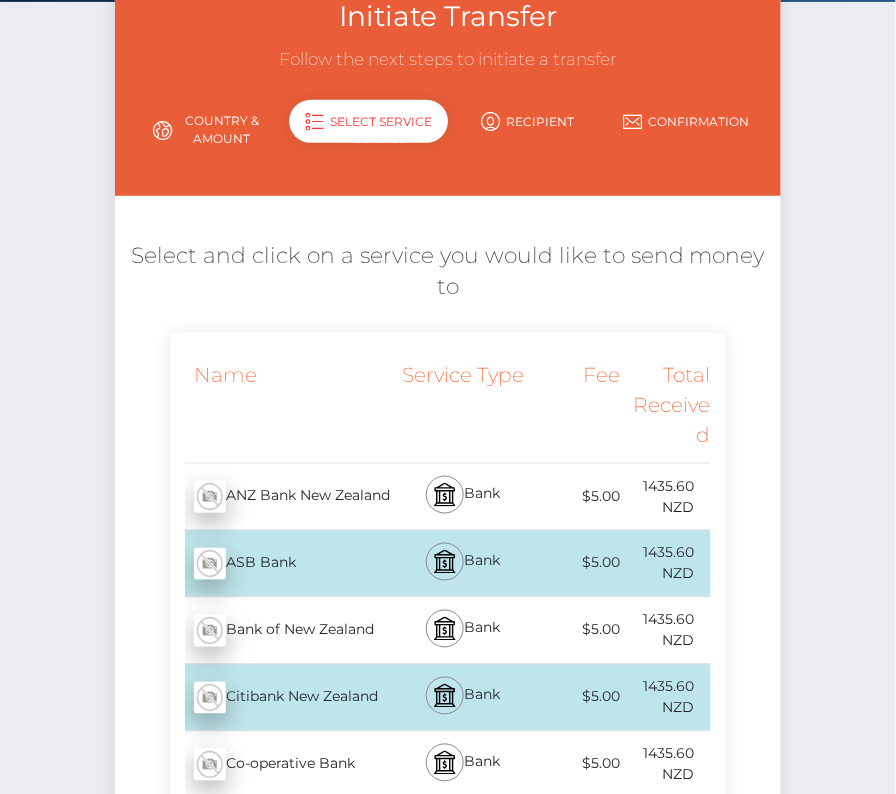 scroll, scrollTop: 0, scrollLeft: 0, axis: both 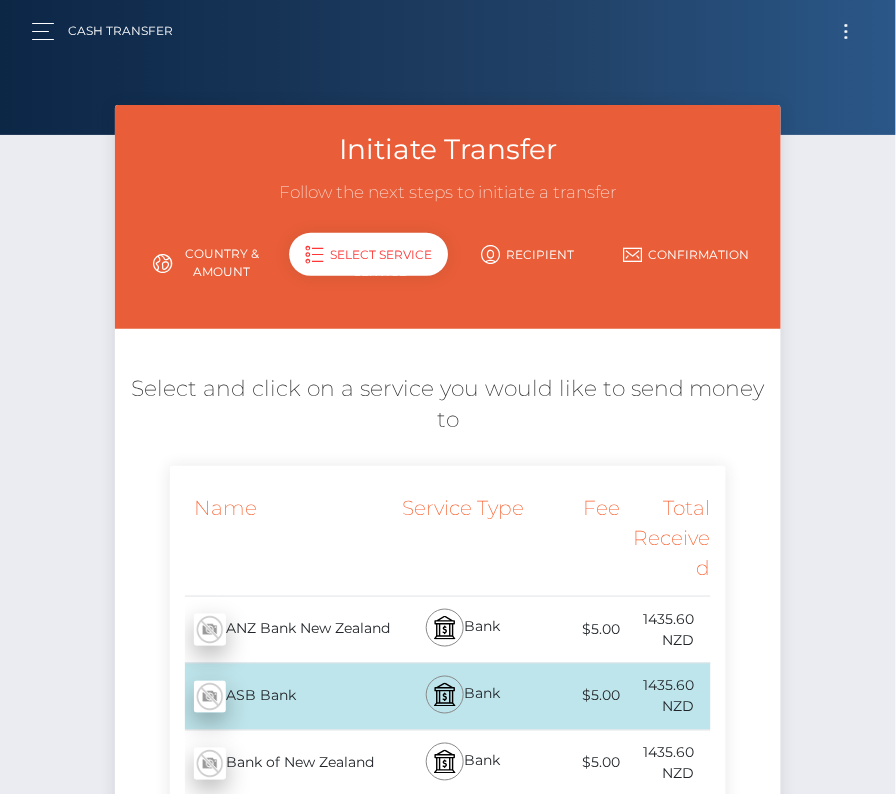 click on "Cash Transfer
Loading...
Loading..." at bounding box center [448, 31] 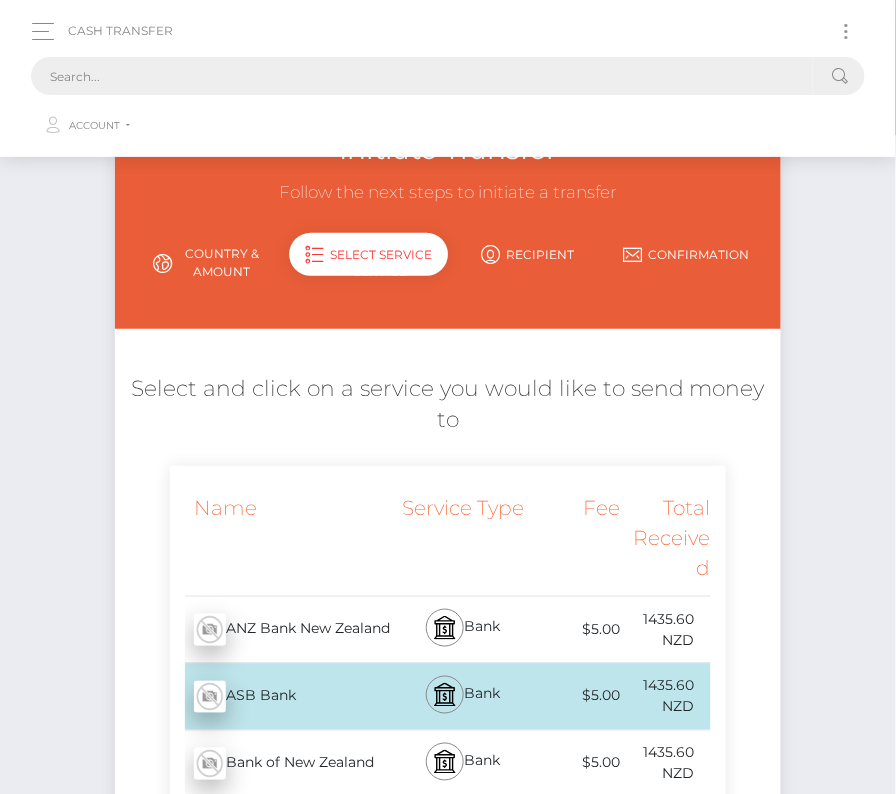 click at bounding box center (422, 76) 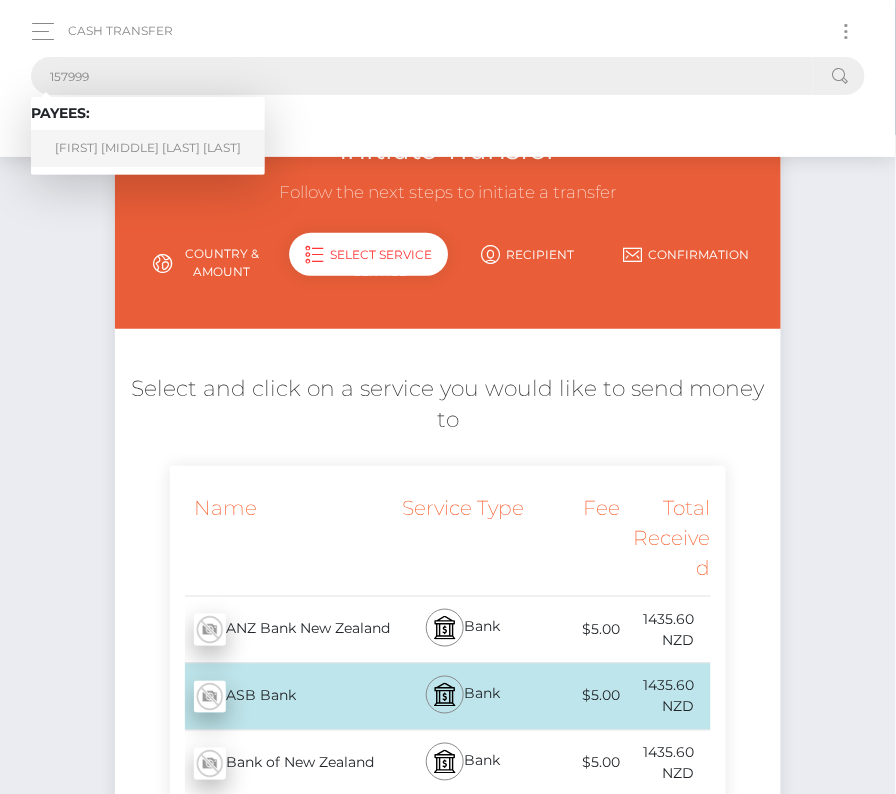 type on "157999" 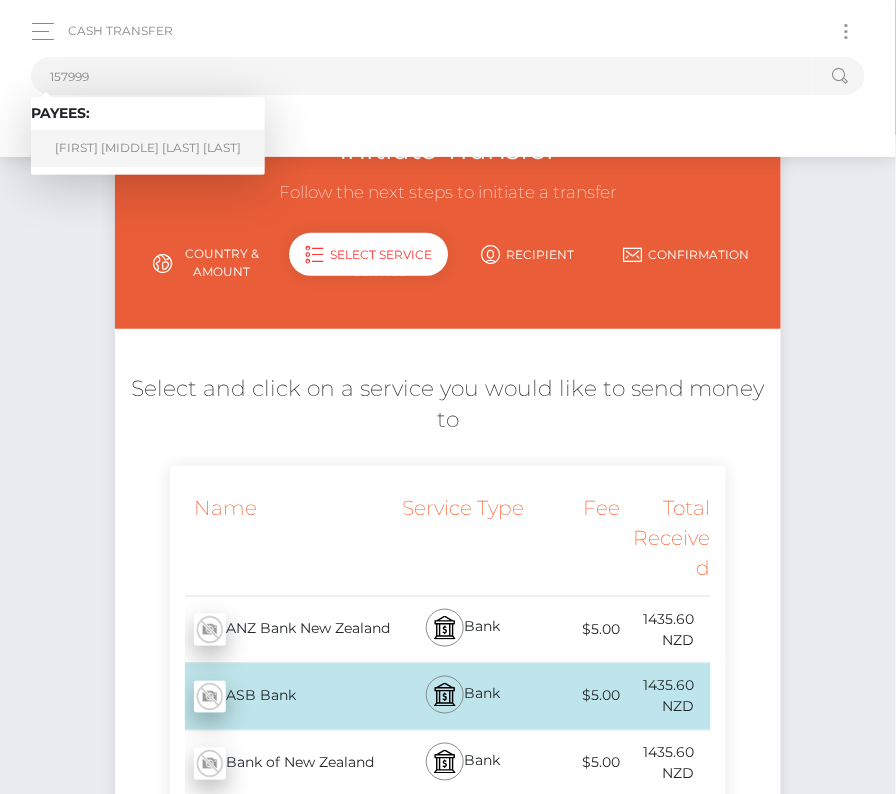 click on "Samantha Annabel Hope Bailey" at bounding box center (148, 148) 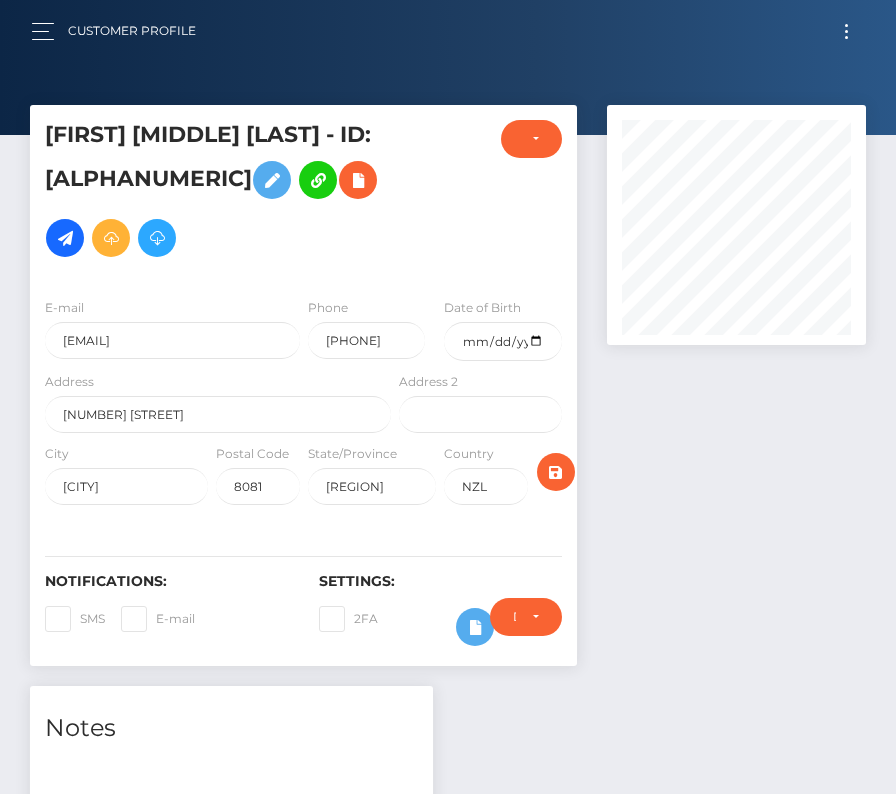 scroll, scrollTop: 0, scrollLeft: 0, axis: both 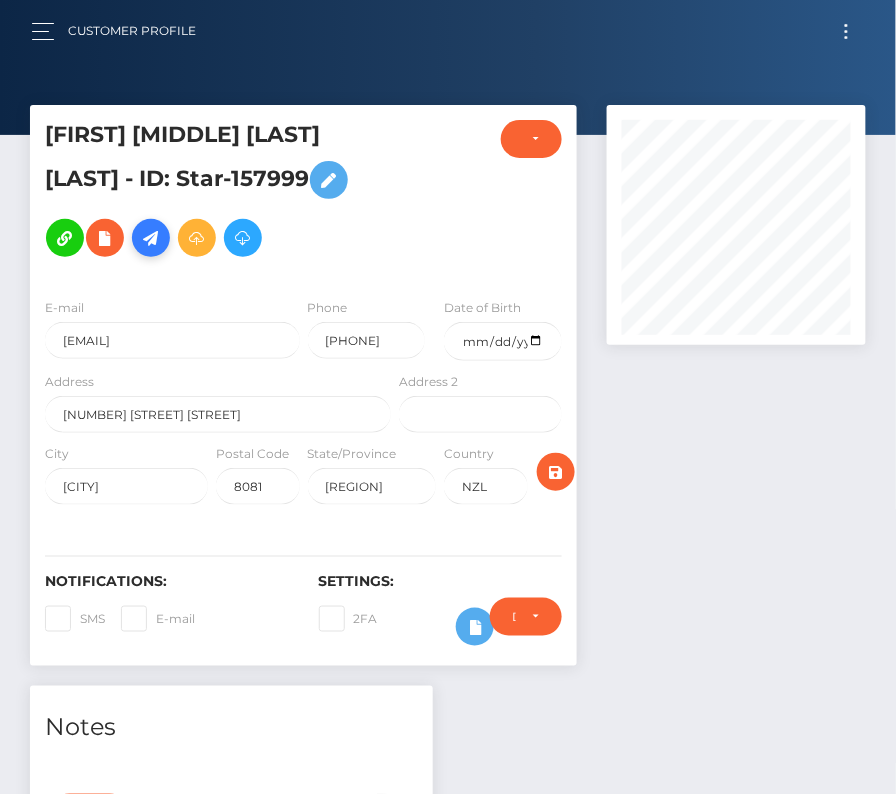 click at bounding box center [151, 238] 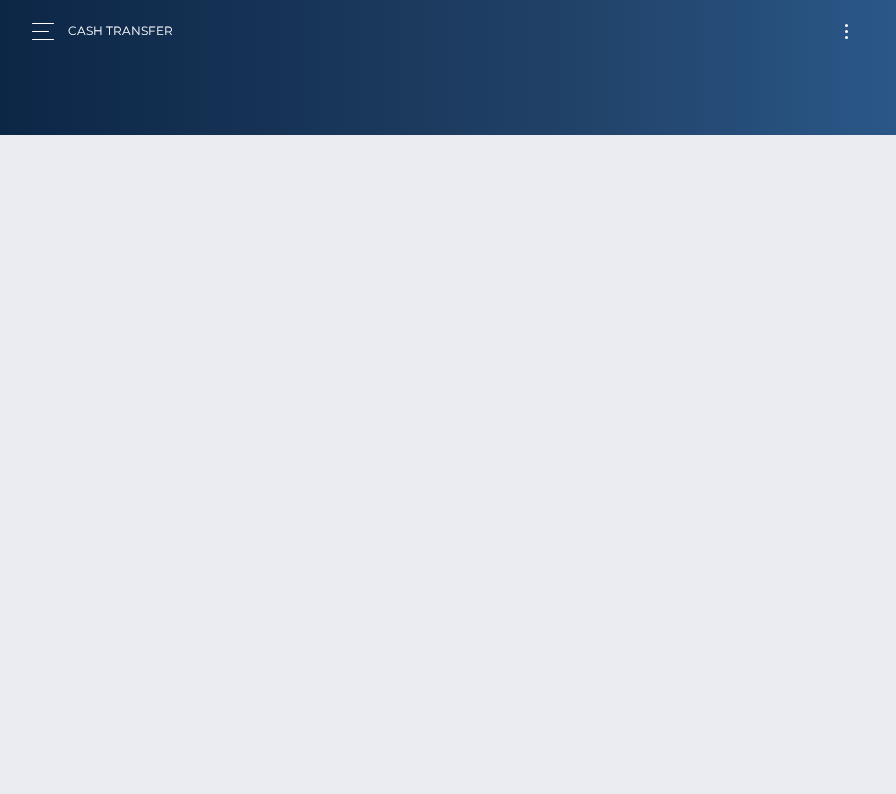 scroll, scrollTop: 0, scrollLeft: 0, axis: both 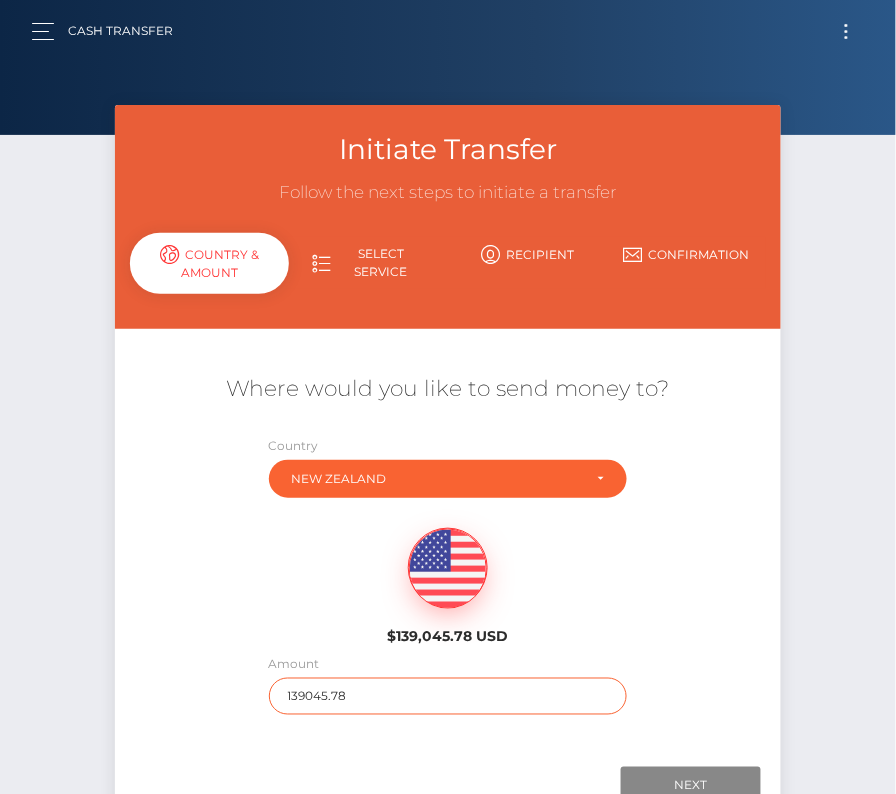 click on "139045.78" at bounding box center [448, 696] 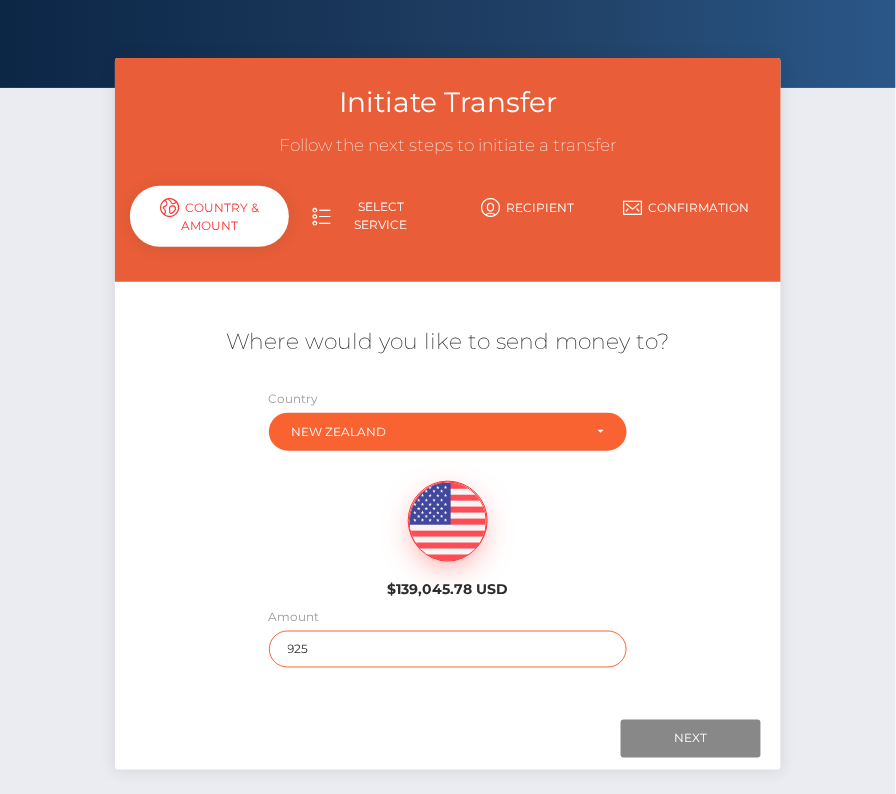 scroll, scrollTop: 74, scrollLeft: 0, axis: vertical 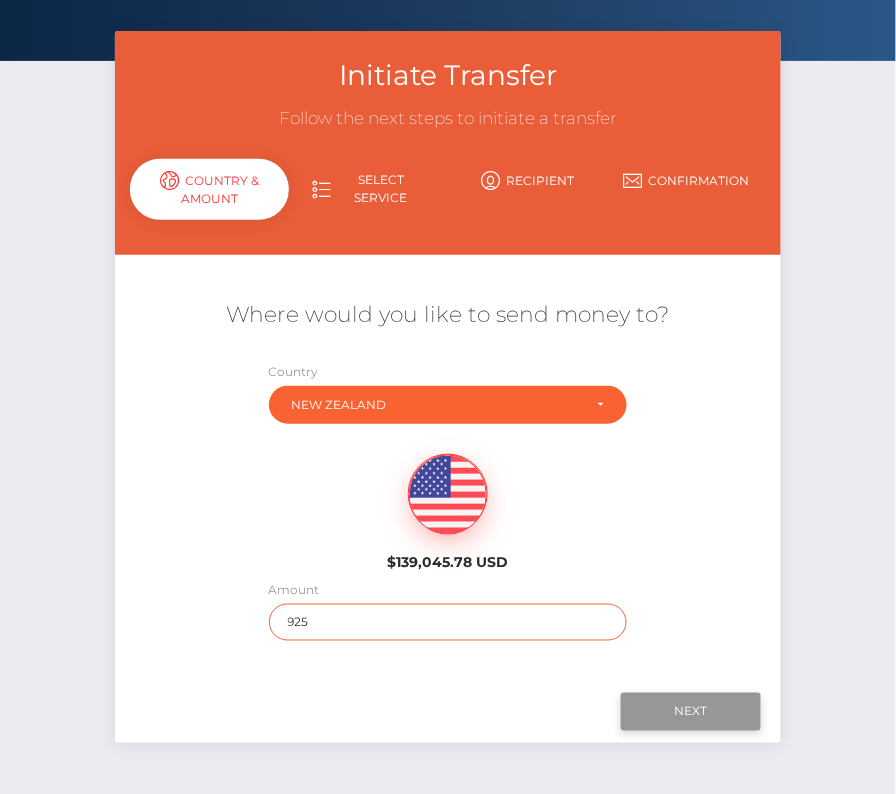 type on "925" 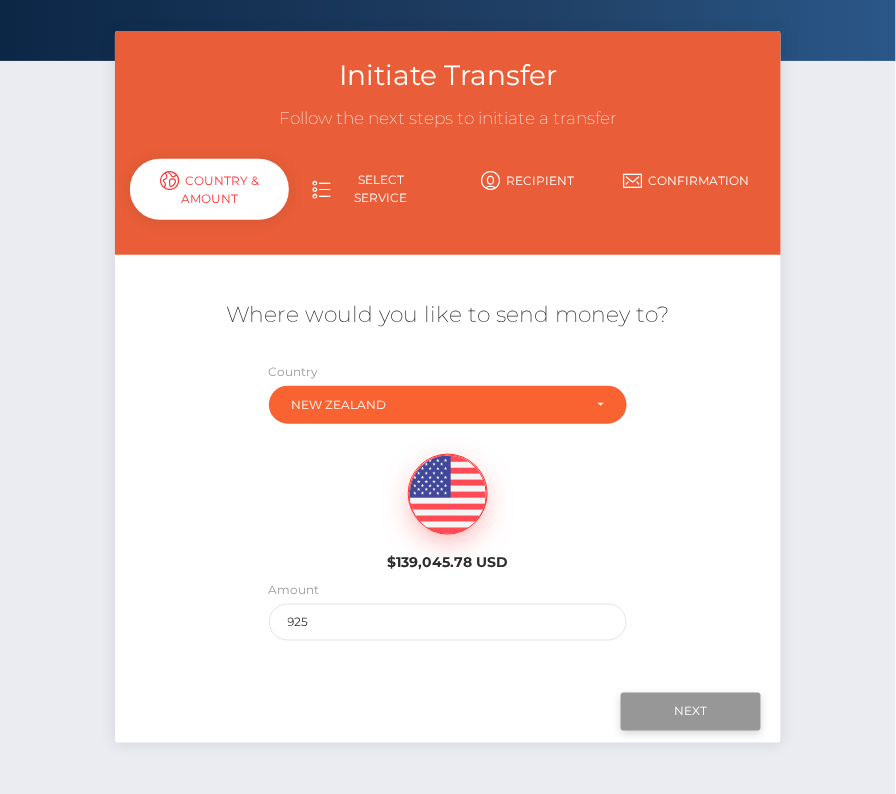 click on "Next" at bounding box center [691, 712] 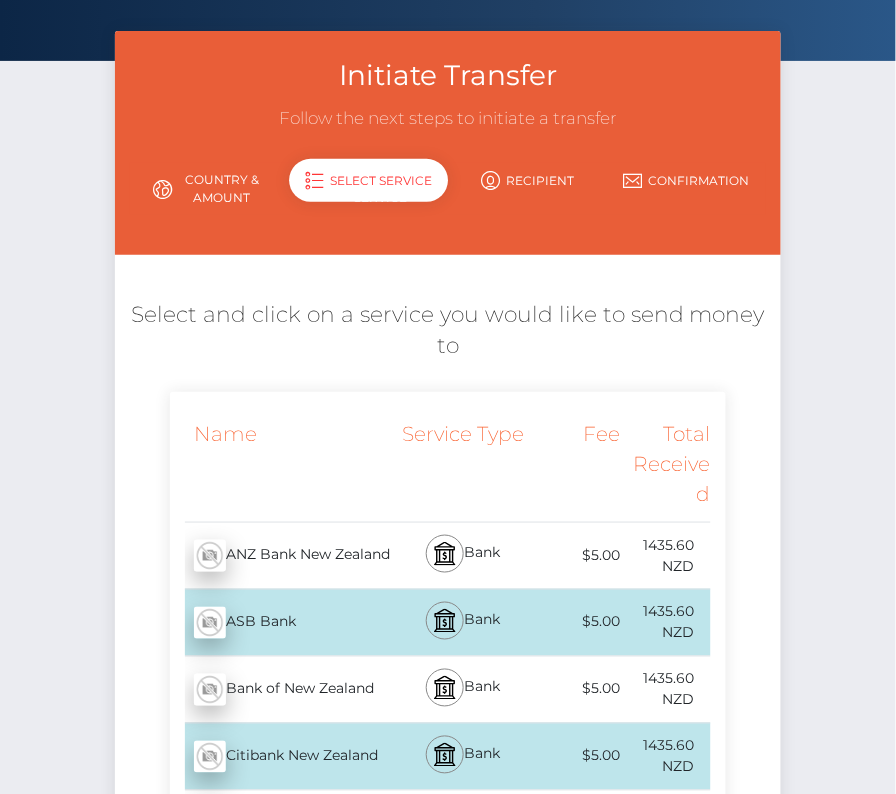 click on "ASB Bank  - NZD" at bounding box center (282, 623) 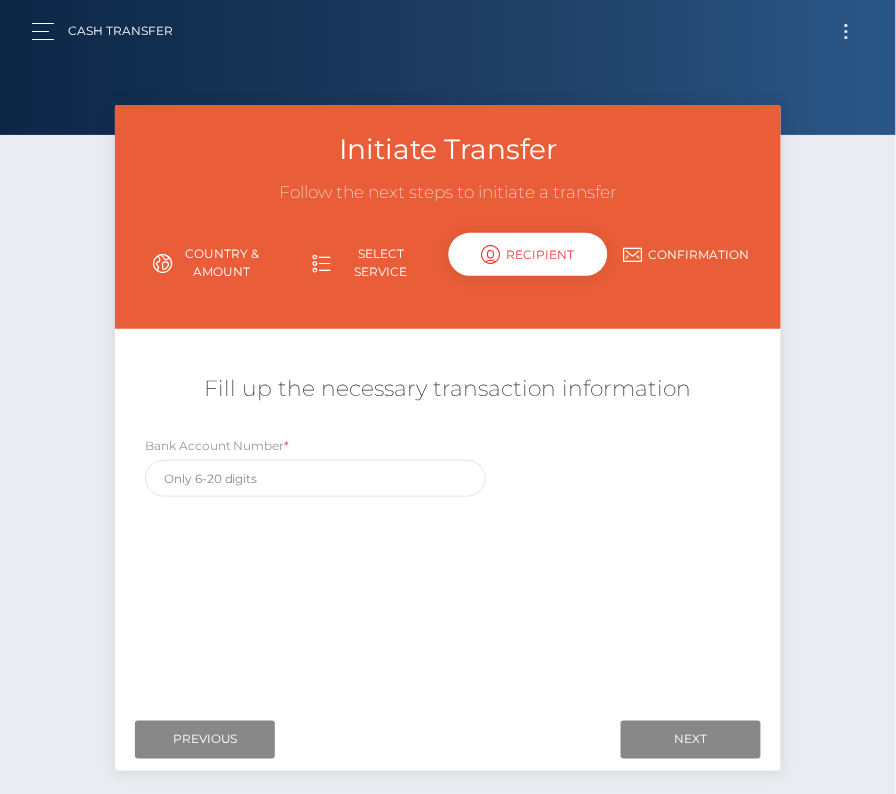scroll, scrollTop: 0, scrollLeft: 0, axis: both 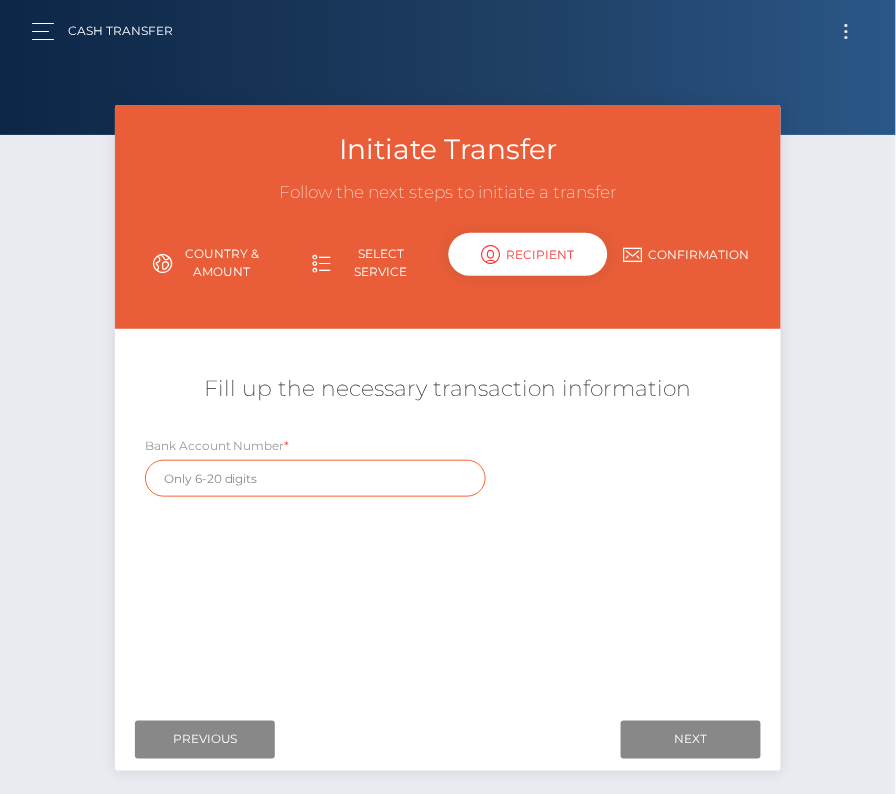 click at bounding box center [315, 478] 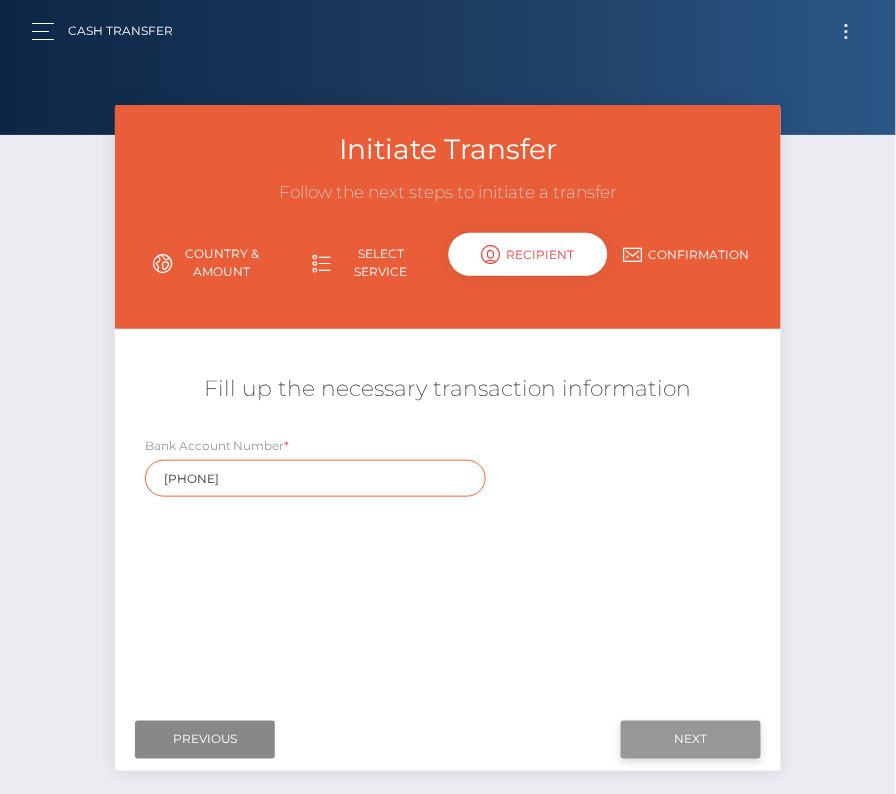 type on "040242500" 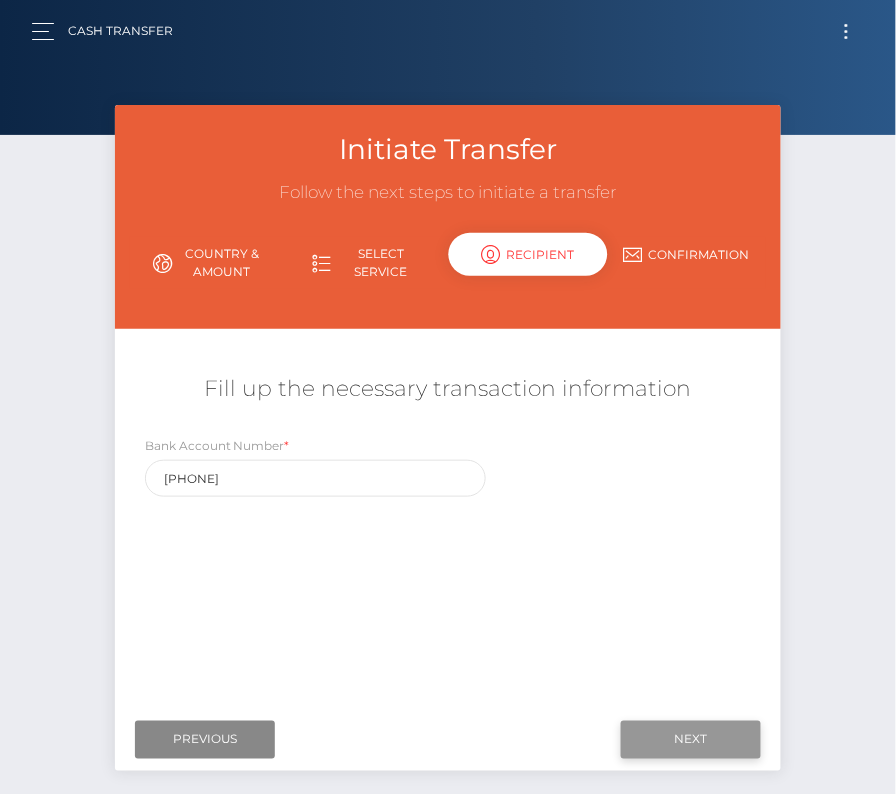 click on "Next" at bounding box center [691, 740] 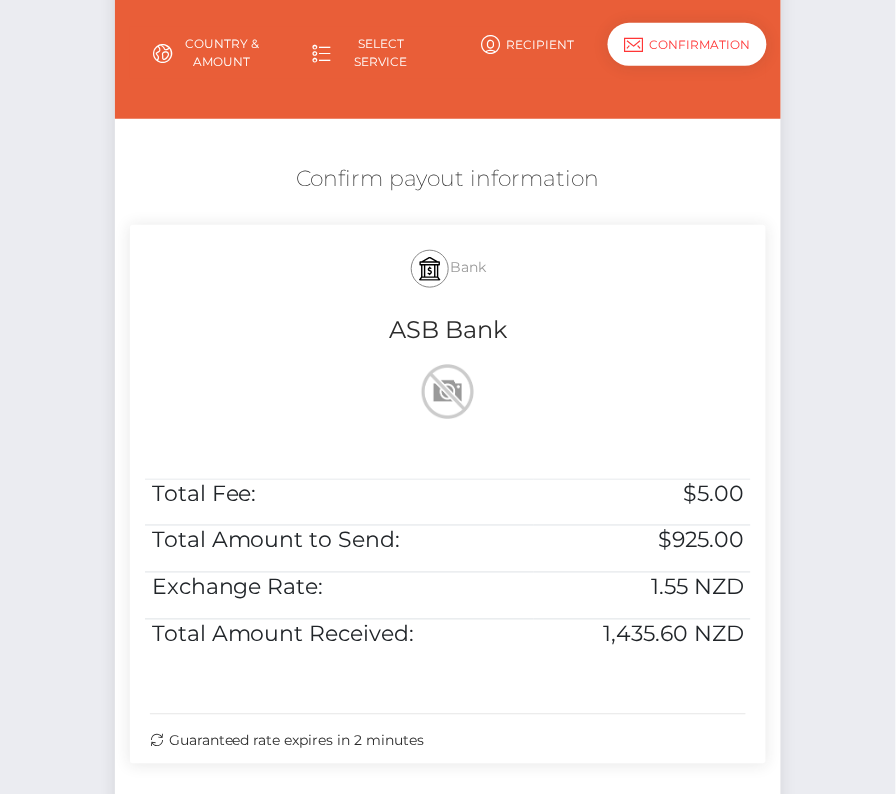 scroll, scrollTop: 263, scrollLeft: 0, axis: vertical 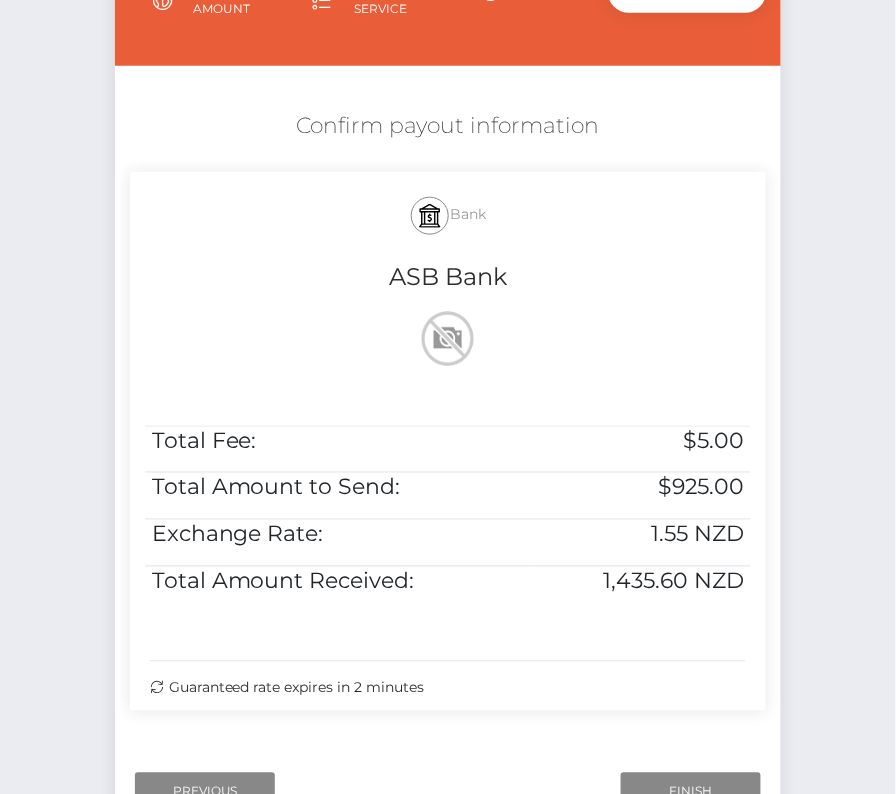 drag, startPoint x: 291, startPoint y: 116, endPoint x: 769, endPoint y: 585, distance: 669.66034 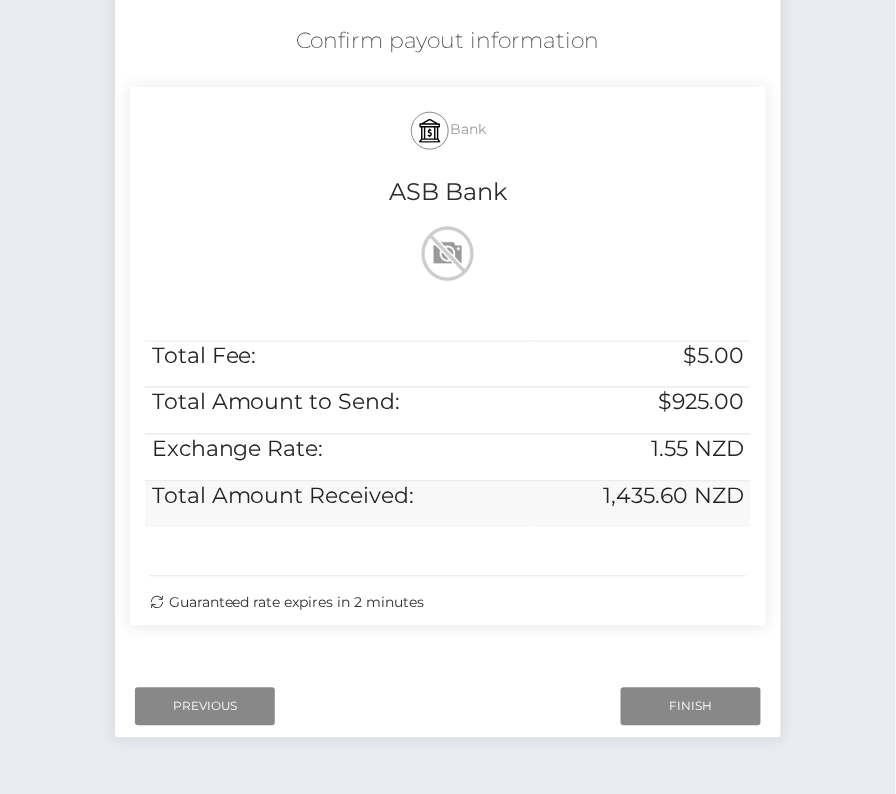 scroll, scrollTop: 350, scrollLeft: 0, axis: vertical 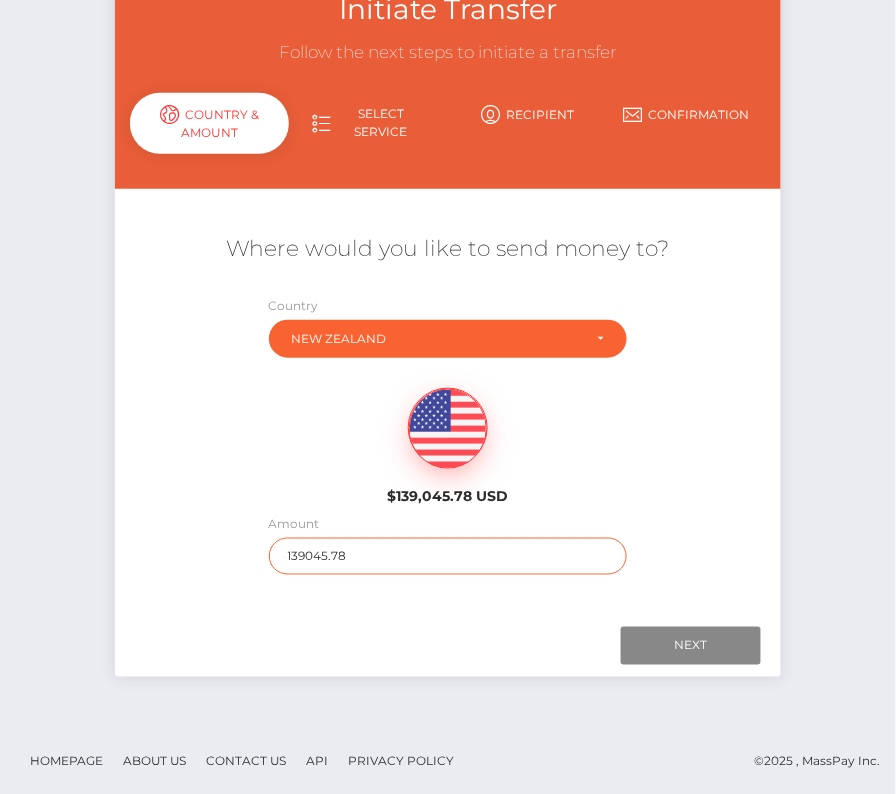 click on "139045.78" at bounding box center [448, 556] 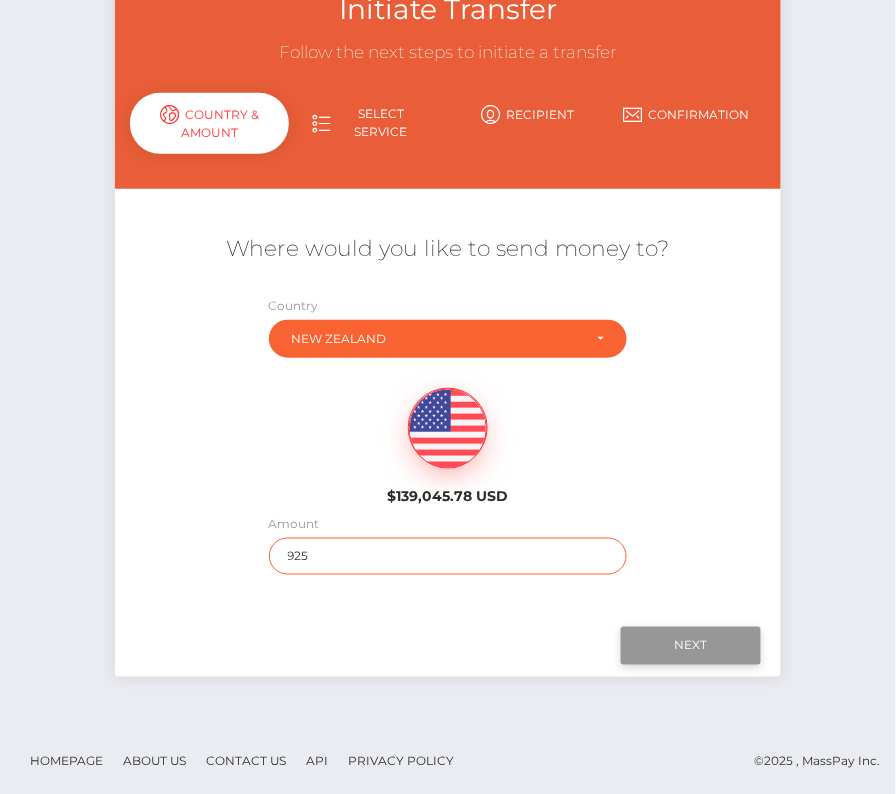 type on "925" 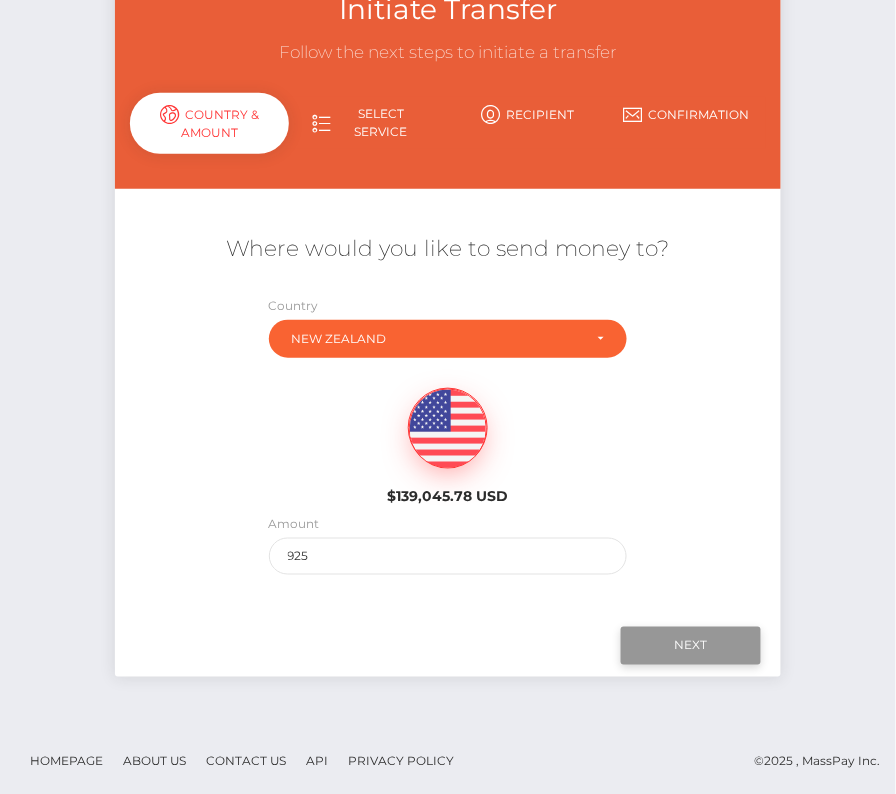 click on "Next" at bounding box center [691, 646] 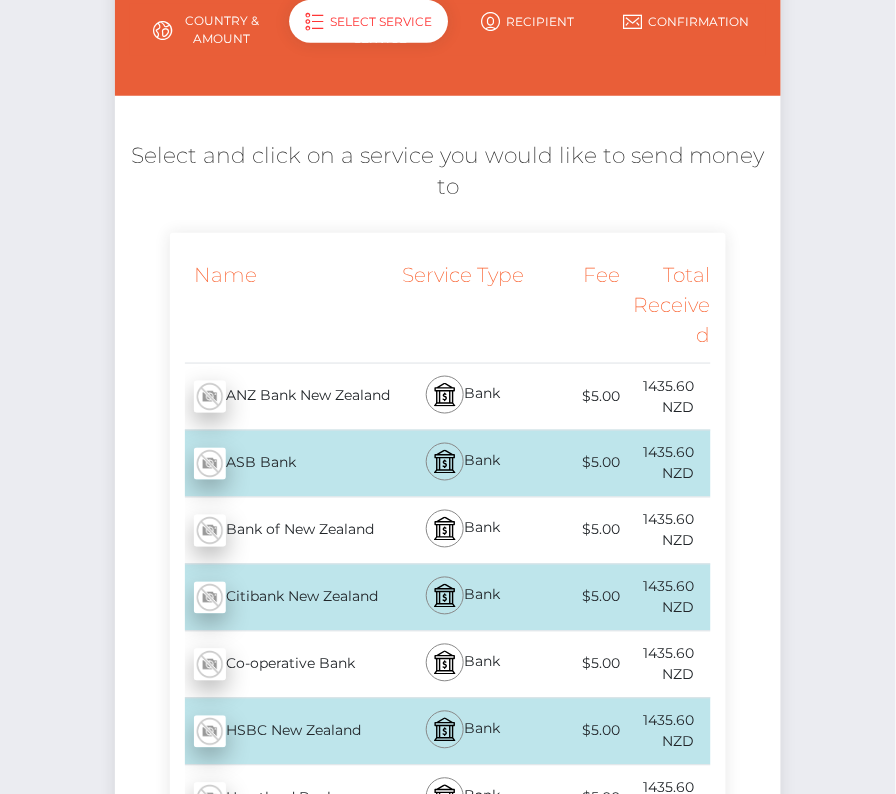 scroll, scrollTop: 0, scrollLeft: 0, axis: both 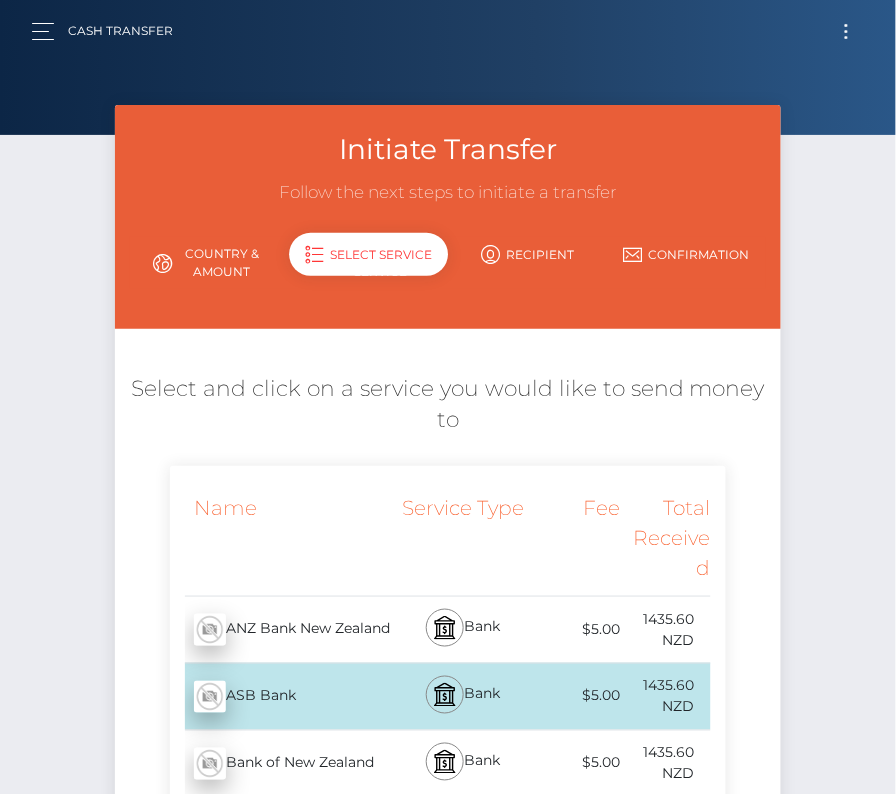 click at bounding box center (846, 31) 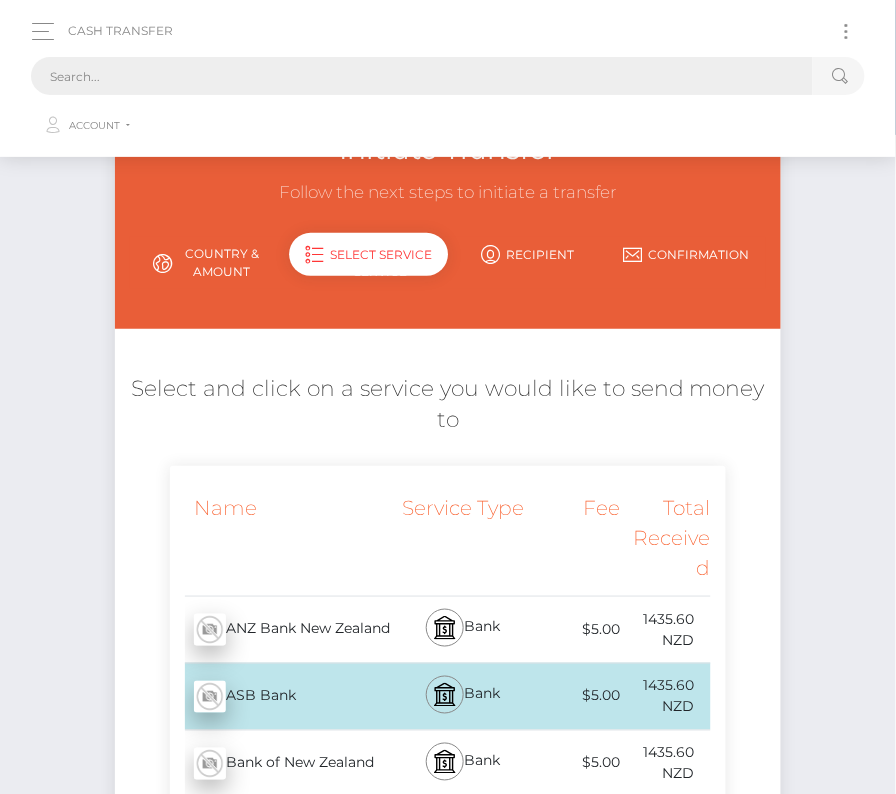 click at bounding box center [422, 76] 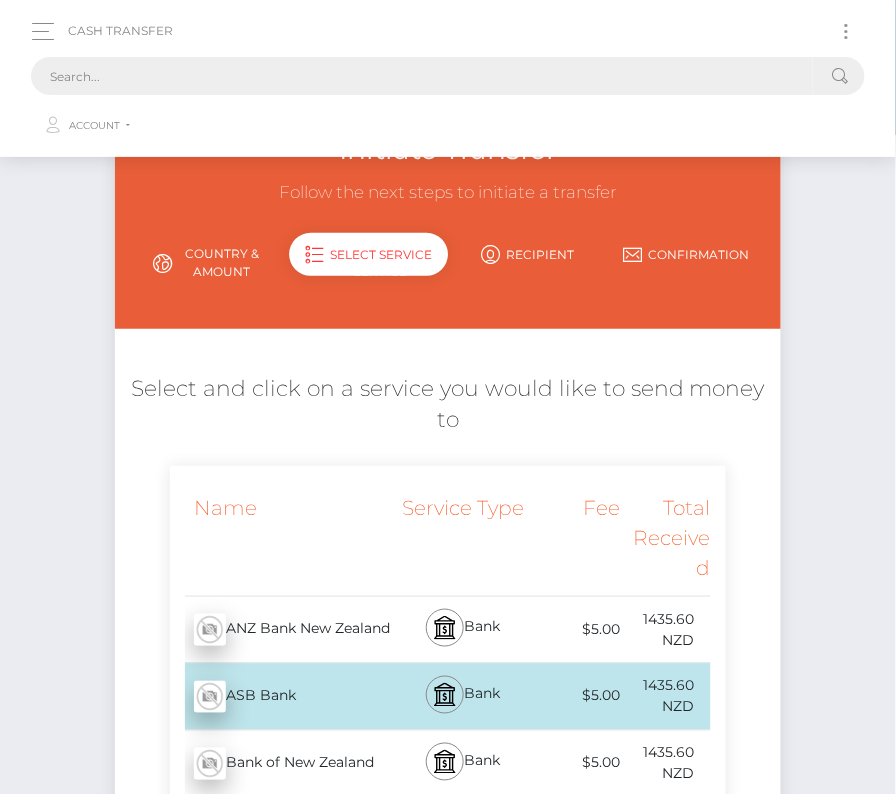 paste on "https://admin.subscribestar.com/dashboard/admin/tasks/1065963" 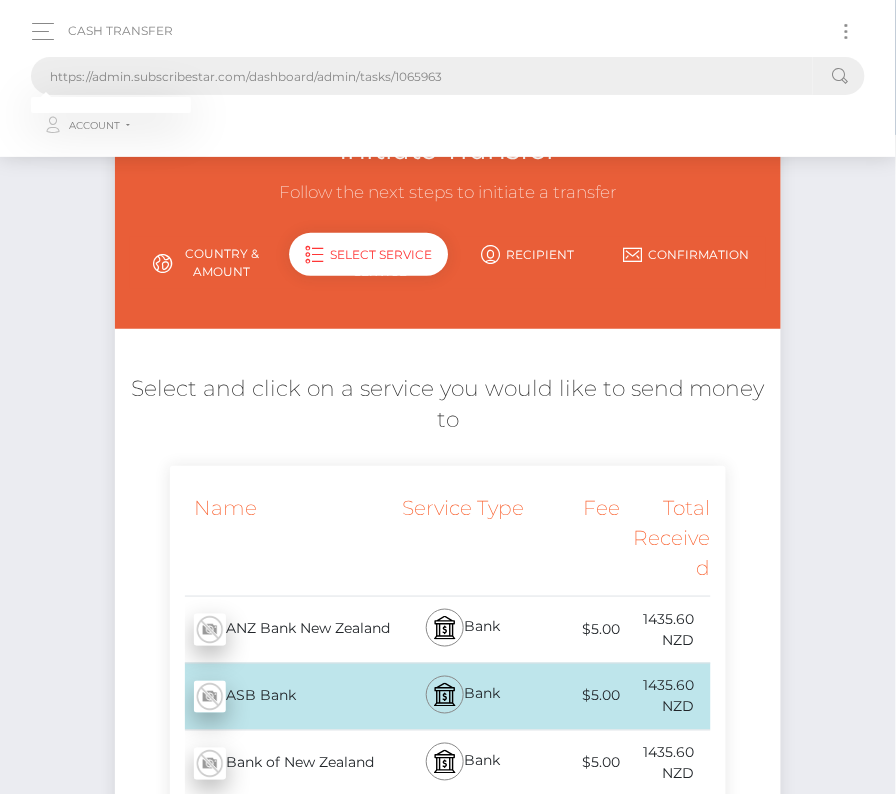 drag, startPoint x: 500, startPoint y: 80, endPoint x: -124, endPoint y: 70, distance: 624.08014 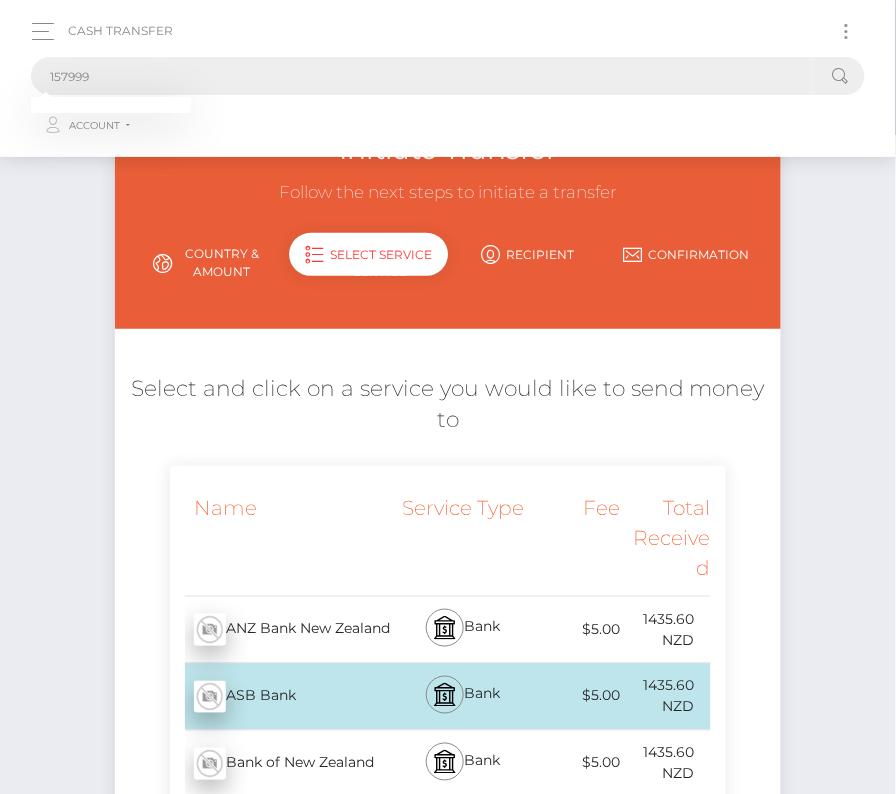 type on "157999" 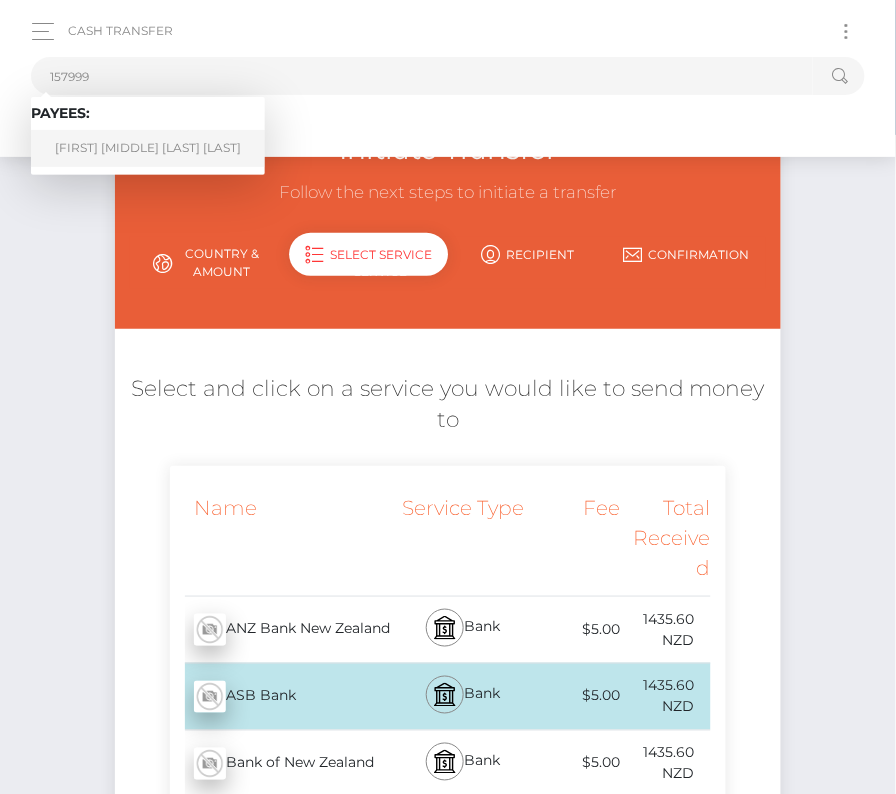 click on "[FIRST] [MIDDLE] [LAST] [LAST]" at bounding box center [148, 148] 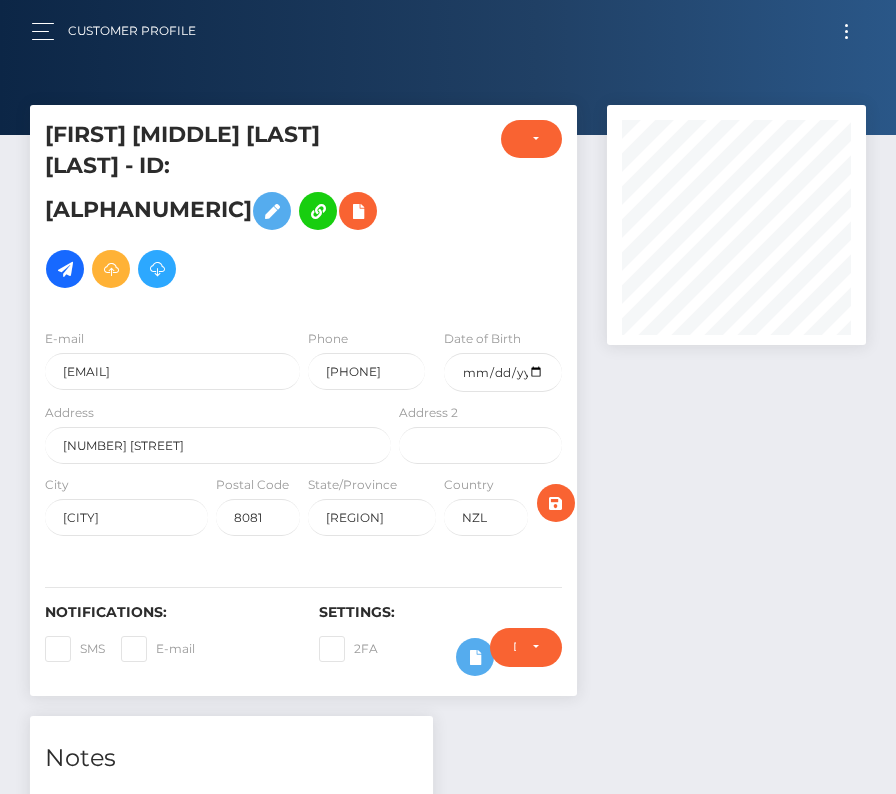 scroll, scrollTop: 0, scrollLeft: 0, axis: both 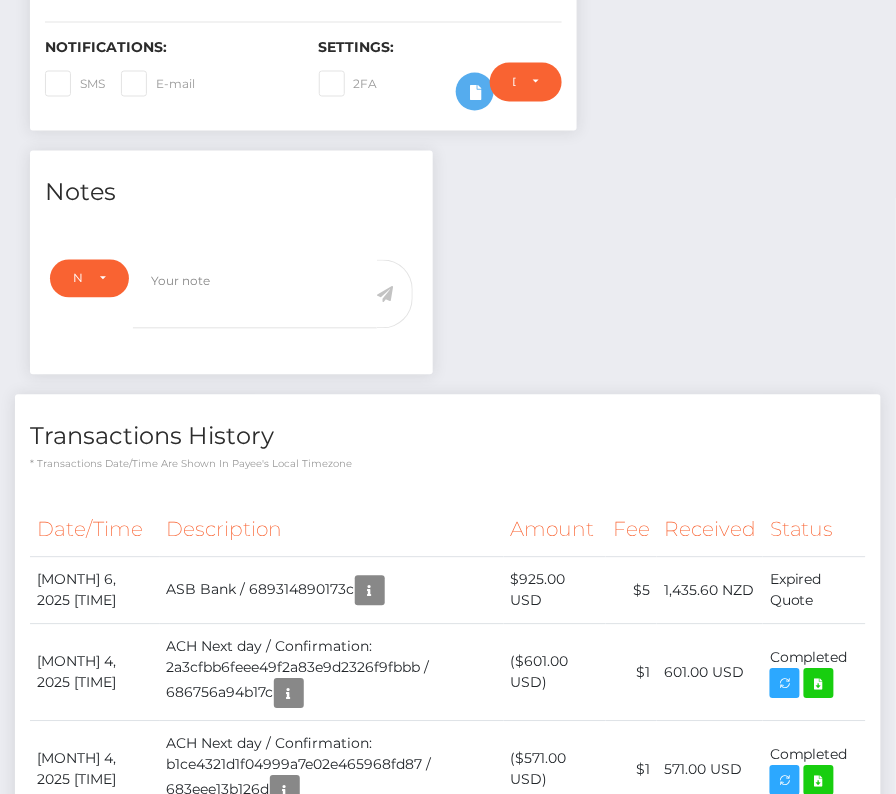 click on "Description" at bounding box center (332, 530) 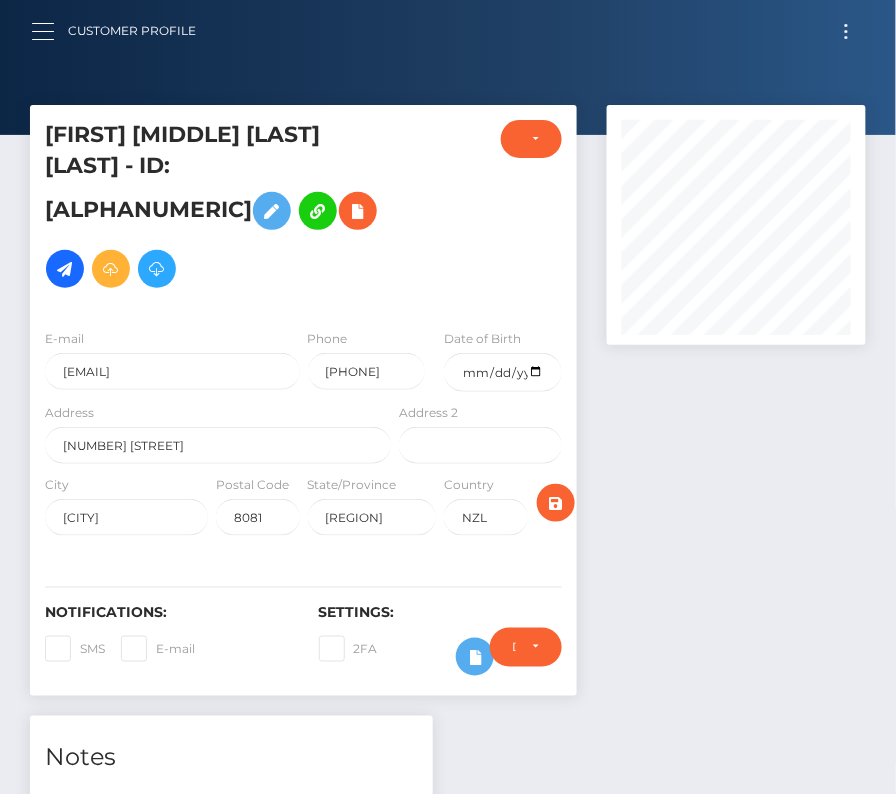 click at bounding box center [49, 31] 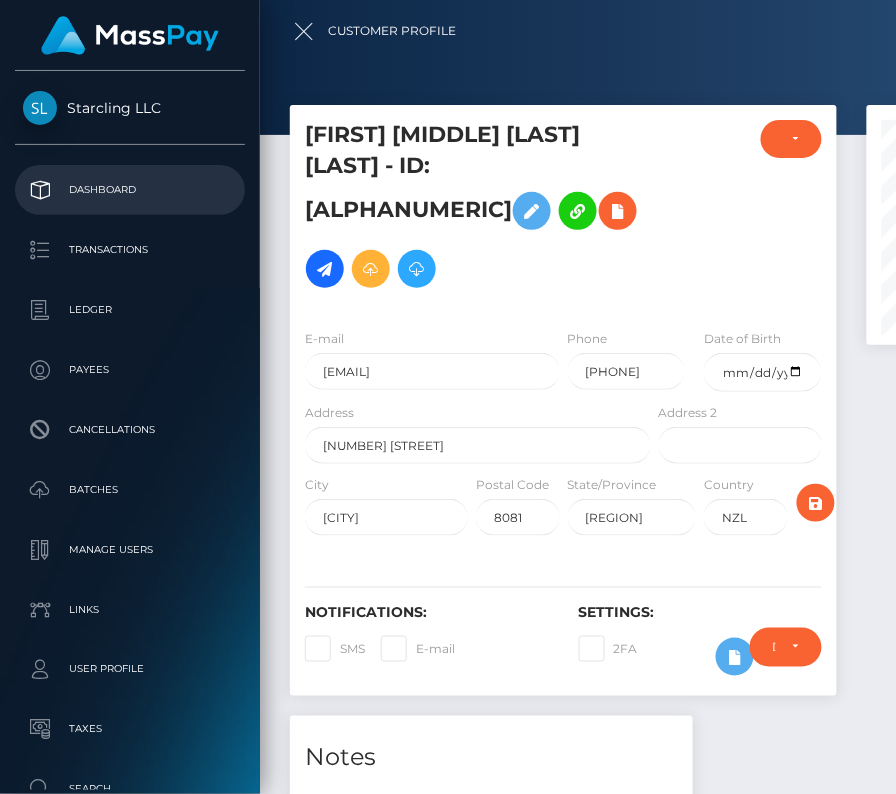 click on "Dashboard" at bounding box center (130, 190) 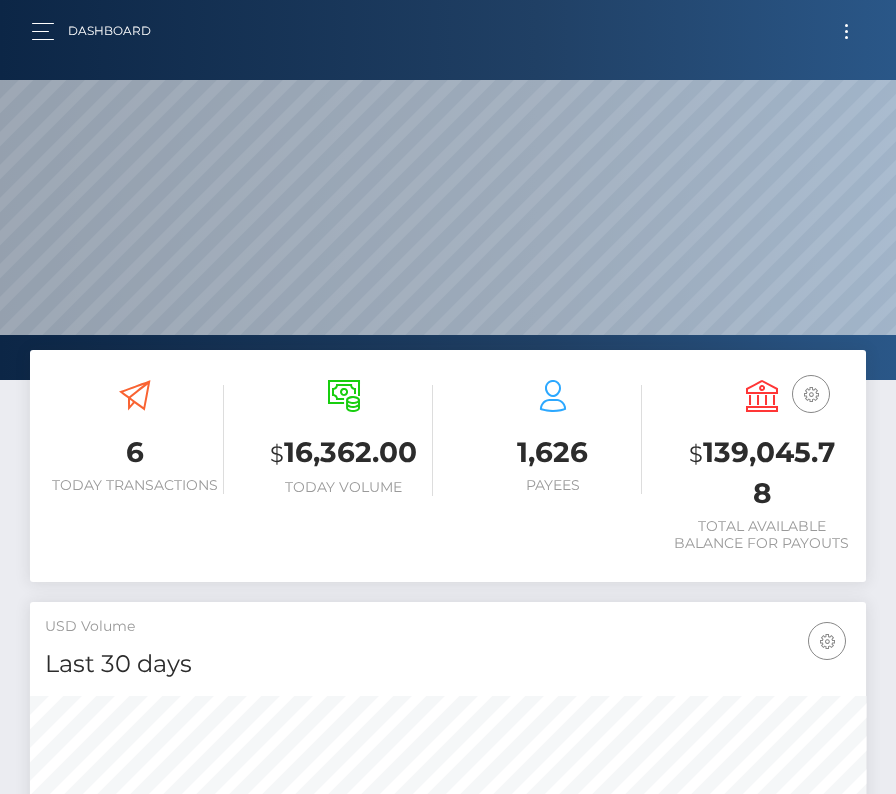scroll, scrollTop: 0, scrollLeft: 0, axis: both 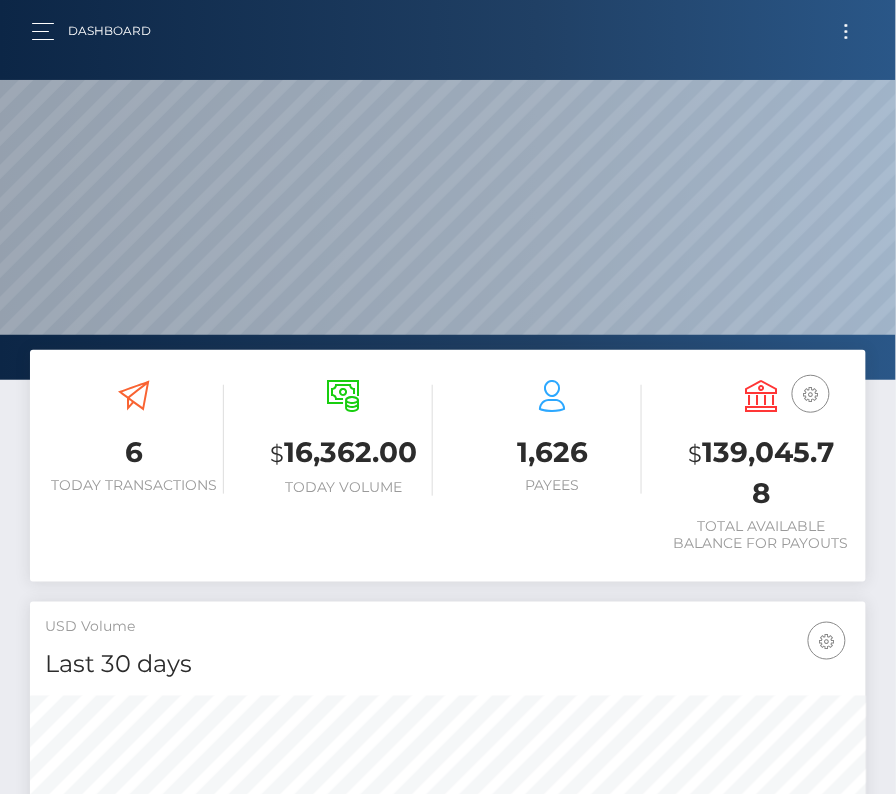 click at bounding box center (846, 31) 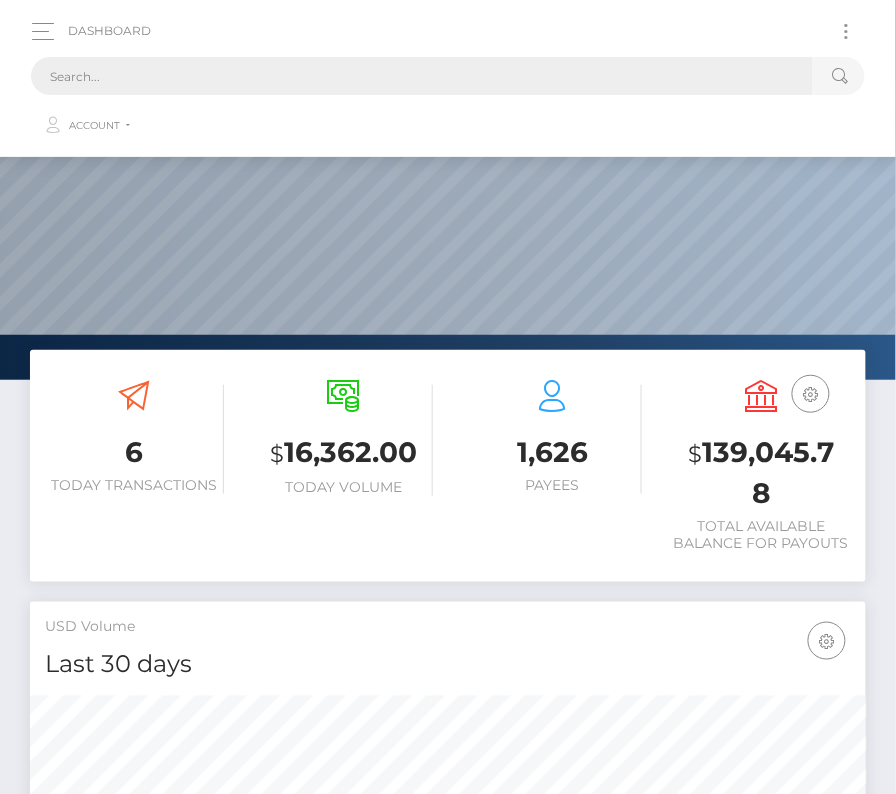 click at bounding box center [422, 76] 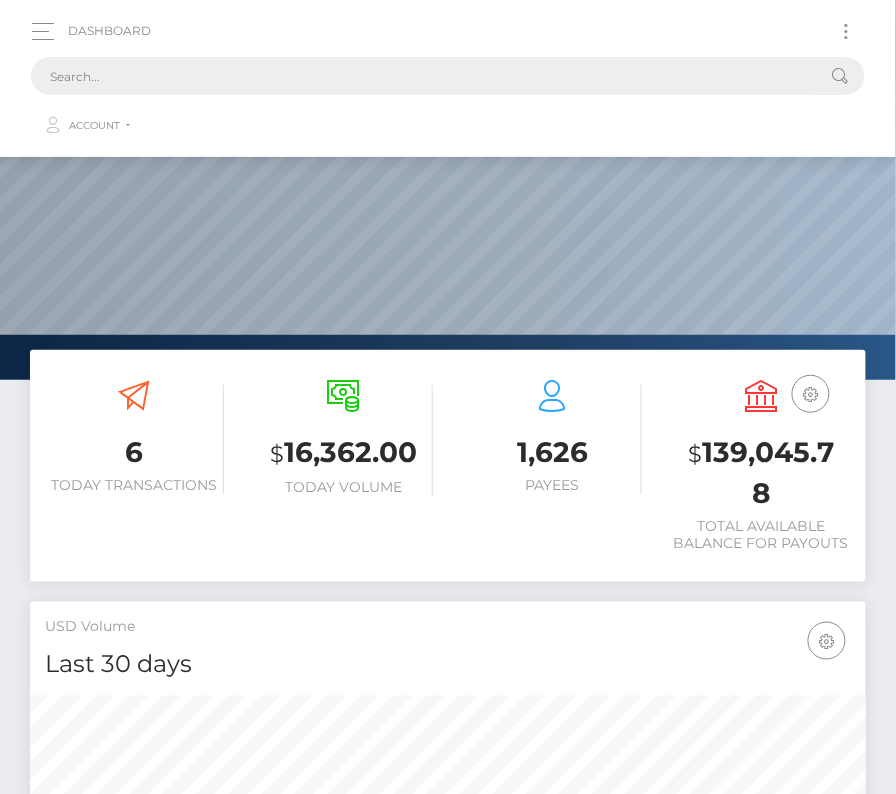 paste on "6996" 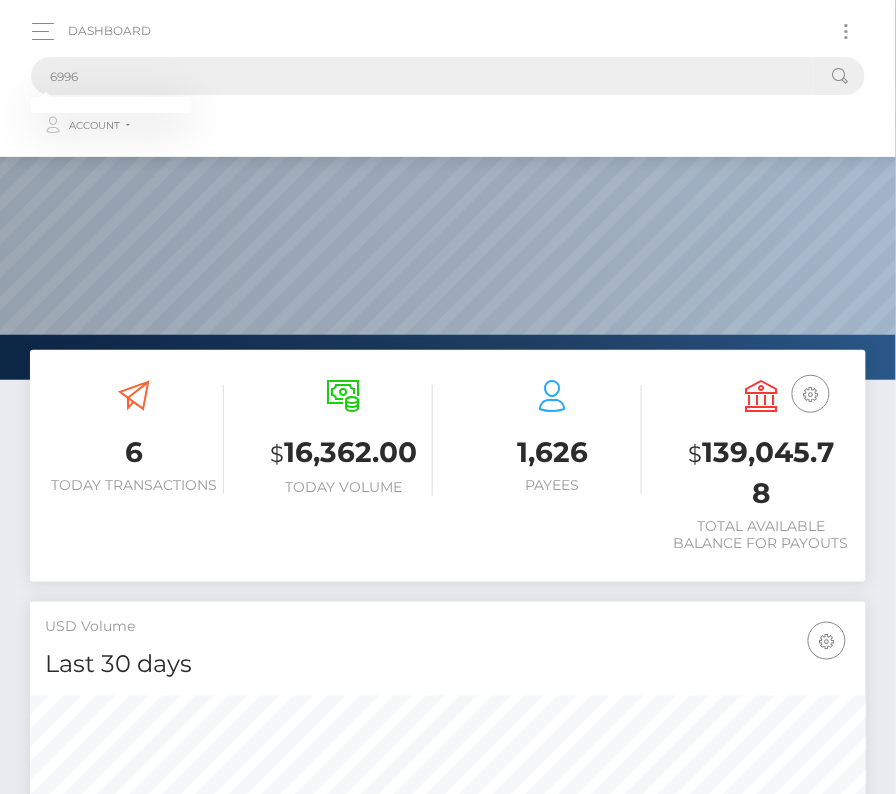 type on "6996" 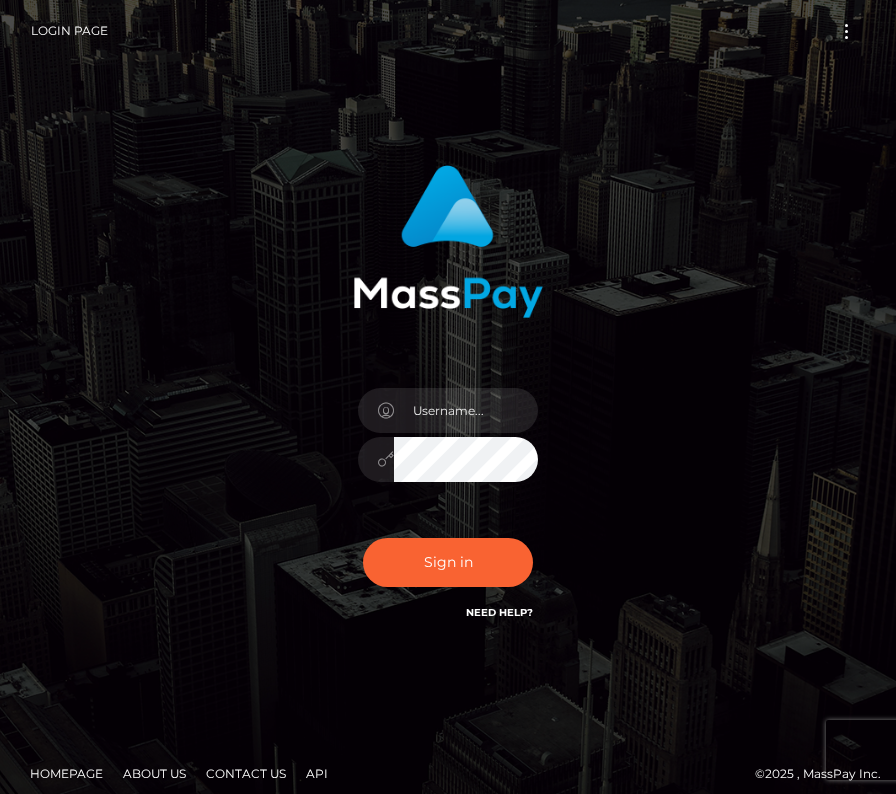 scroll, scrollTop: 0, scrollLeft: 0, axis: both 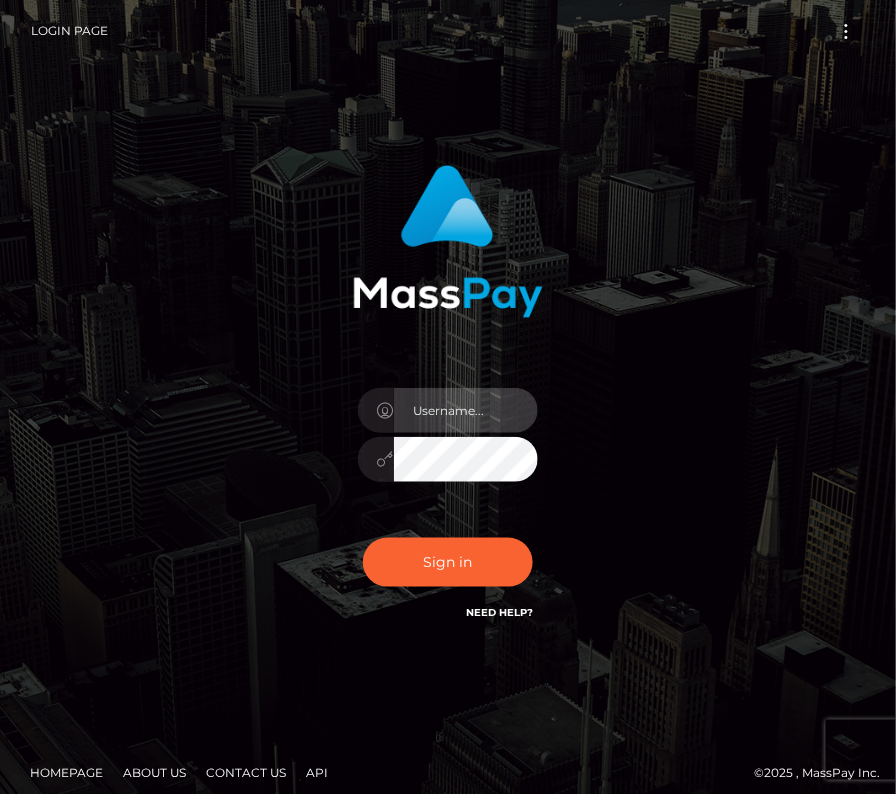 click at bounding box center (466, 410) 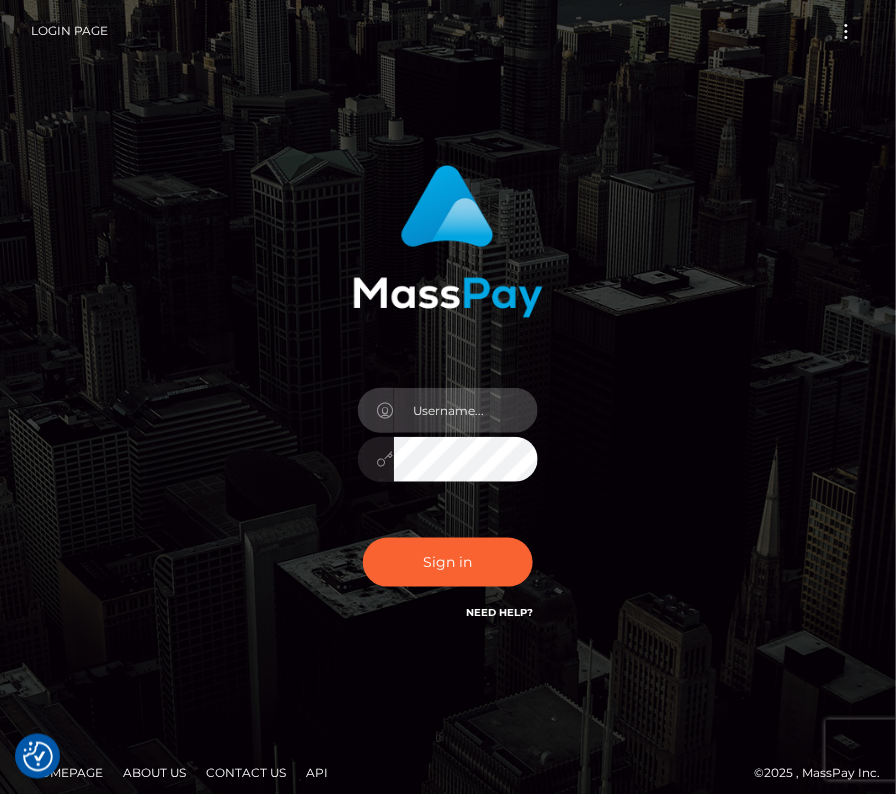 type on "kateo" 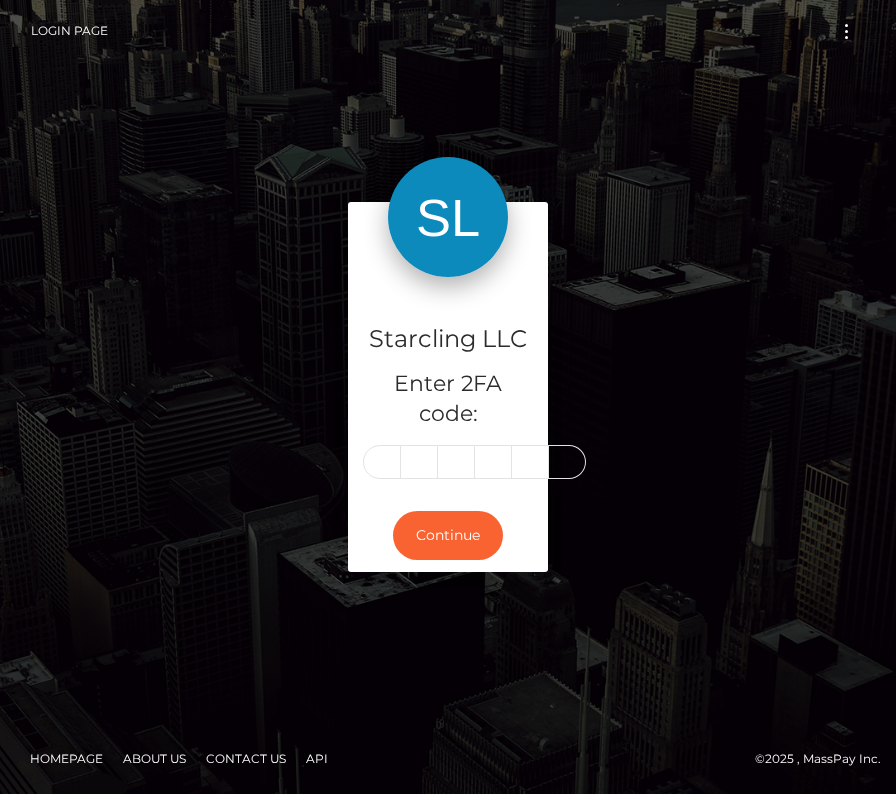 scroll, scrollTop: 0, scrollLeft: 0, axis: both 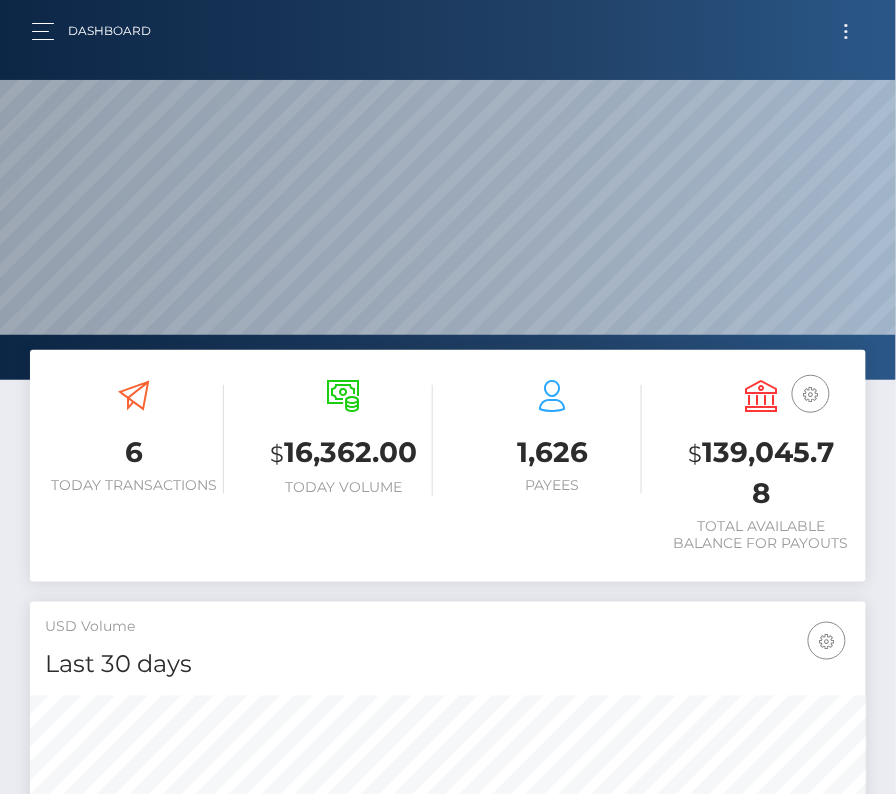 click at bounding box center (448, 190) 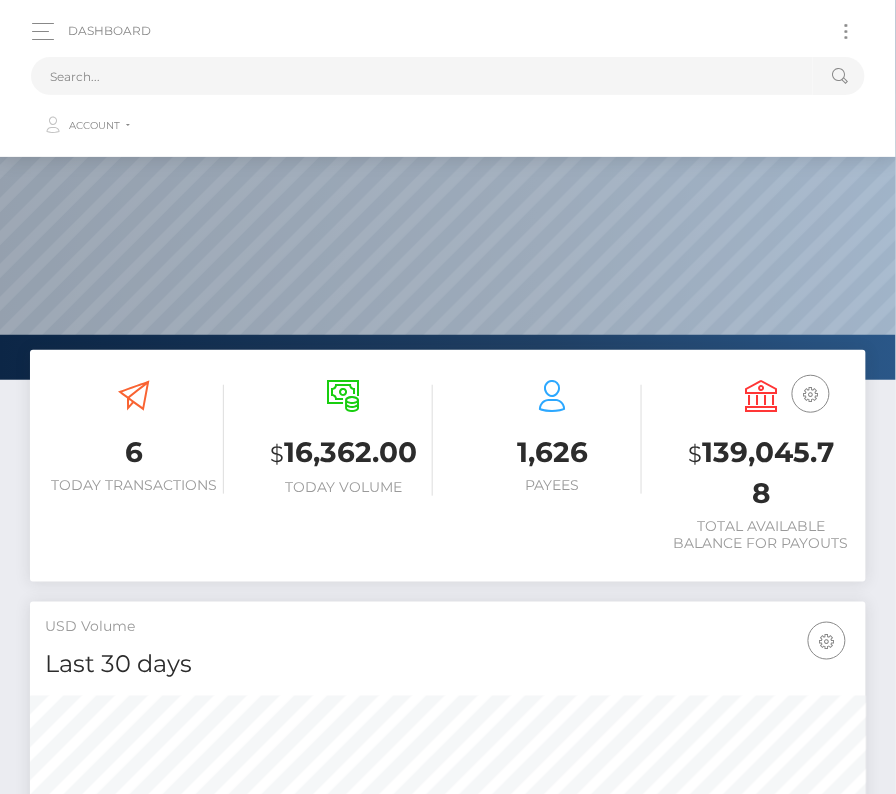 click on "Dashboard
Loading...
Loading...
Account" at bounding box center (448, 78) 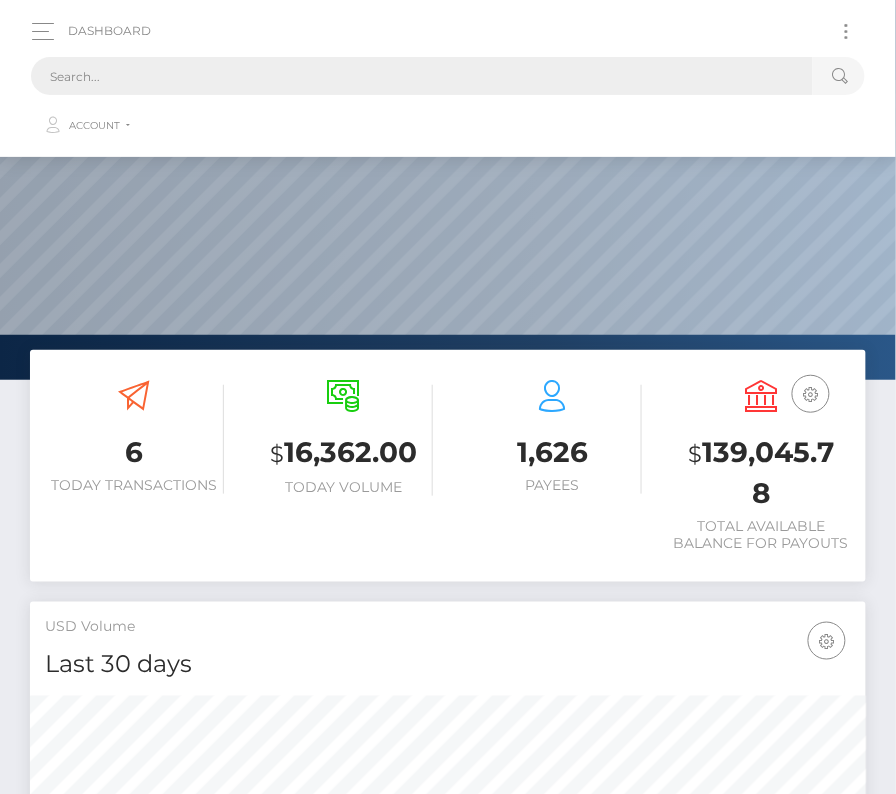 click at bounding box center [422, 76] 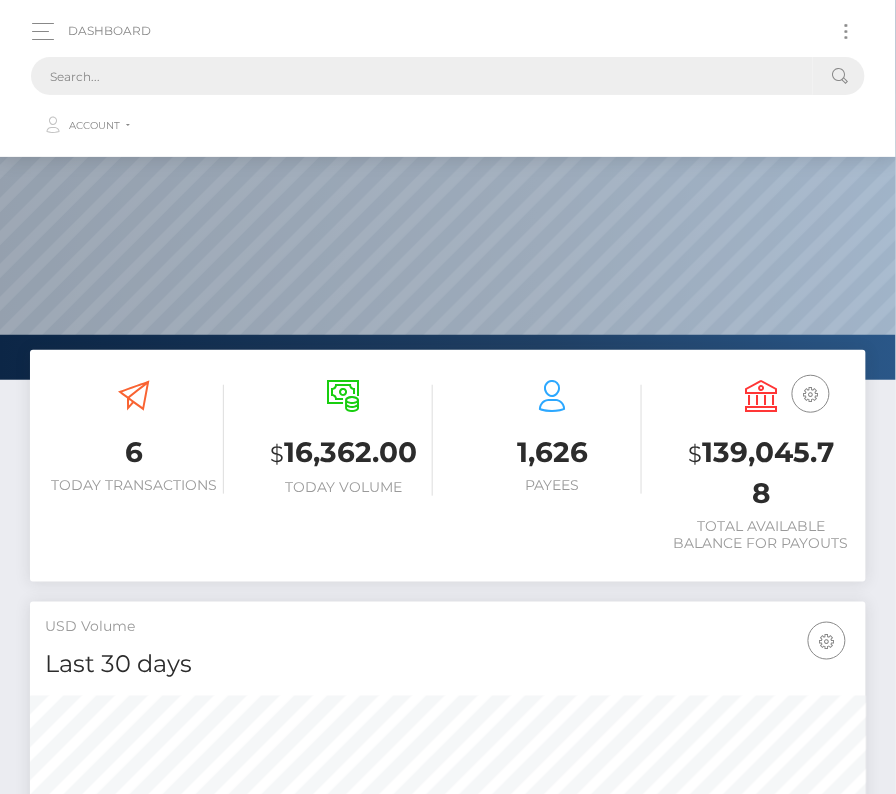 paste on "6996" 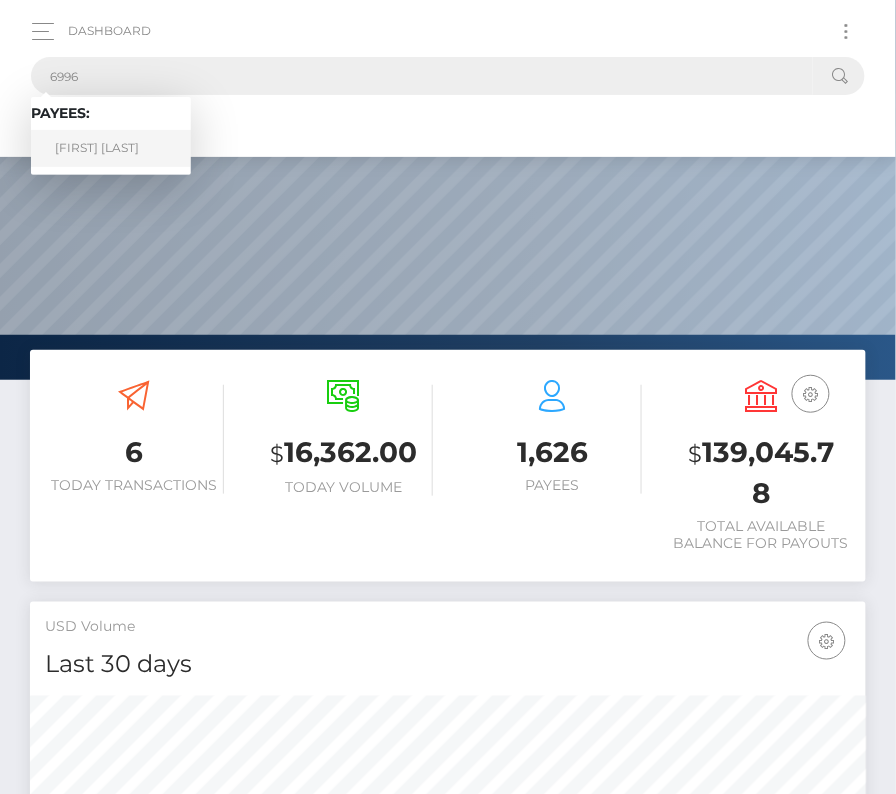 type on "6996" 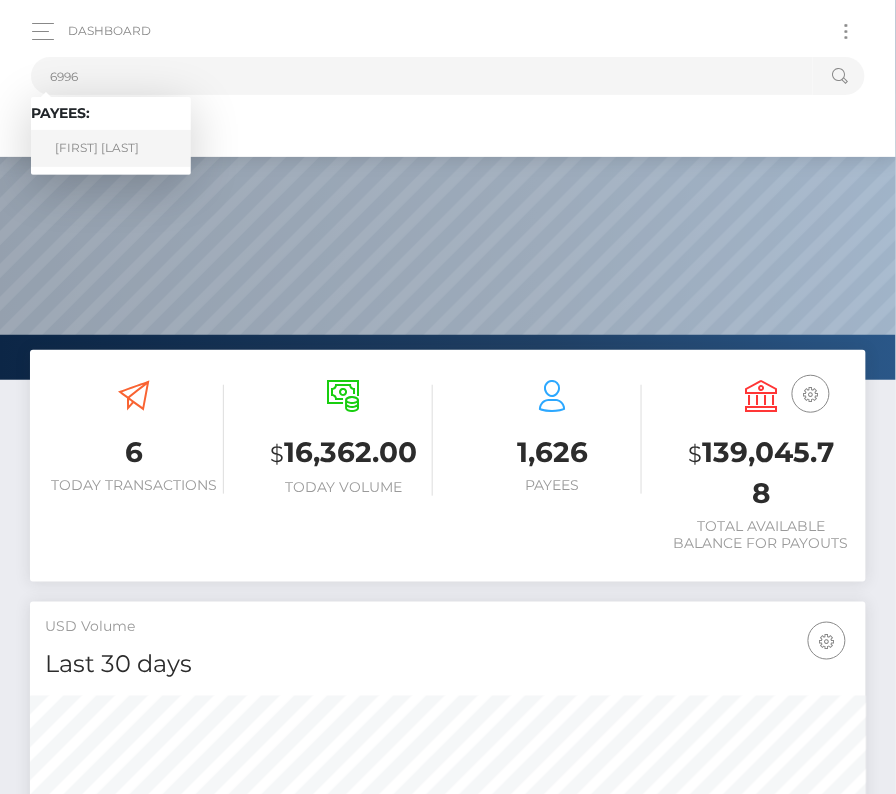 click on "Kevin  Ramos" at bounding box center [111, 148] 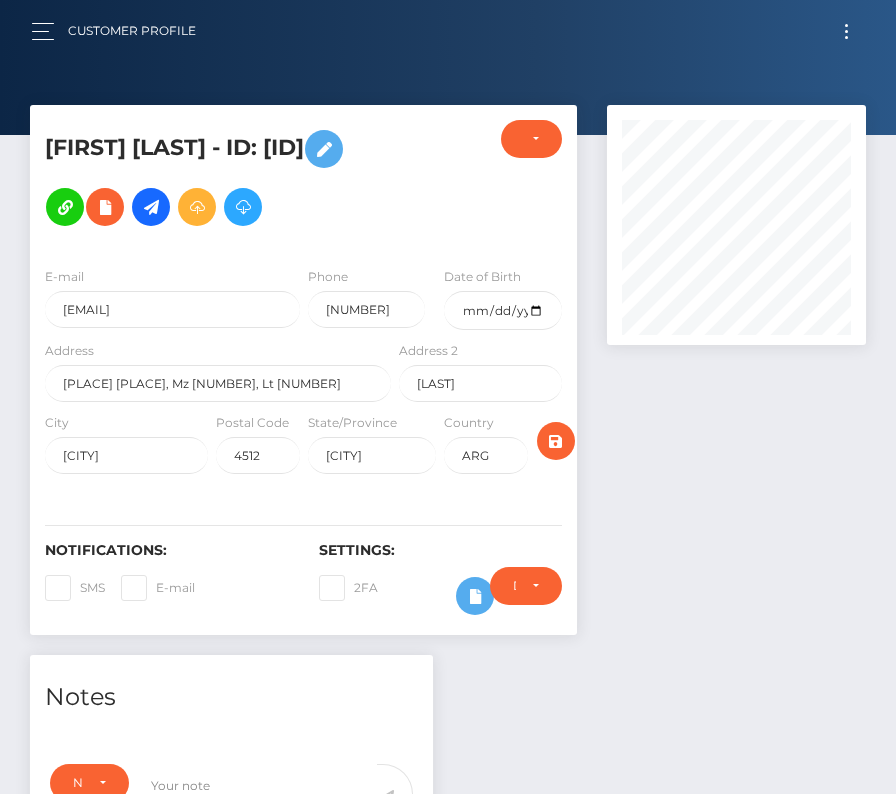 scroll, scrollTop: 231, scrollLeft: 0, axis: vertical 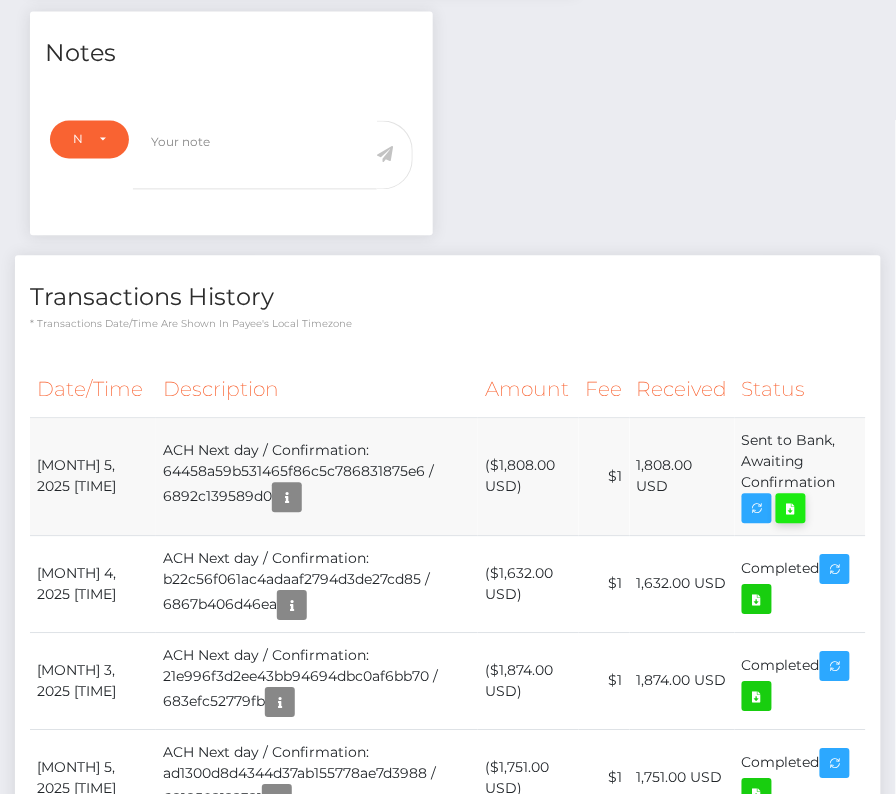 click at bounding box center [791, 509] 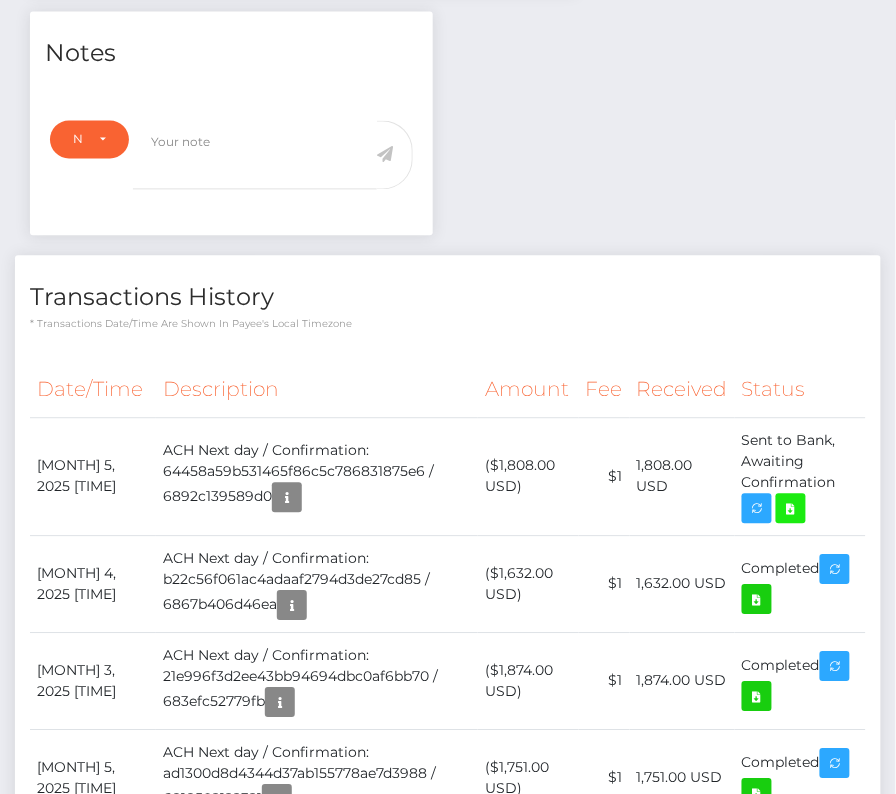 scroll, scrollTop: 0, scrollLeft: 0, axis: both 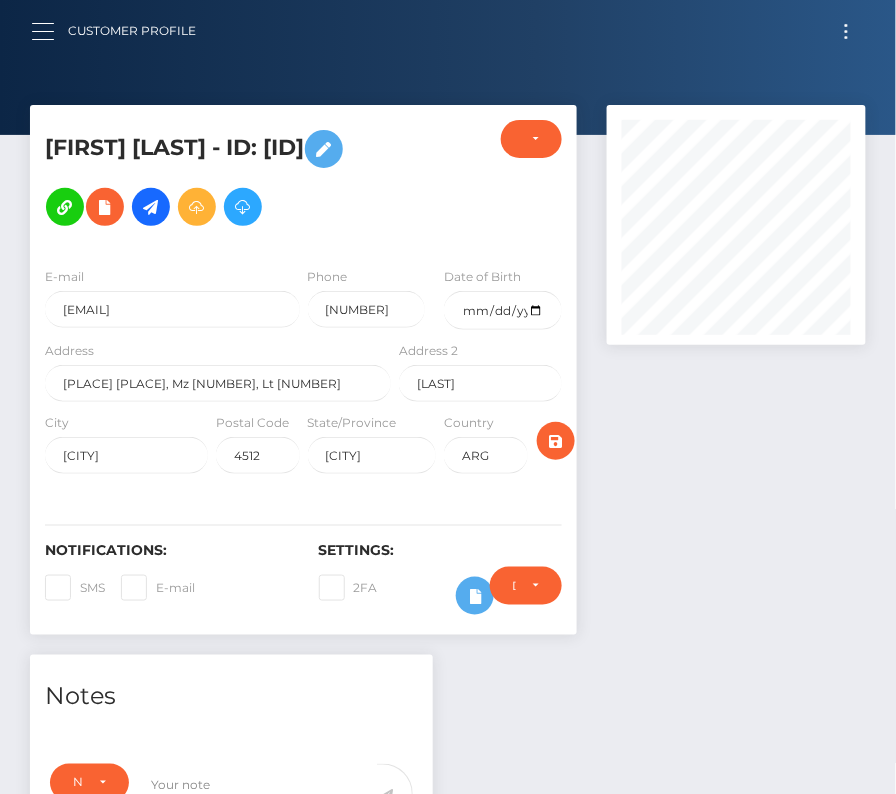 click at bounding box center [49, 31] 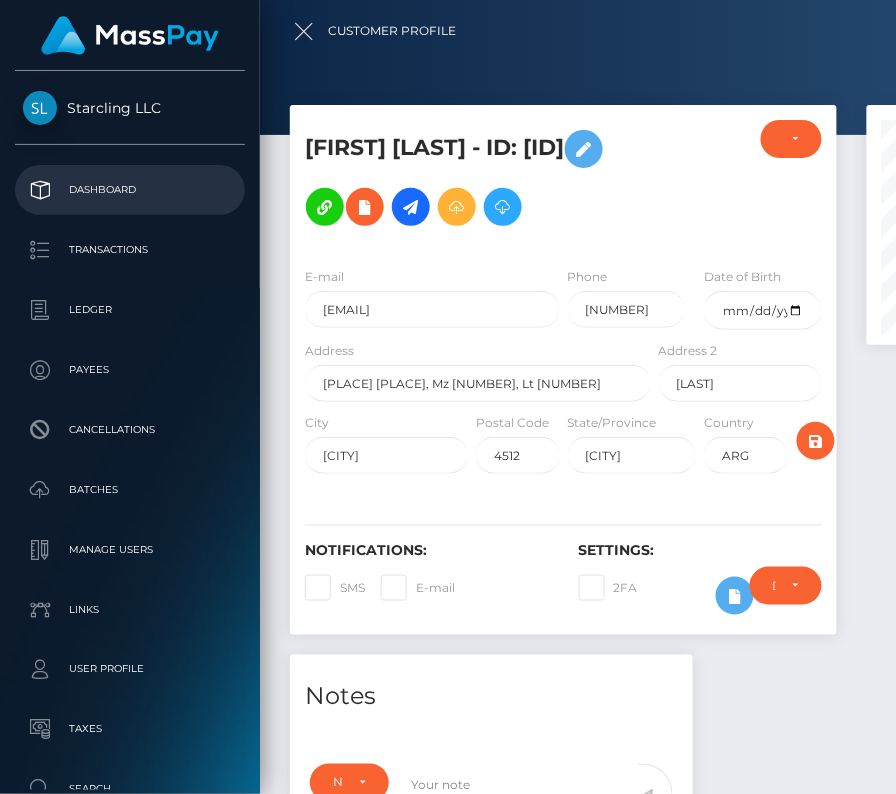 click on "Dashboard" at bounding box center (130, 190) 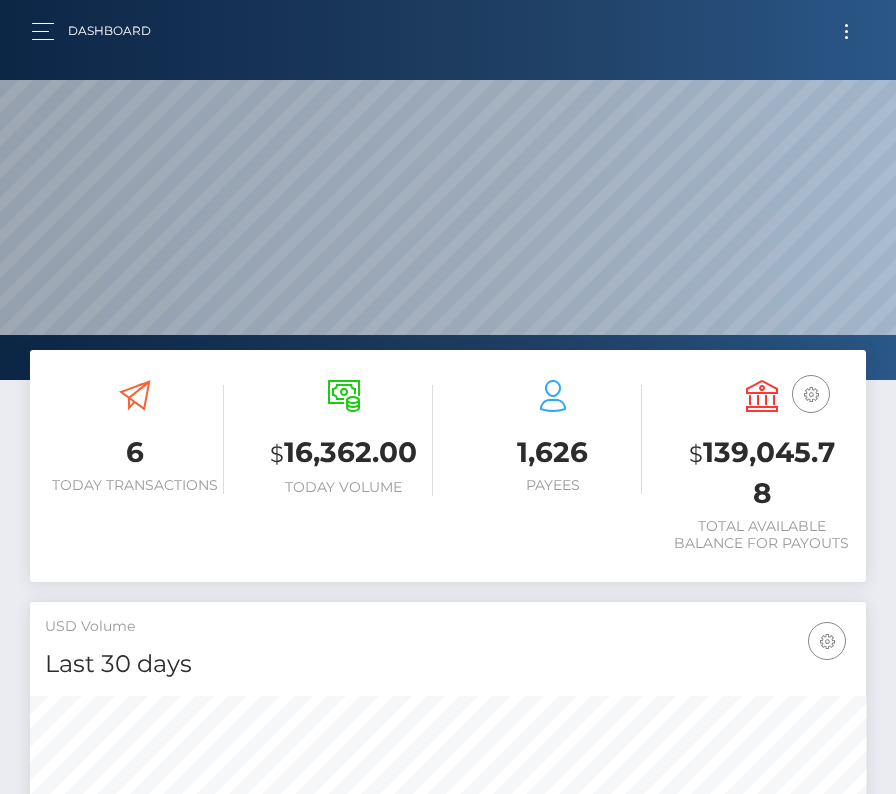 scroll, scrollTop: 0, scrollLeft: 0, axis: both 